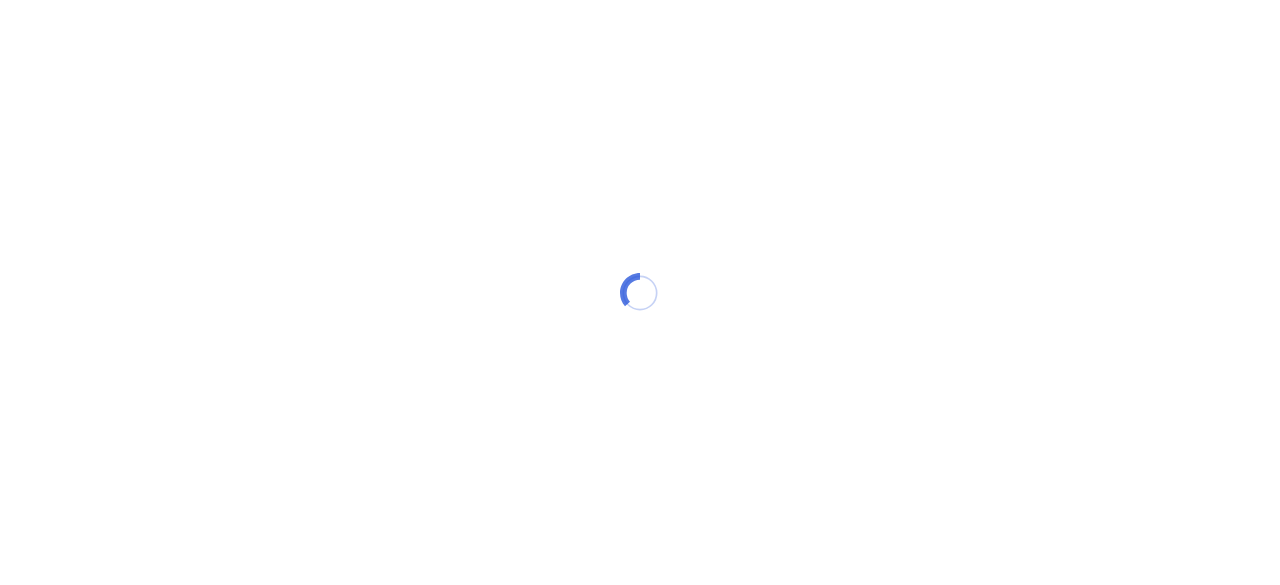 scroll, scrollTop: 0, scrollLeft: 0, axis: both 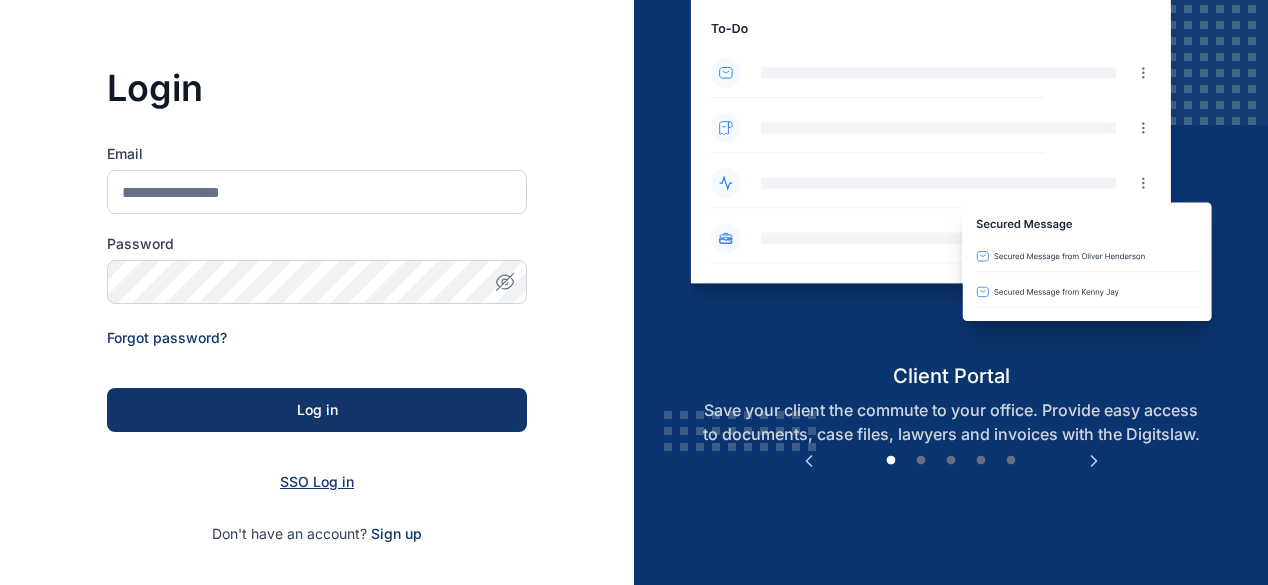 click on "SSO Log in" at bounding box center (317, 481) 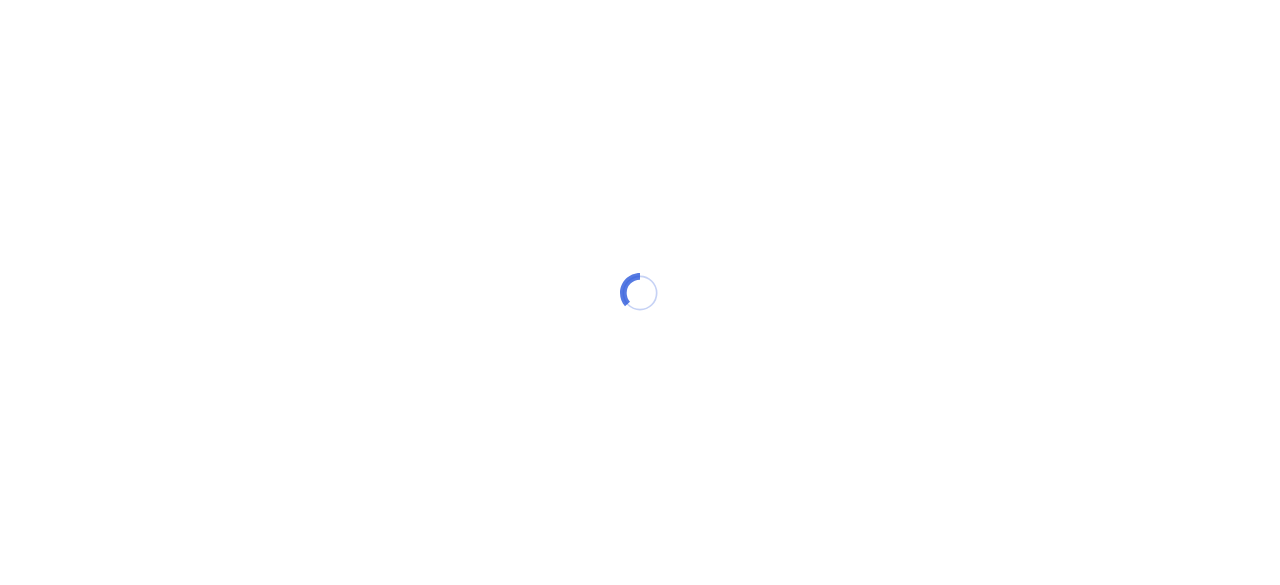 scroll, scrollTop: 0, scrollLeft: 0, axis: both 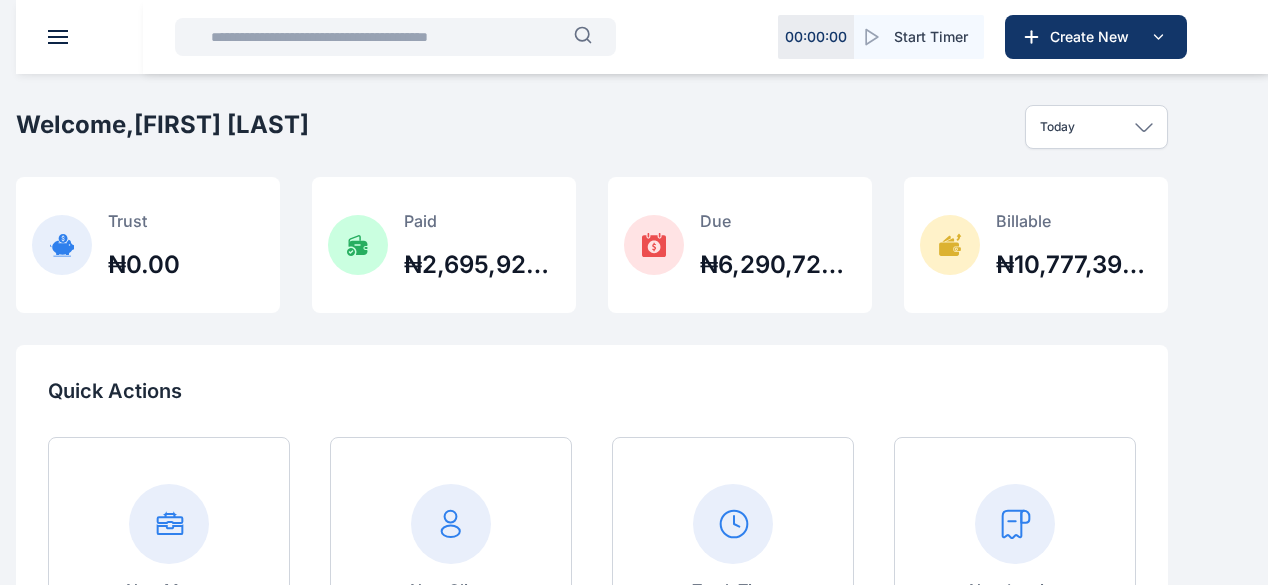 click on "PUNUKA Attorneys & Solicitors Dashboard dashboard Conflict-Check conflict-check Task Management task management Calendar calendar Client clients Matter matter Time Entries time entries Progress Update progress update Expense & Request expense & request Billing billing Documents documents Accounting accounting Metrics more Help help Settings settings O J j.okonkwor@punuka.com Okonkwor Joseph PUNUKA Attorneys & Solicitors Dashboard dashboard Conflict-Check conflict check Task Management task management Calendar calendar Client clients Matter matter Time Entries time entries Progress Update progress update Expense & Request expense & request Billing billing Documents documents Accounting accounting Metrics more Help help Settings settings Welcome, Okonkwor Joseph Today Today This week This month This year All time Custom dates Trust ₦0.00 Paid ₦2,695,929,337.39 Due ₦6,290,725,672.25 Billable ₦10,777,397,335.65 Quick Actions New Matter New Client Track Time New Invoice Run Conflict Check New Expense shc" at bounding box center [634, 1209] 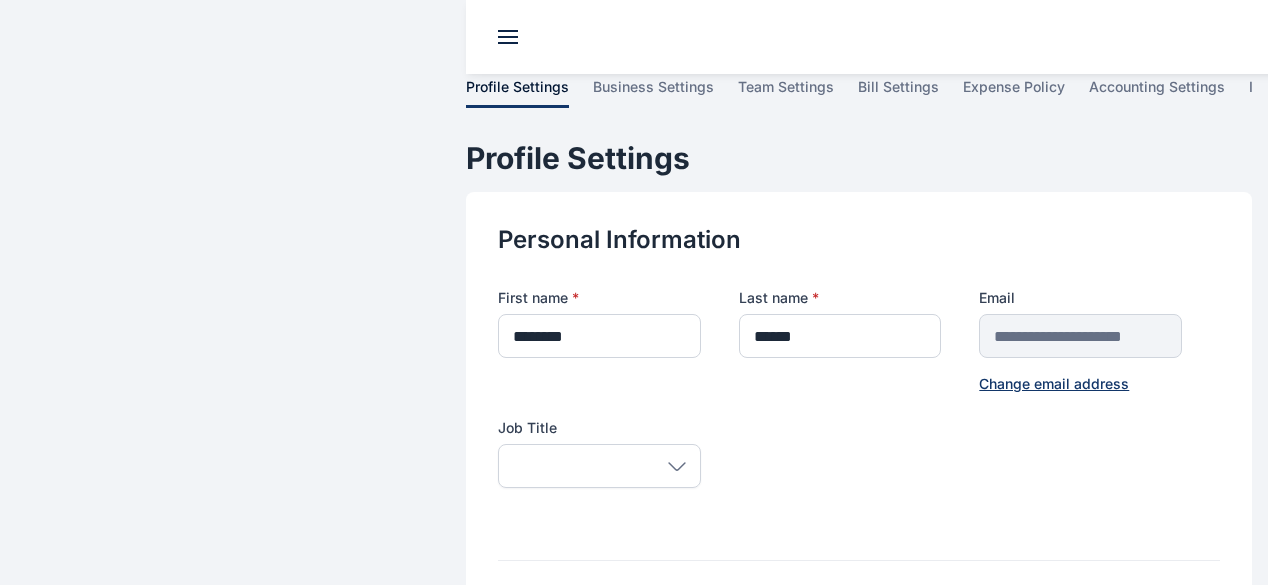 click on "team settings" at bounding box center [0, 0] 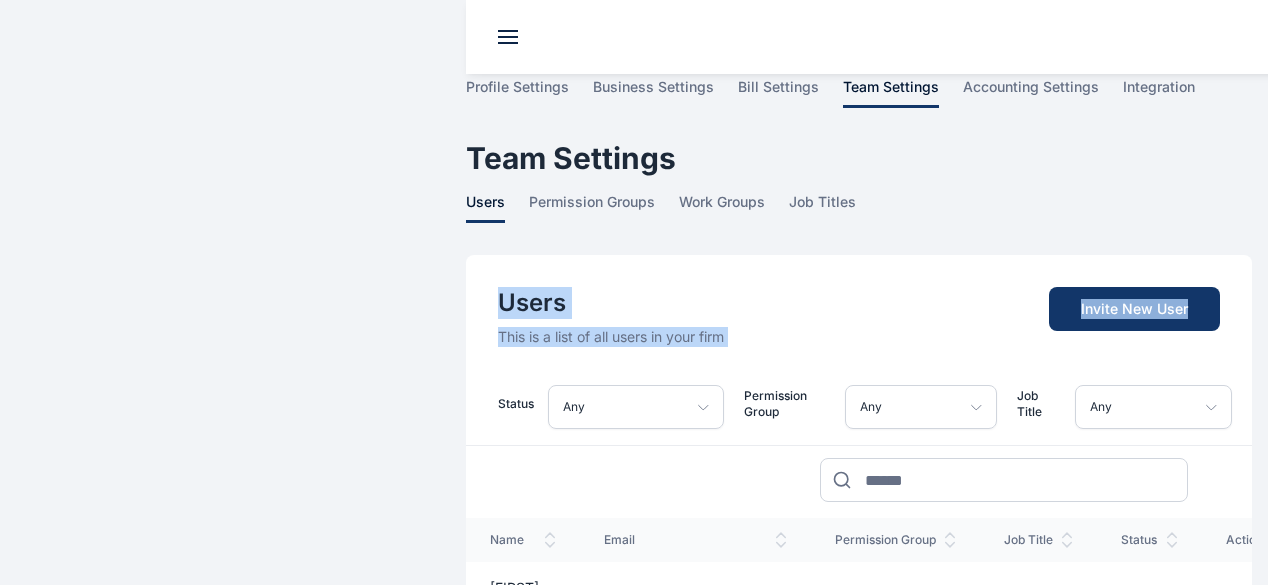 drag, startPoint x: 1260, startPoint y: 116, endPoint x: 1254, endPoint y: 158, distance: 42.426407 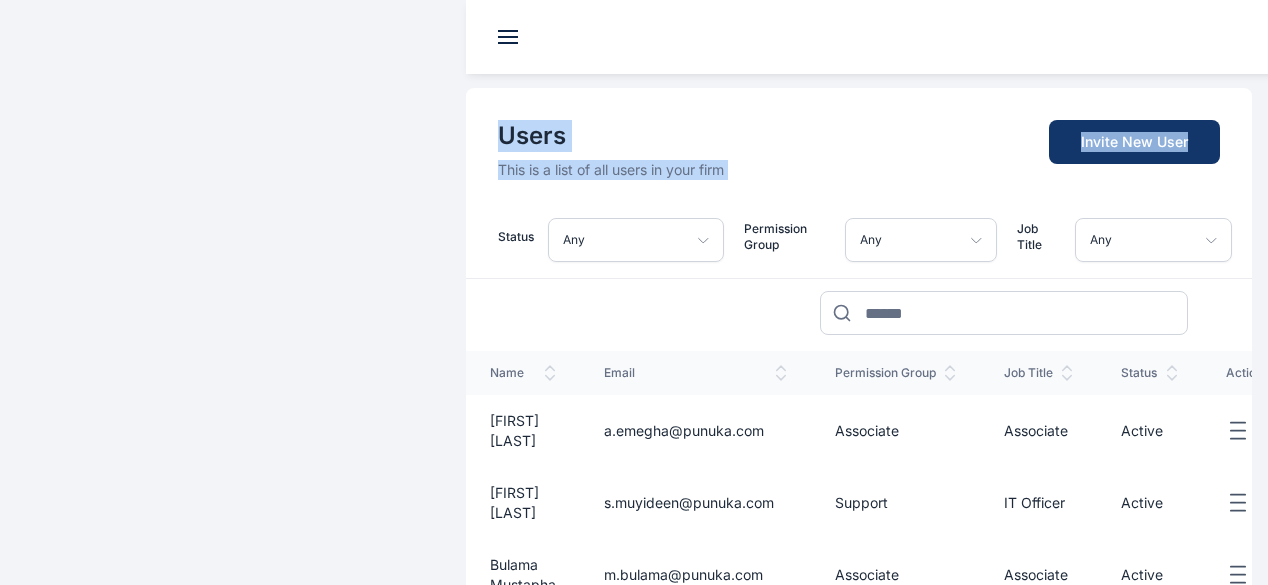 scroll, scrollTop: 169, scrollLeft: 0, axis: vertical 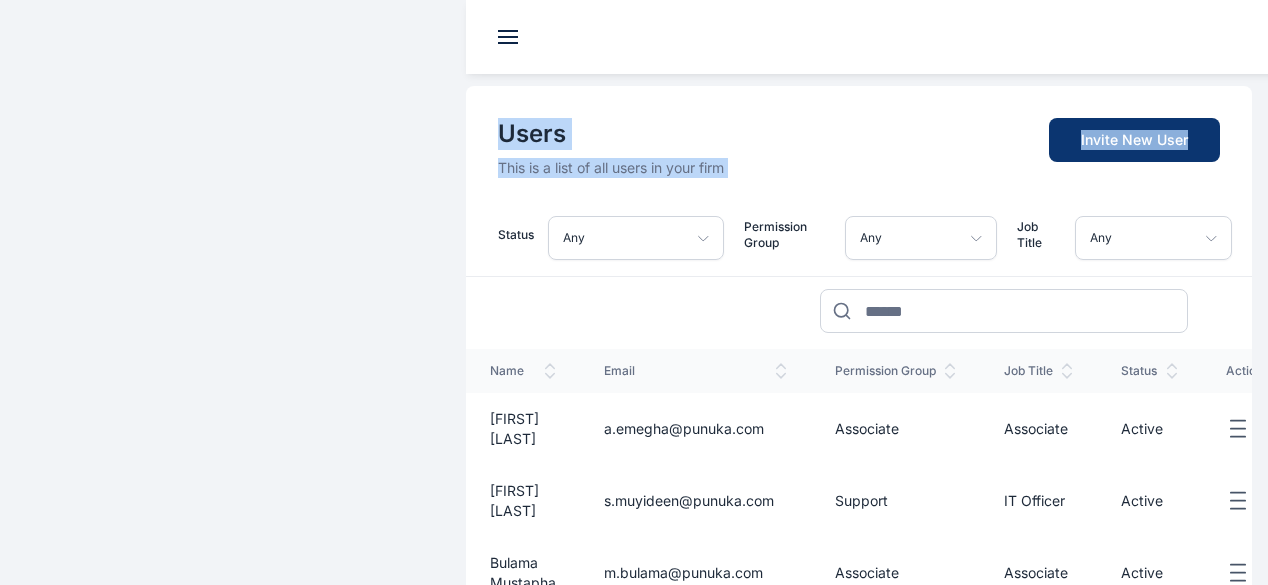 click on "Invite New User" at bounding box center [1134, 140] 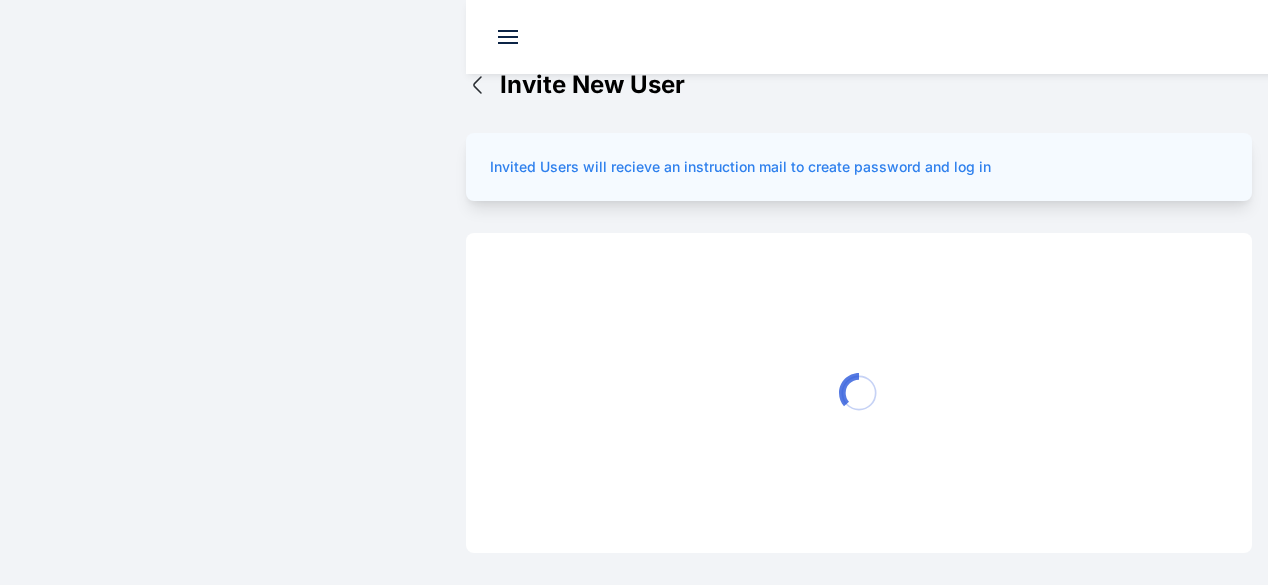 scroll, scrollTop: 0, scrollLeft: 0, axis: both 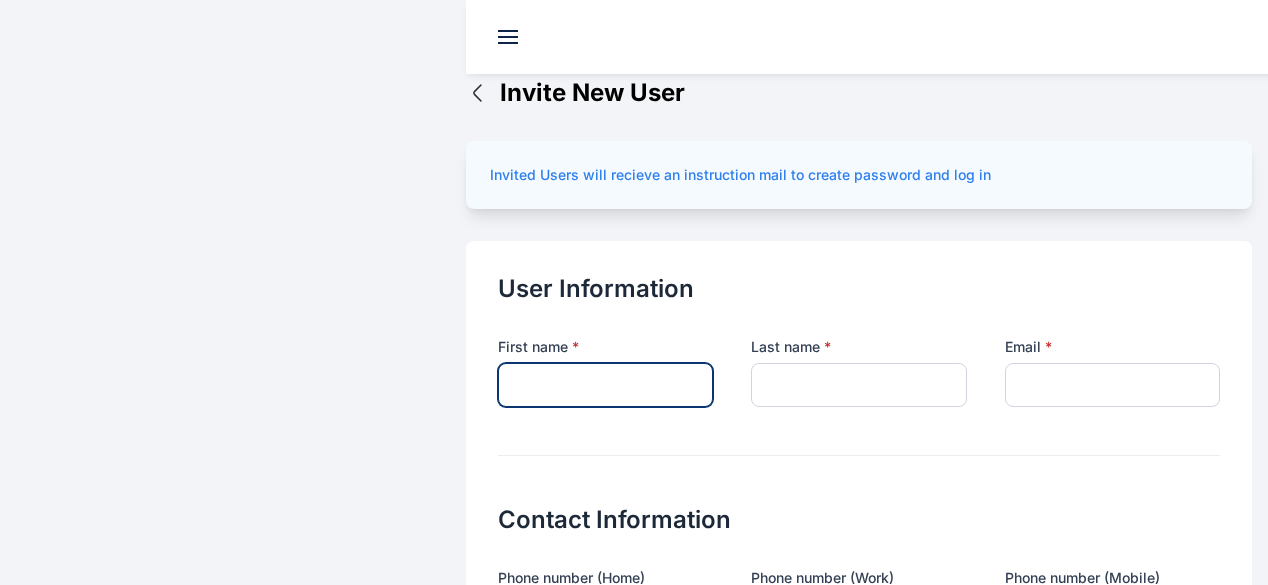 click at bounding box center (605, 385) 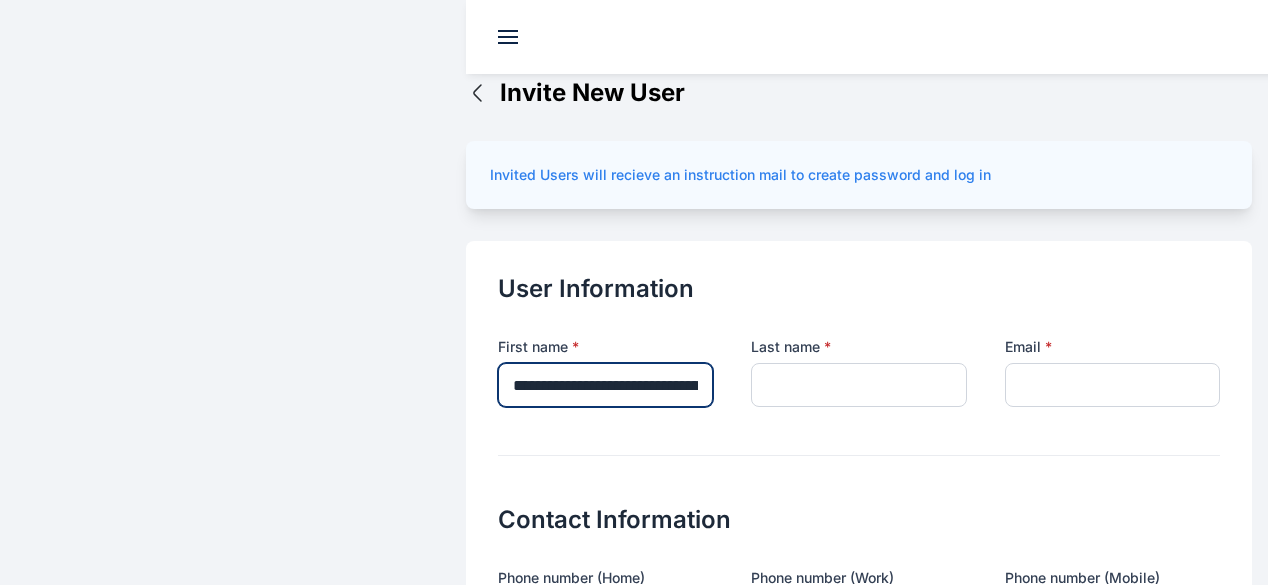 scroll, scrollTop: 0, scrollLeft: 409, axis: horizontal 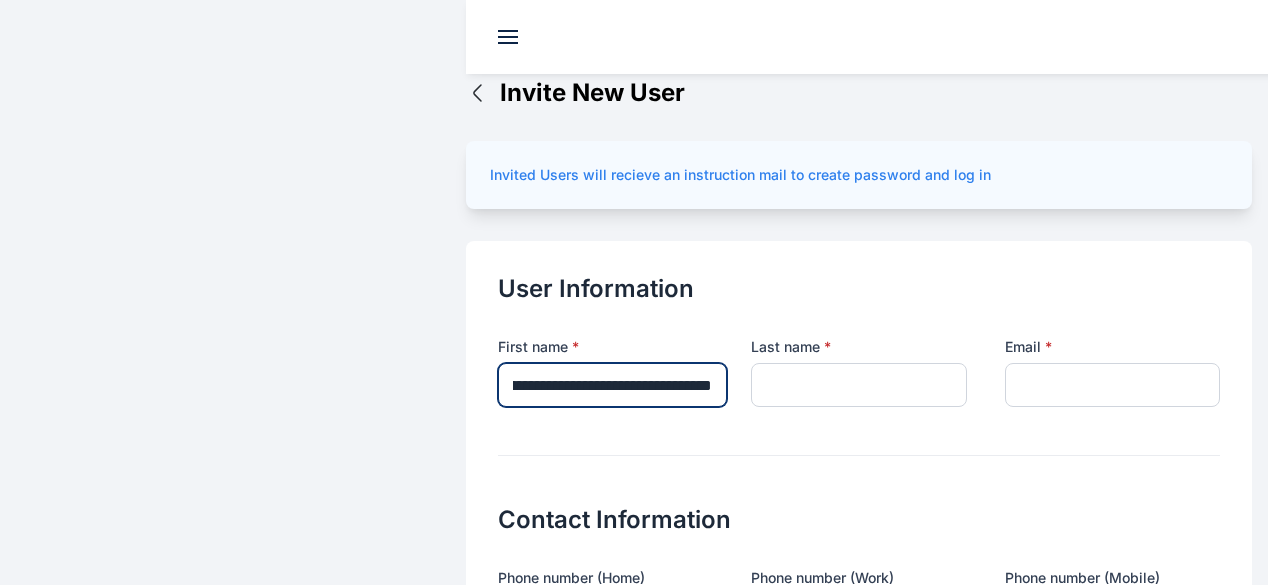 drag, startPoint x: 432, startPoint y: 336, endPoint x: 754, endPoint y: 355, distance: 322.56006 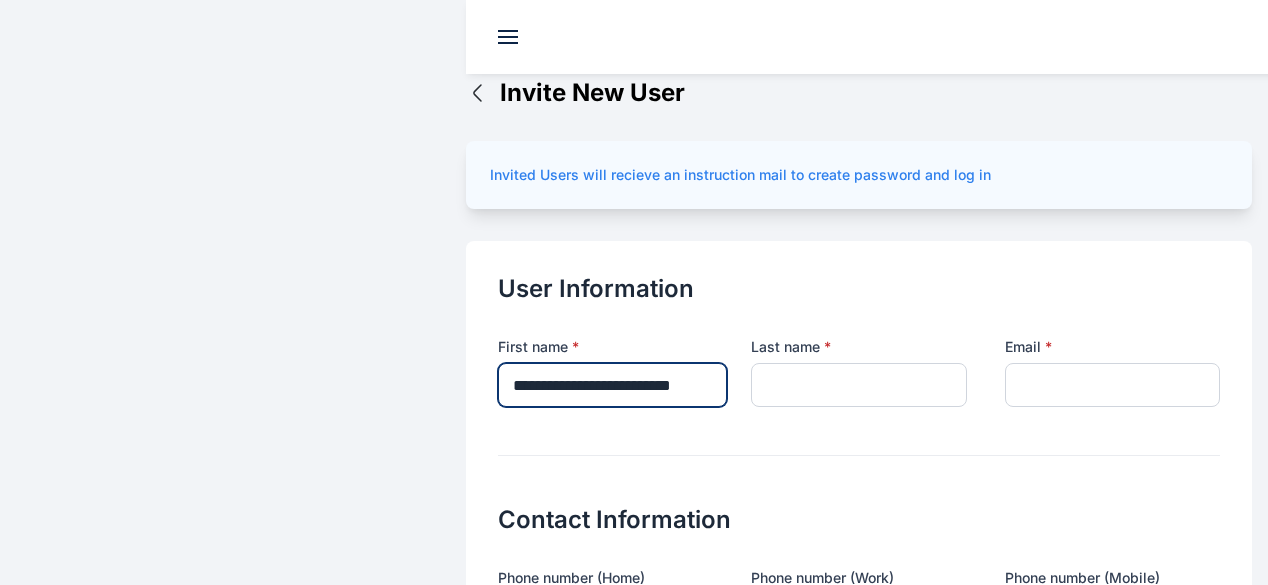 scroll, scrollTop: 0, scrollLeft: 42, axis: horizontal 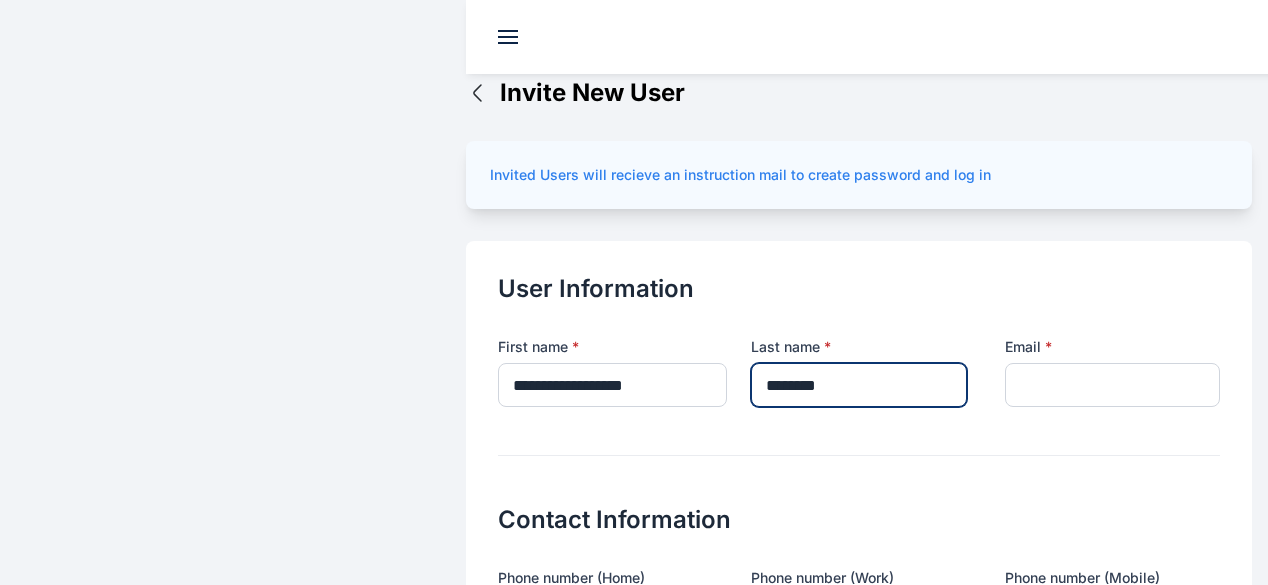 type on "********" 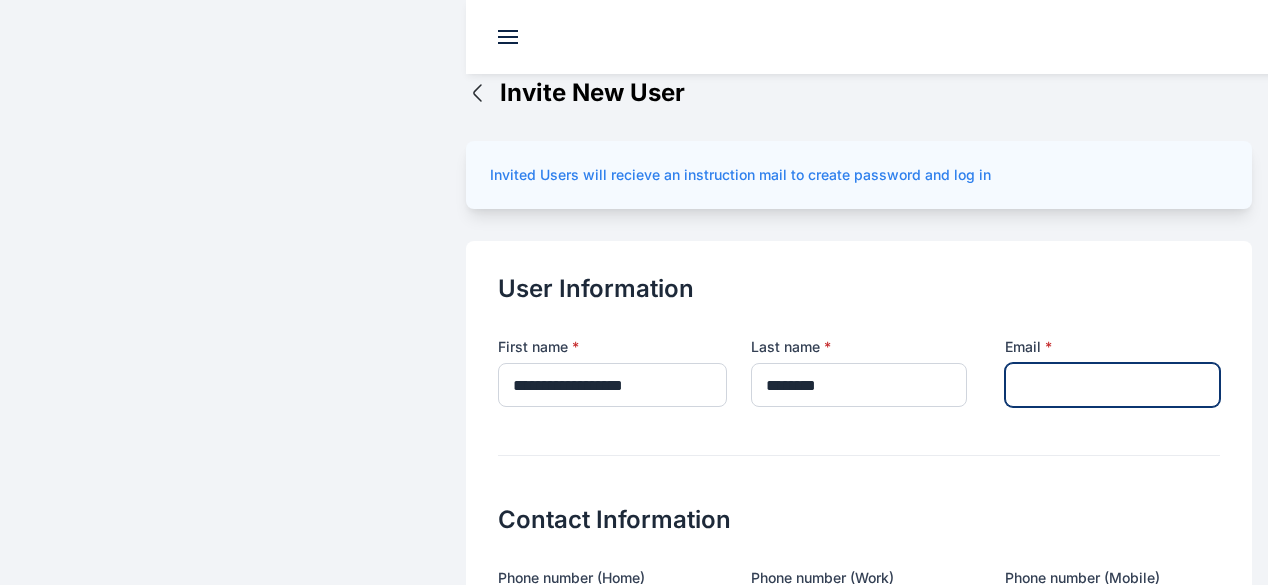 click at bounding box center [1112, 385] 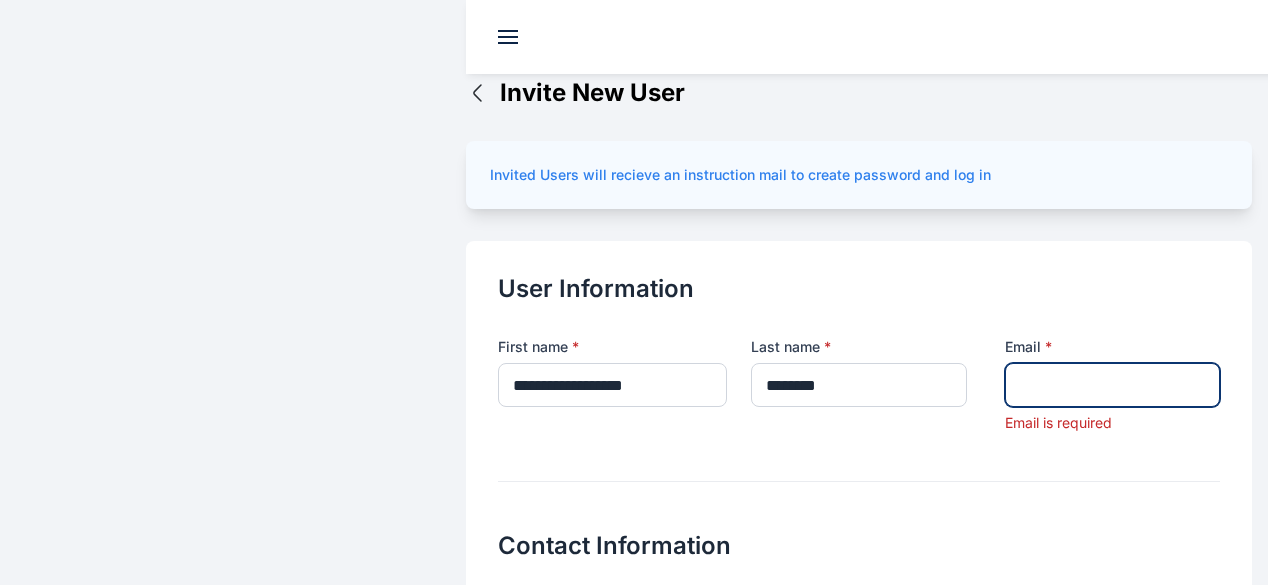 click at bounding box center [1112, 385] 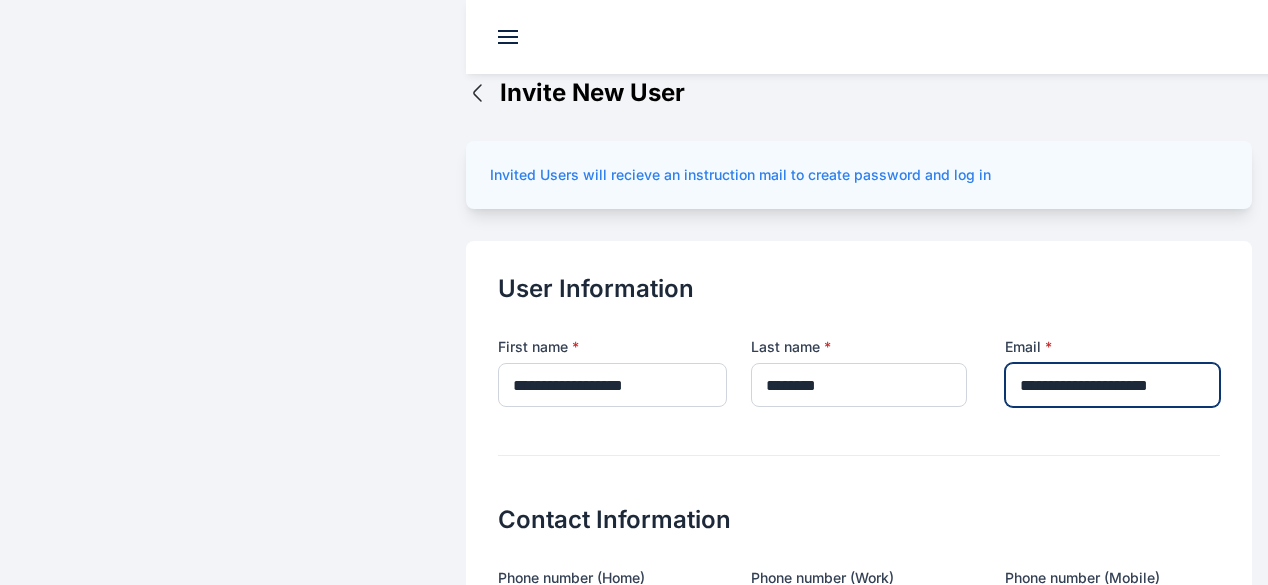 click on "**********" at bounding box center (1112, 385) 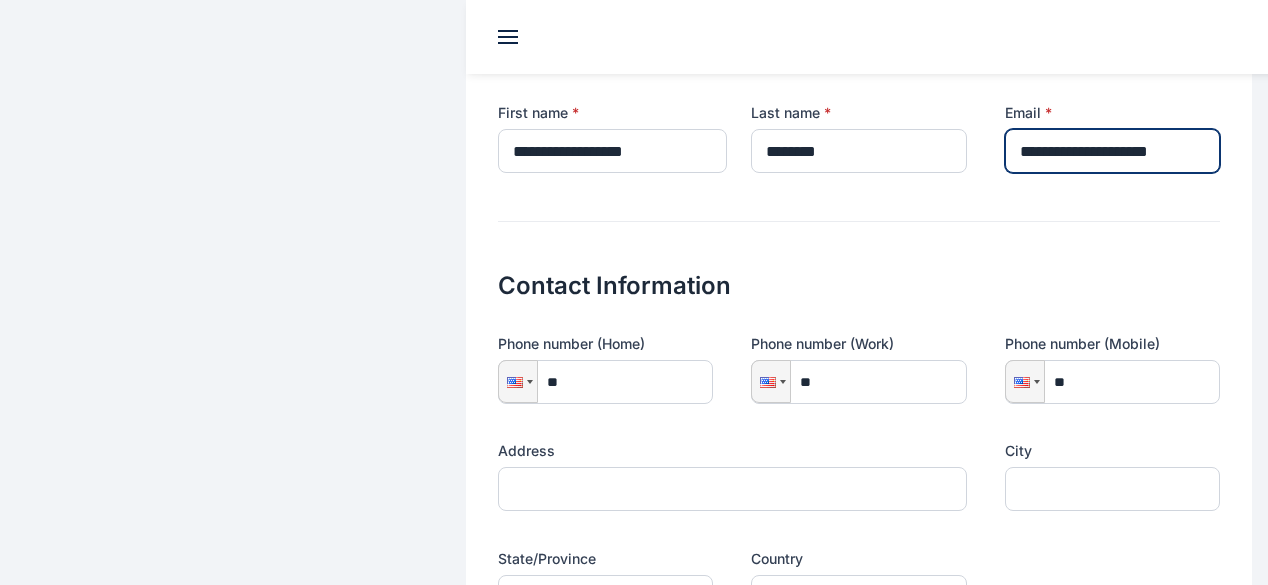 scroll, scrollTop: 234, scrollLeft: 0, axis: vertical 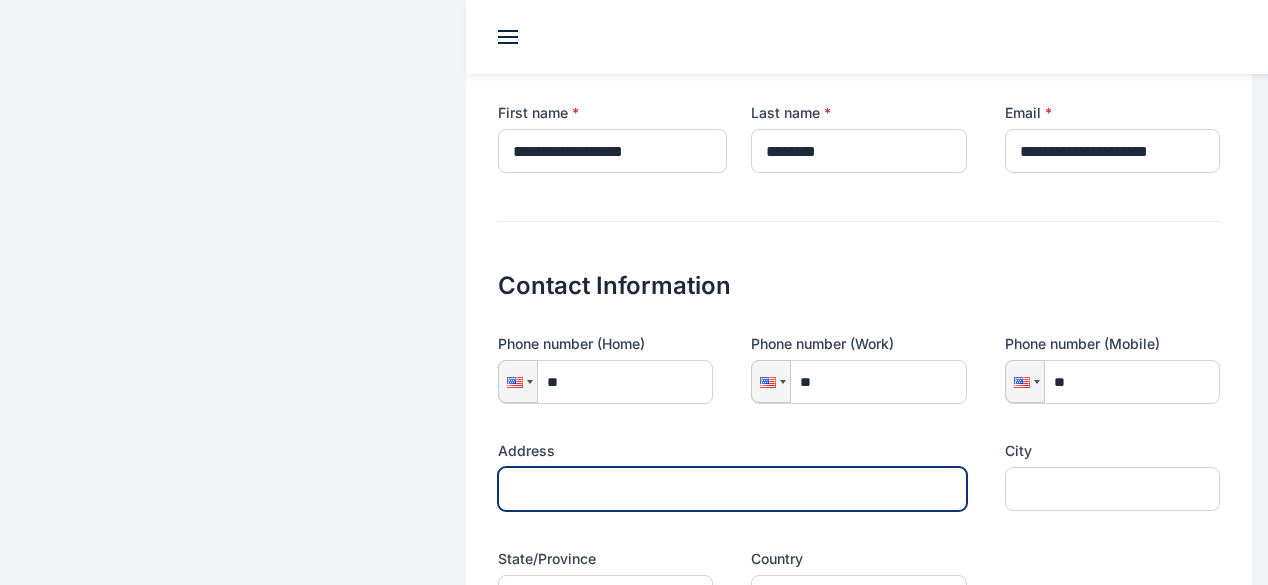click at bounding box center (732, 489) 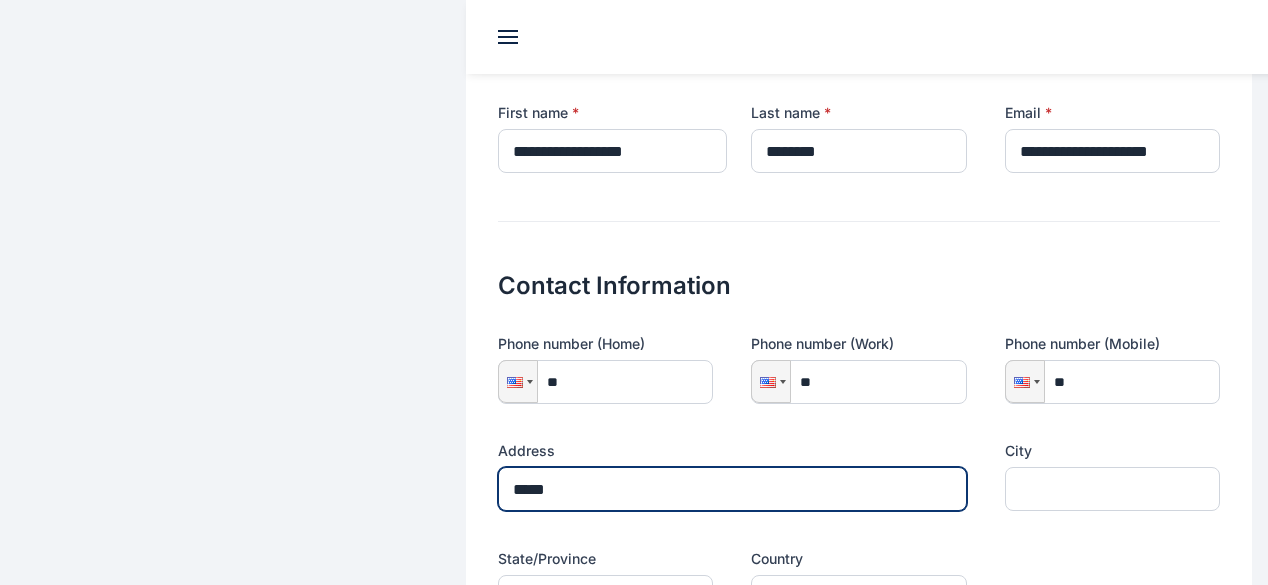type on "*****" 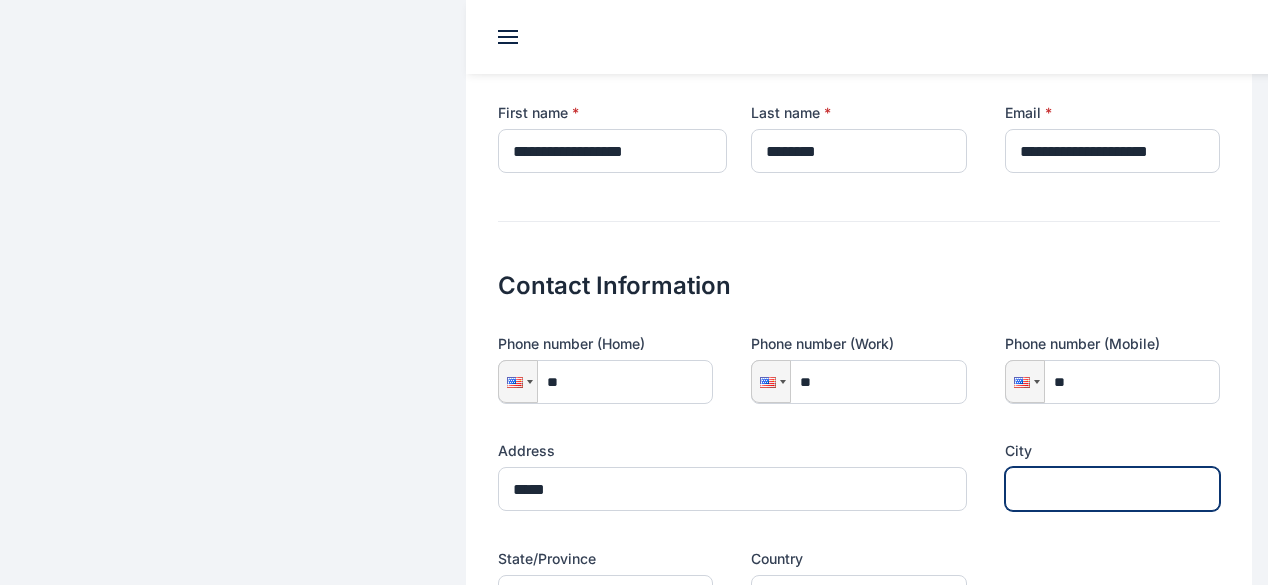 click at bounding box center [1112, 489] 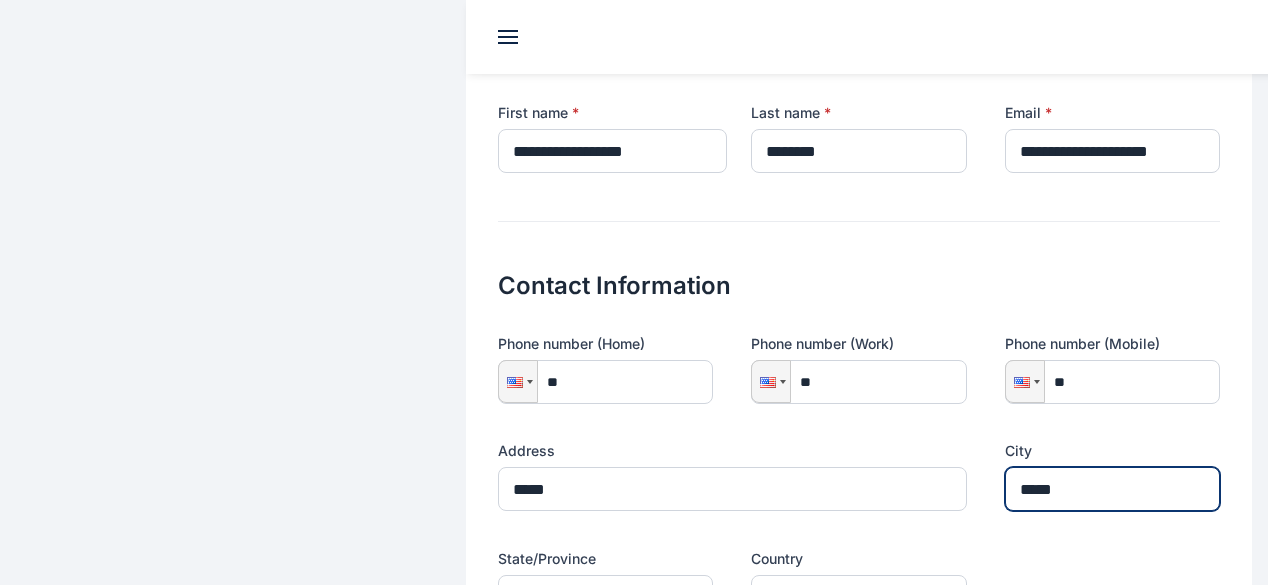 type on "*****" 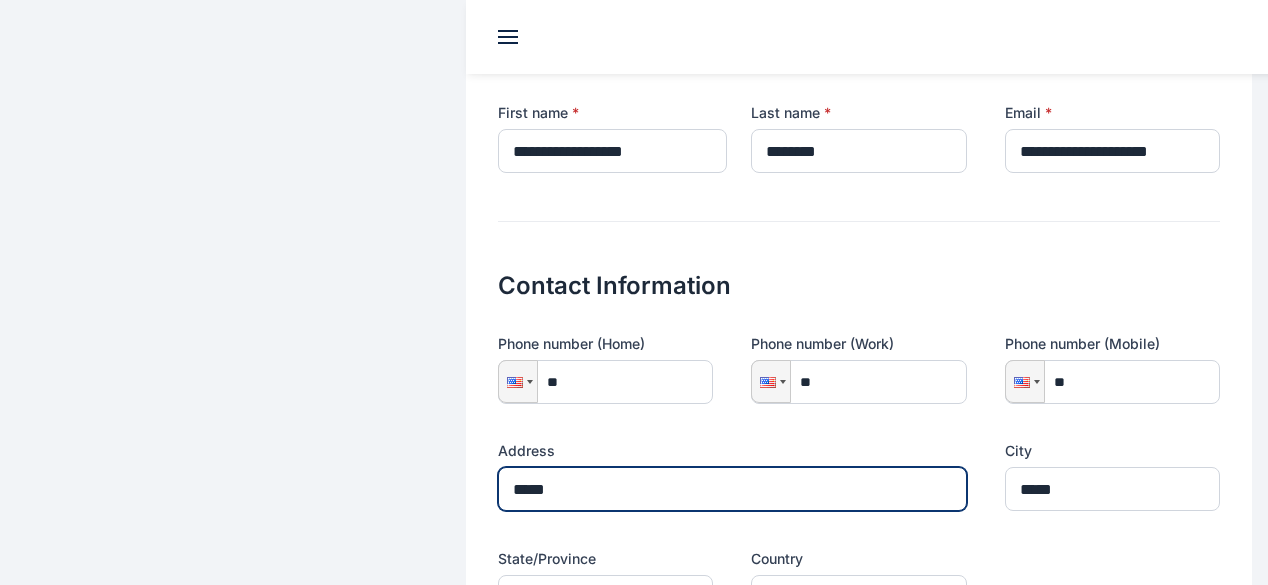 click on "*****" at bounding box center (732, 489) 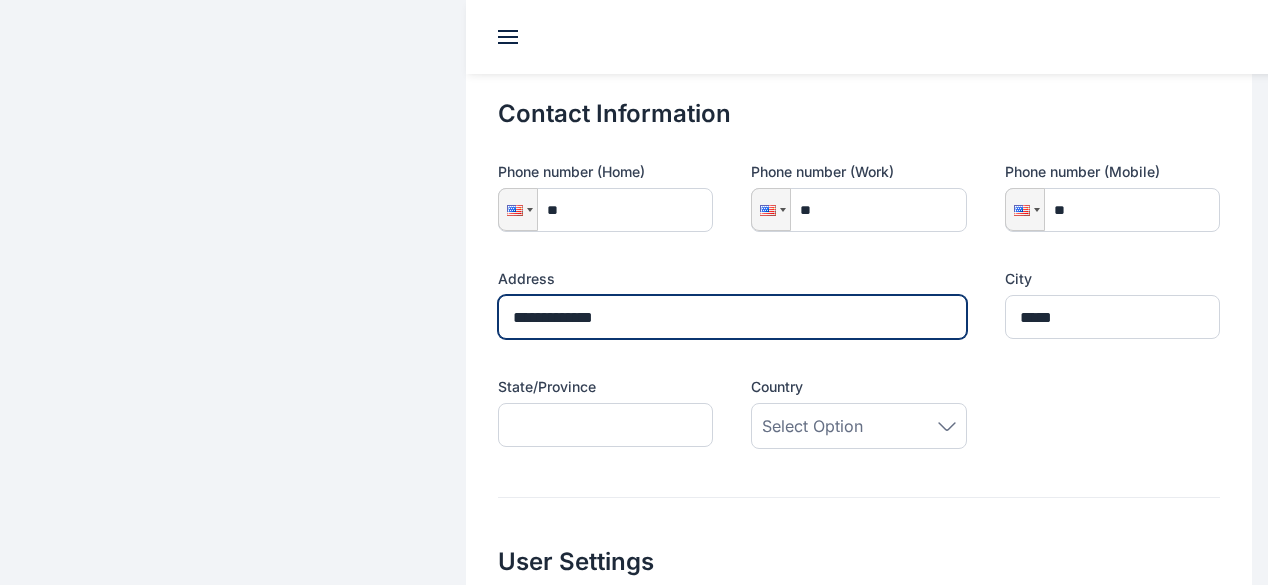 scroll, scrollTop: 409, scrollLeft: 0, axis: vertical 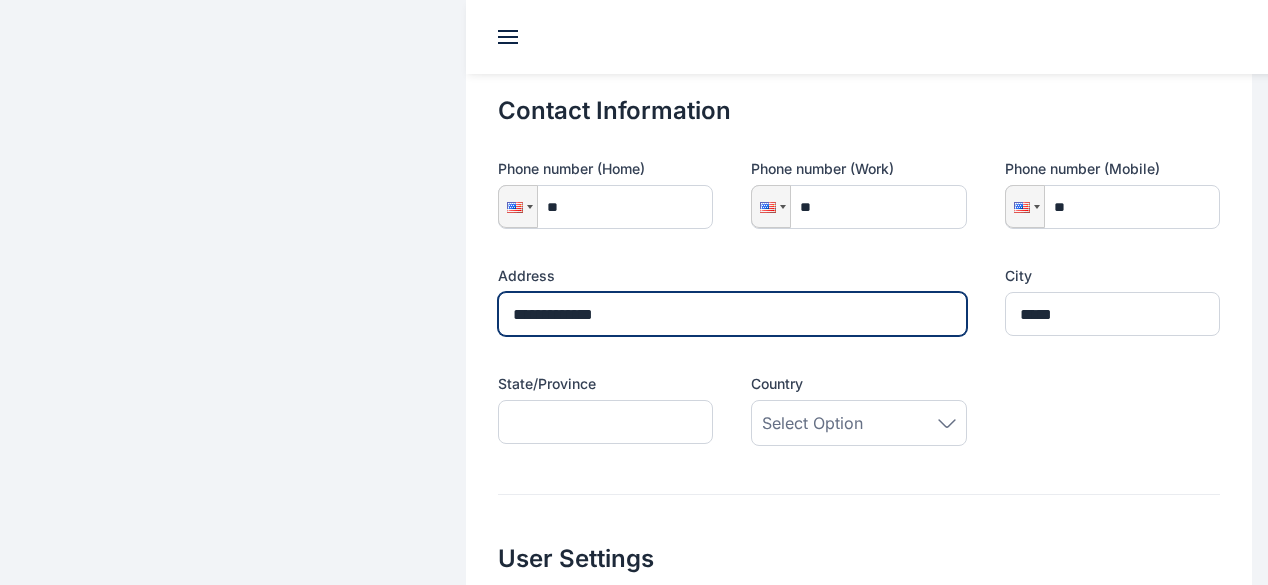 type on "**********" 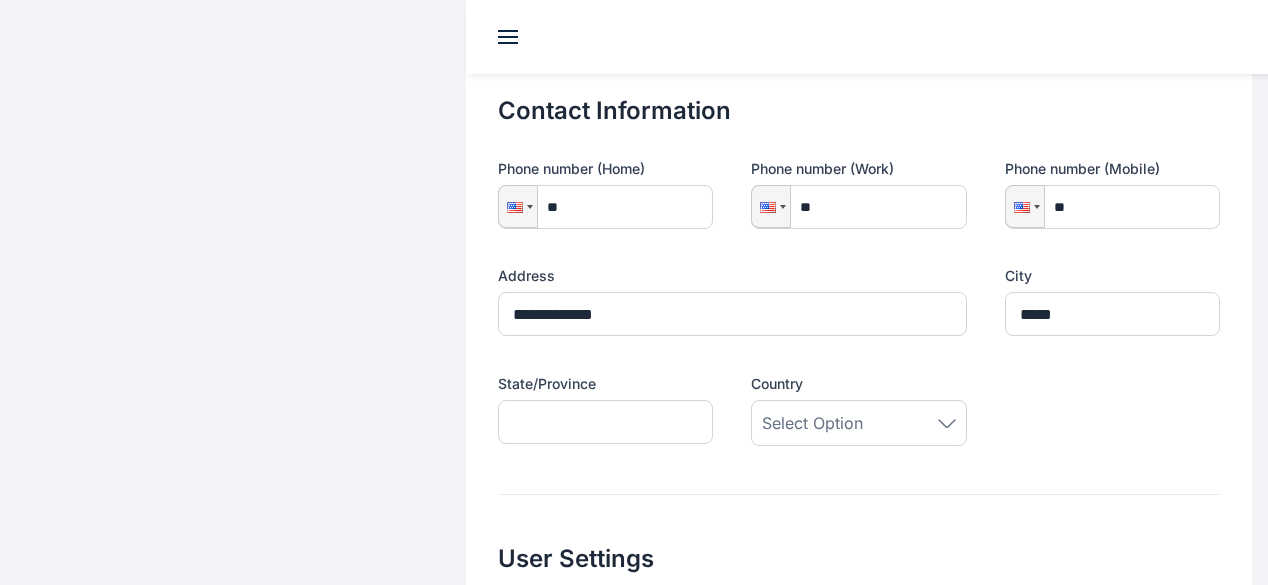 click 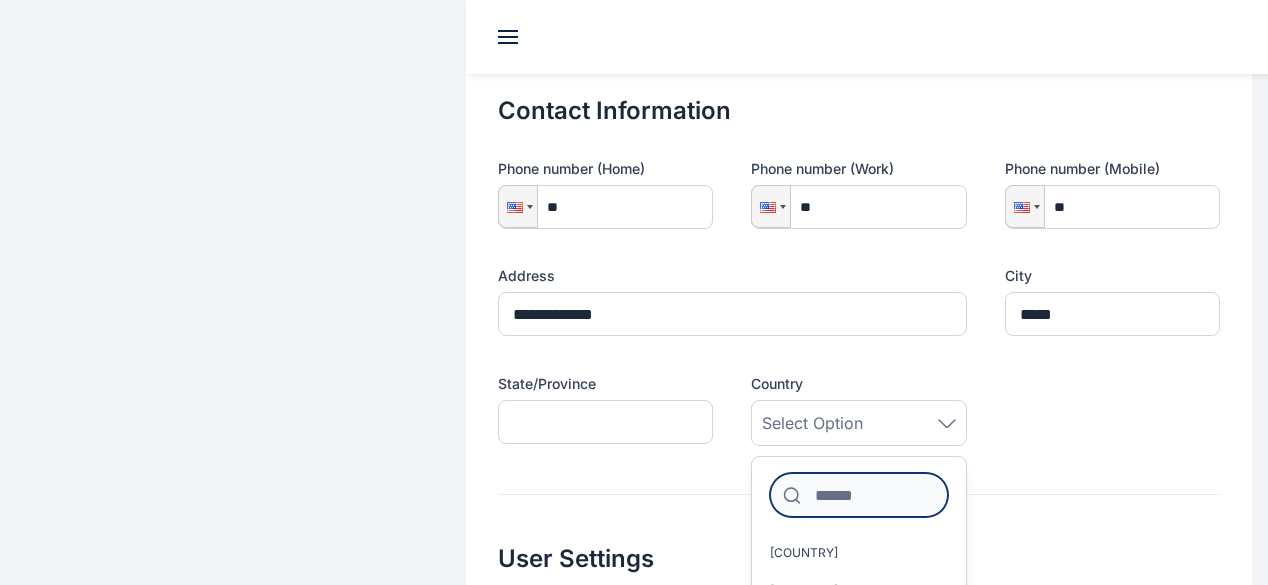 click at bounding box center (858, 495) 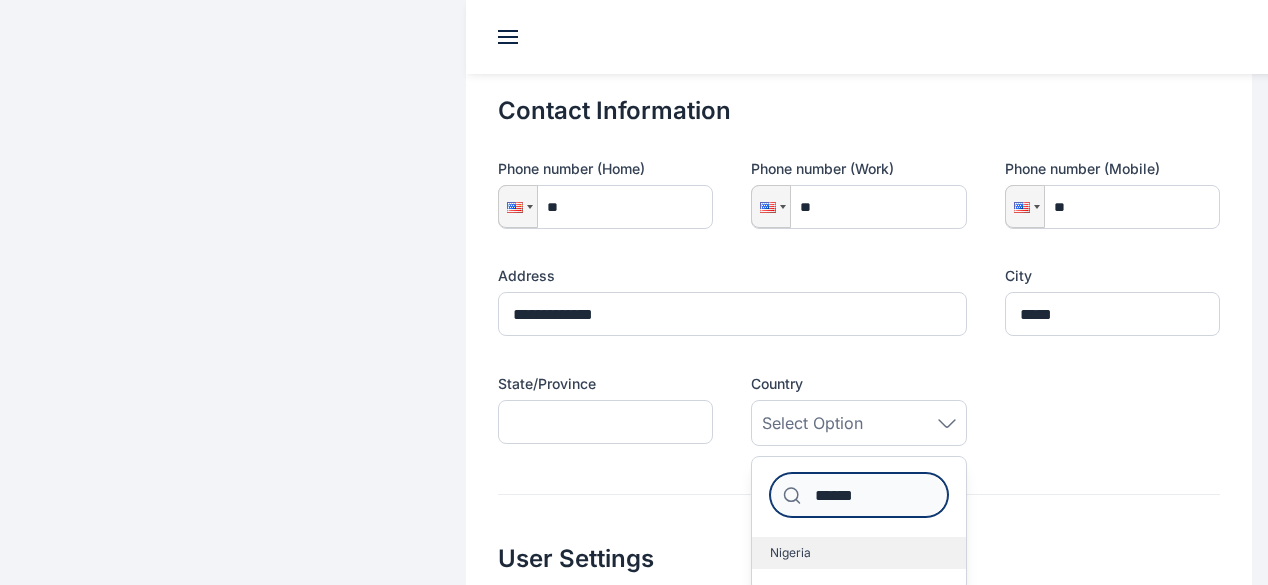 type on "******" 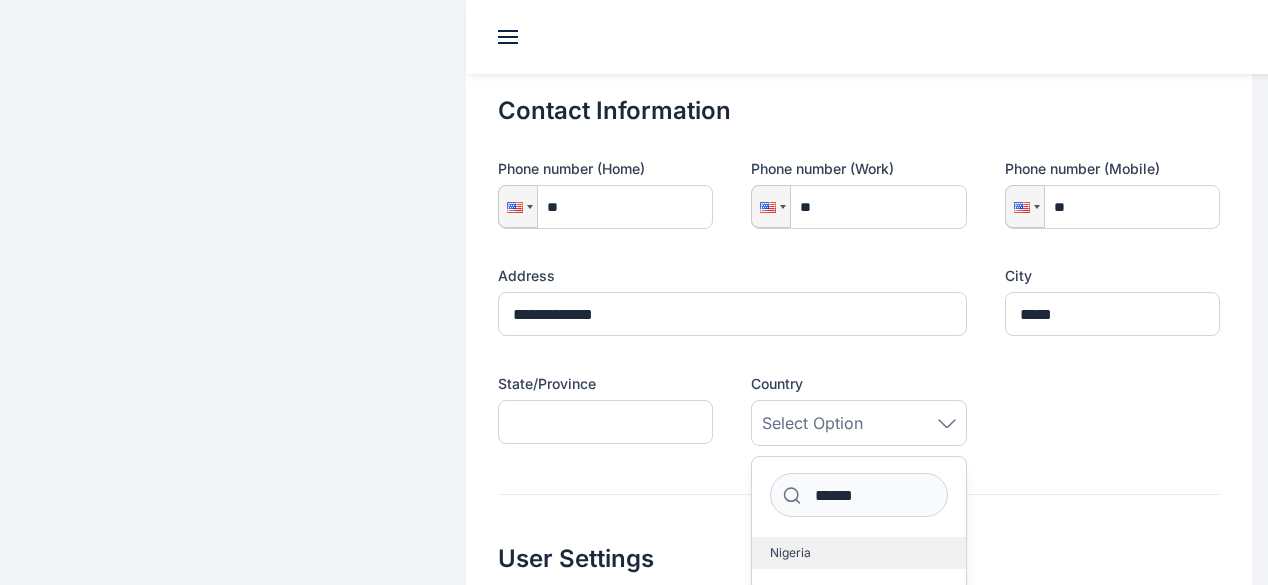 click on "Nigeria" at bounding box center [790, 553] 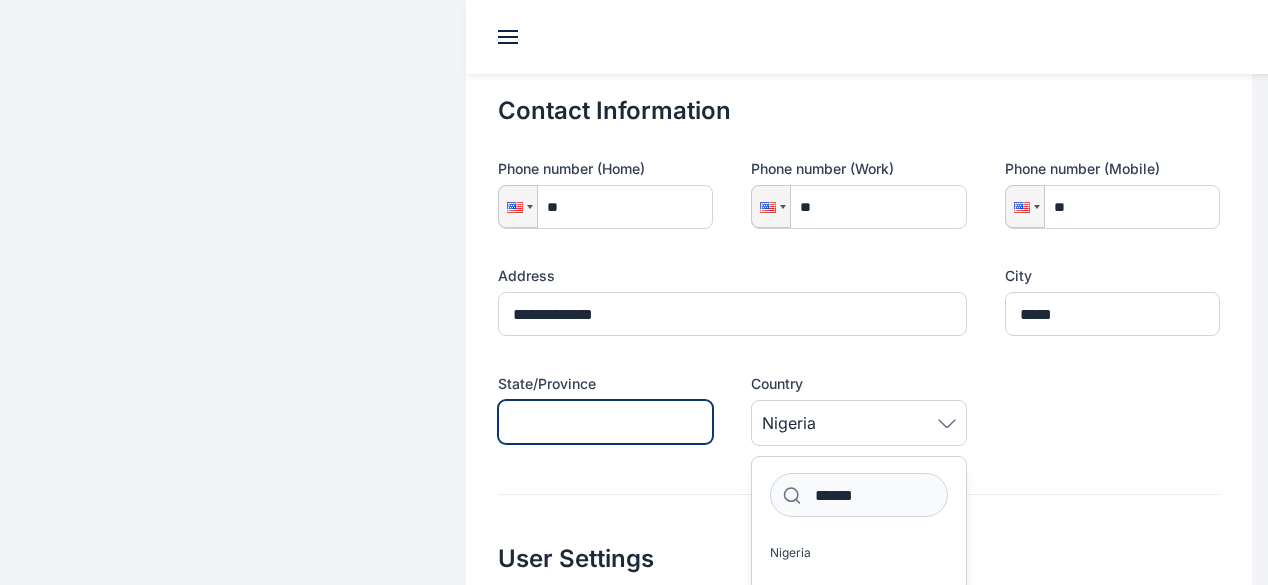 click at bounding box center (605, 422) 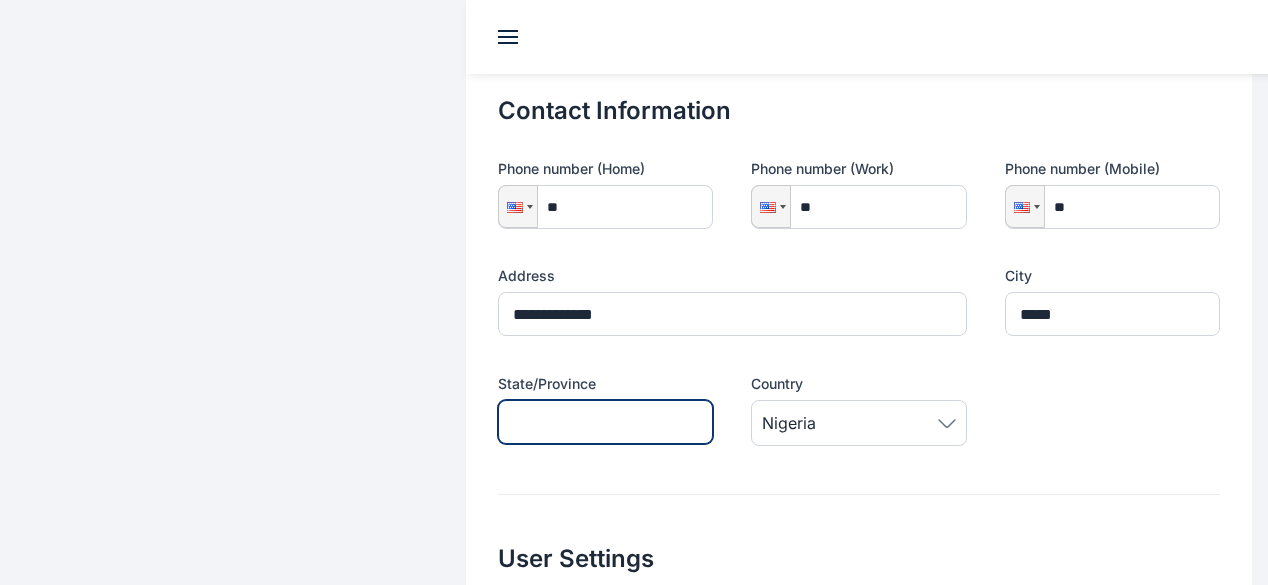 type on "*" 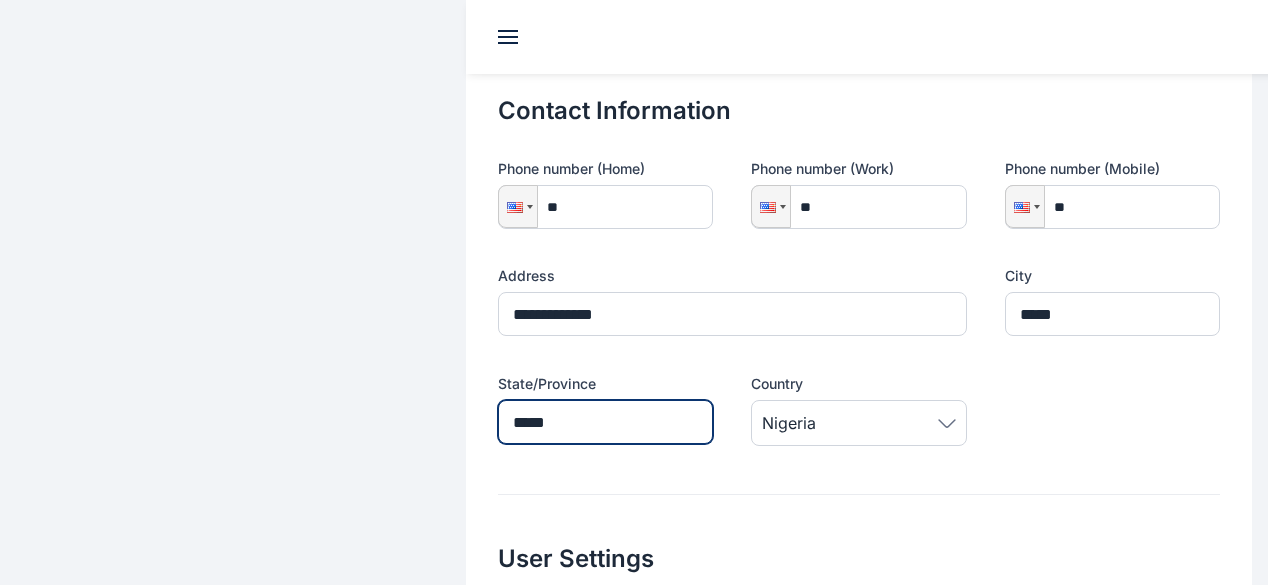 drag, startPoint x: 470, startPoint y: 377, endPoint x: 405, endPoint y: 378, distance: 65.00769 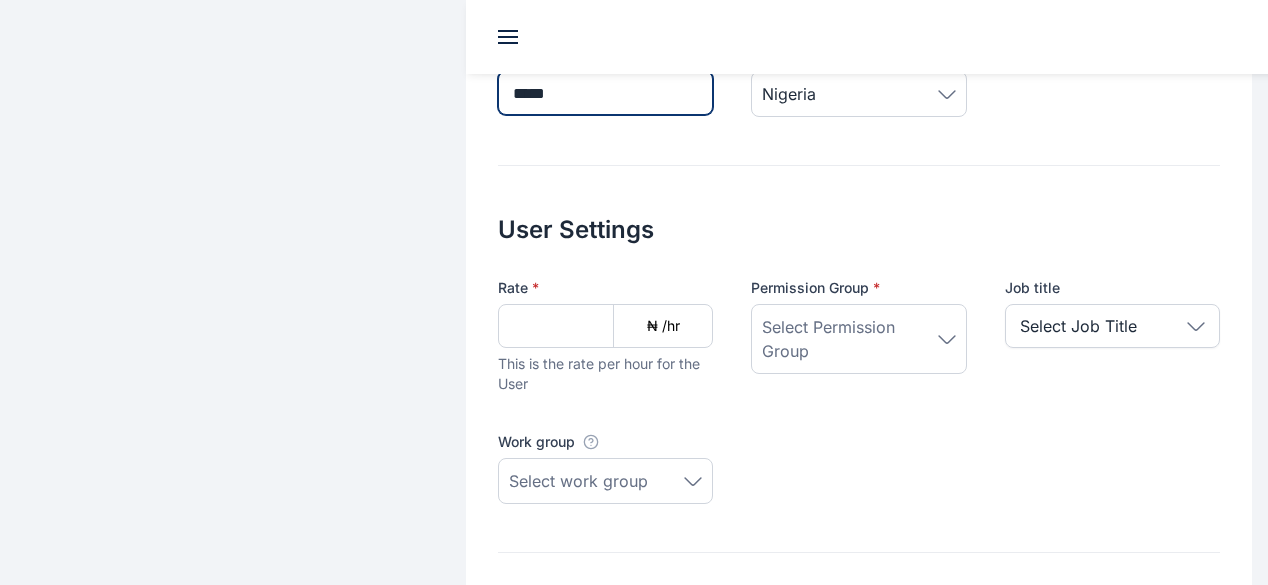 scroll, scrollTop: 751, scrollLeft: 0, axis: vertical 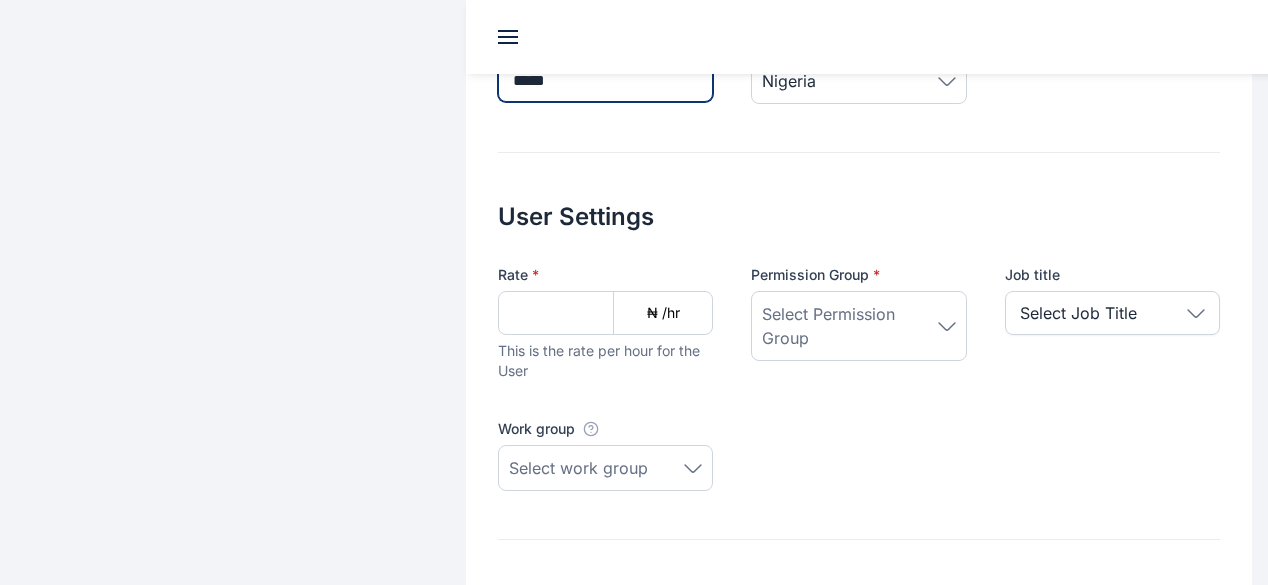 type on "*****" 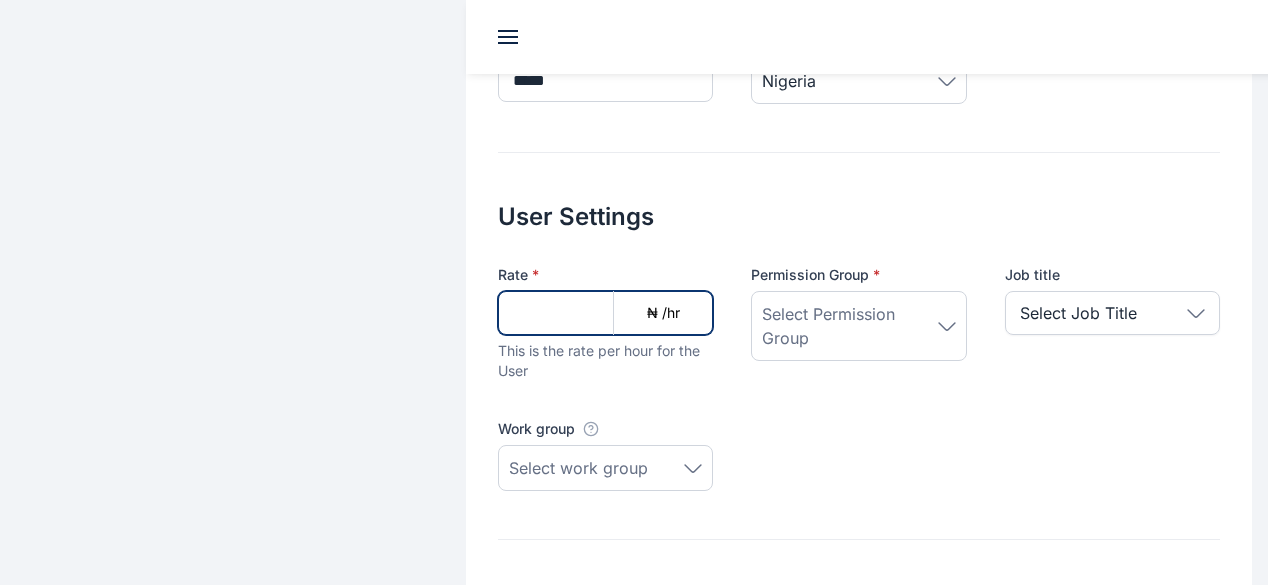 click at bounding box center [605, 313] 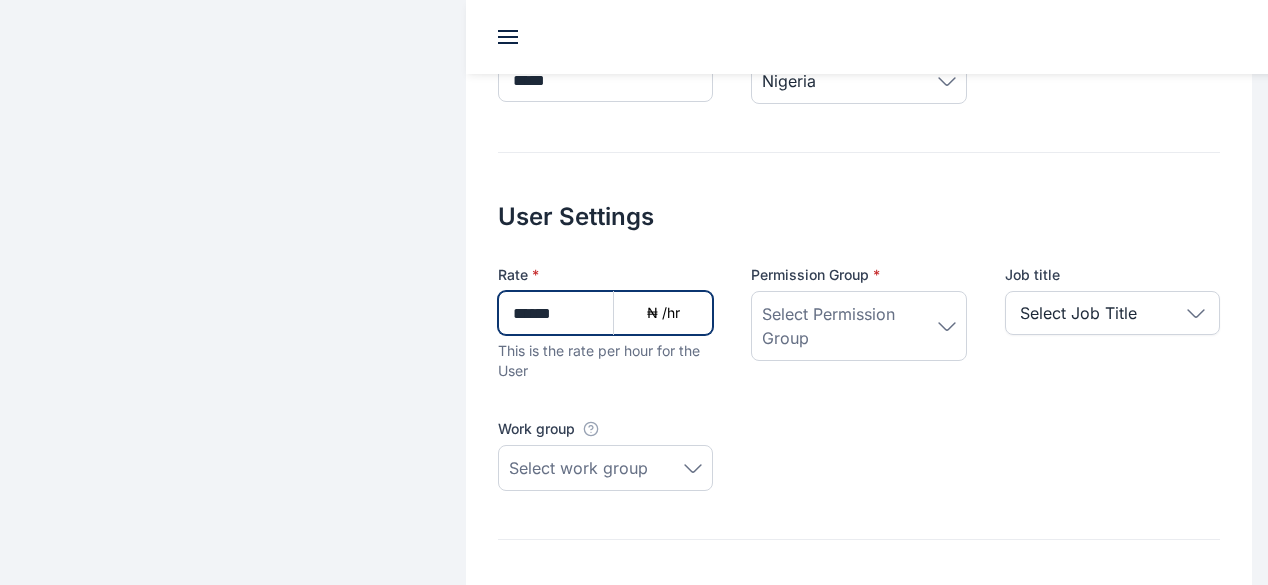 type on "******" 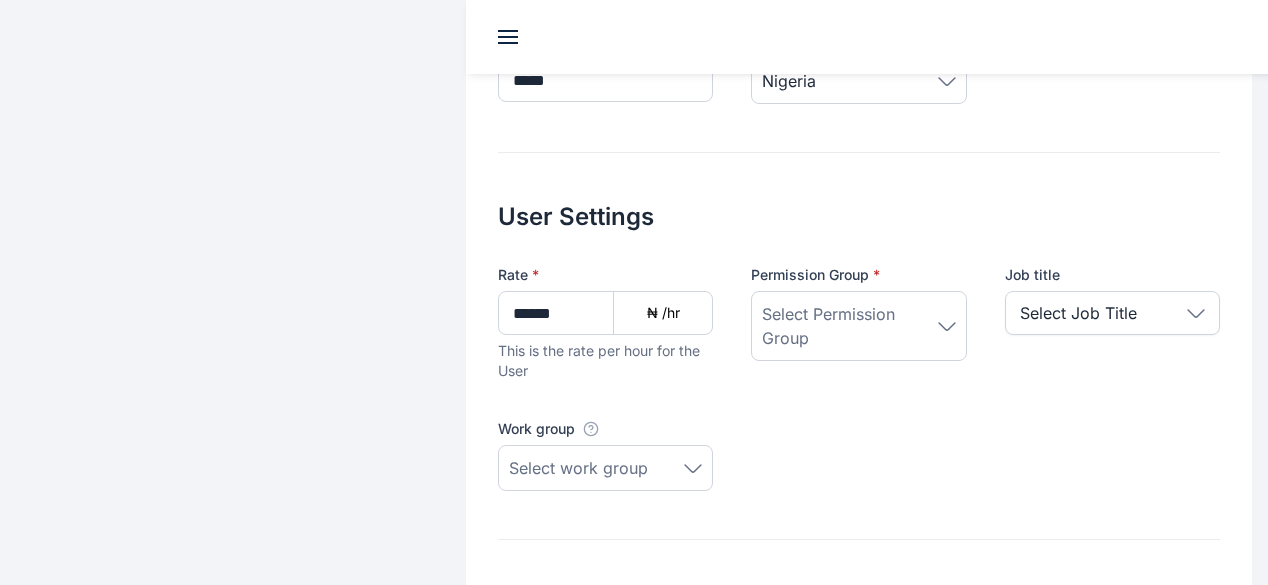 click 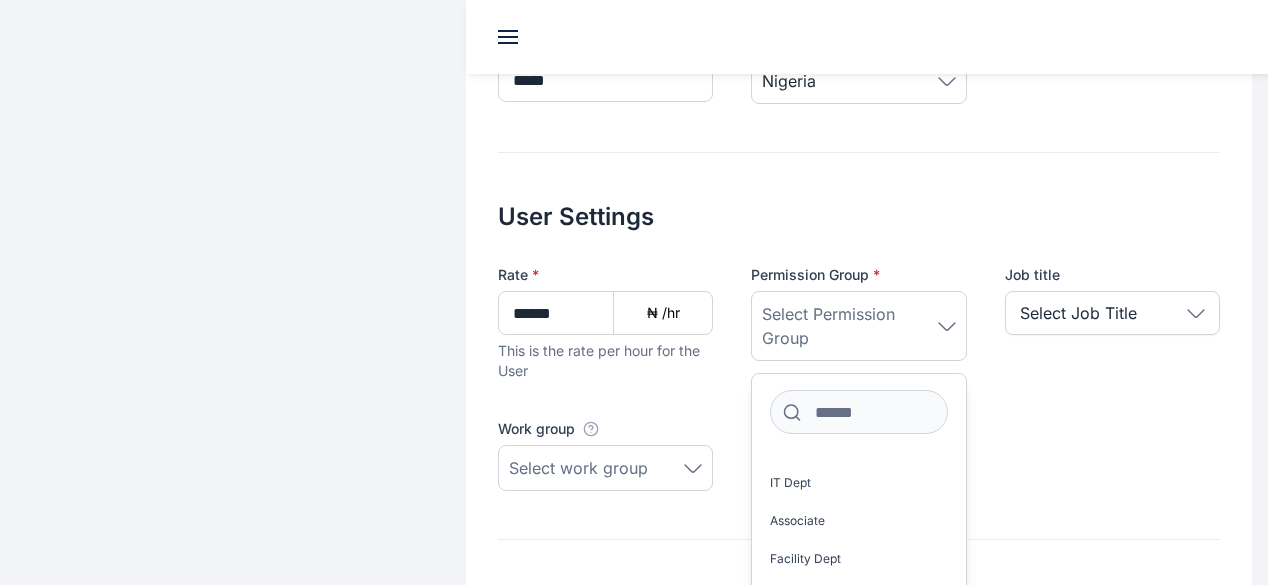 scroll, scrollTop: 103, scrollLeft: 0, axis: vertical 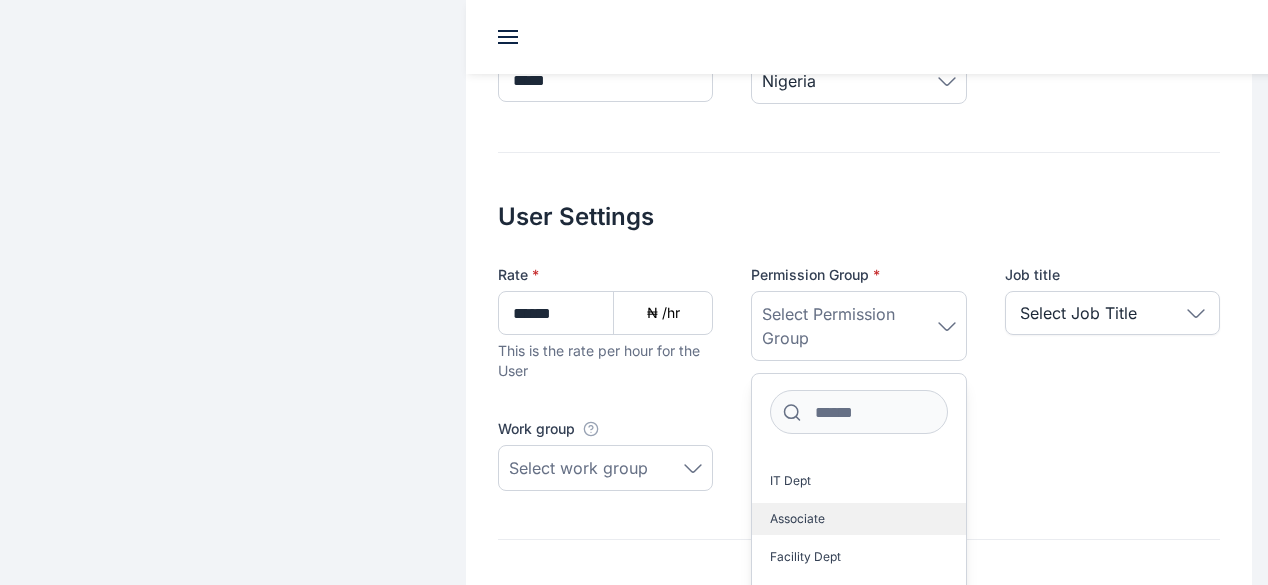 click on "Associate" at bounding box center (858, 519) 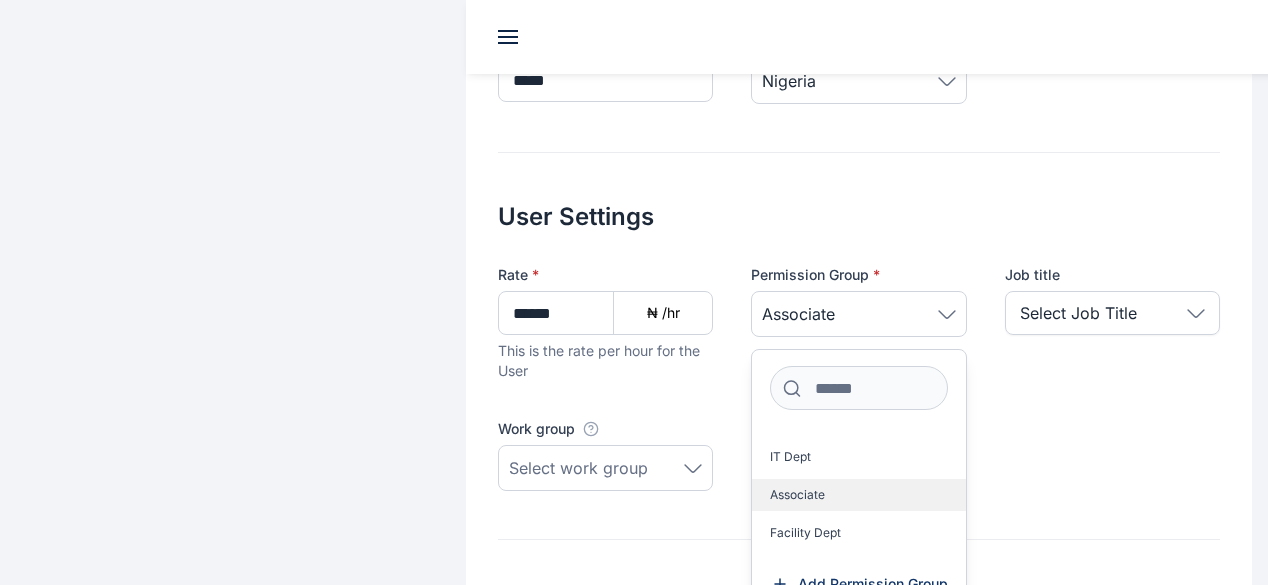 click on "Associate" at bounding box center (858, 495) 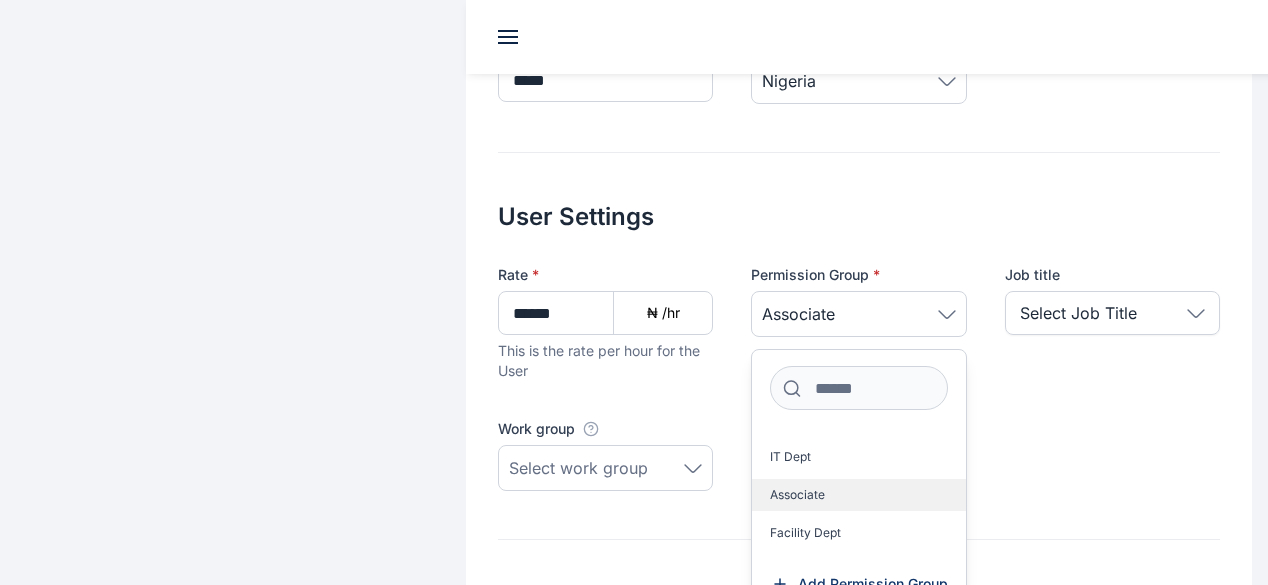 click on "Associate" at bounding box center [858, 495] 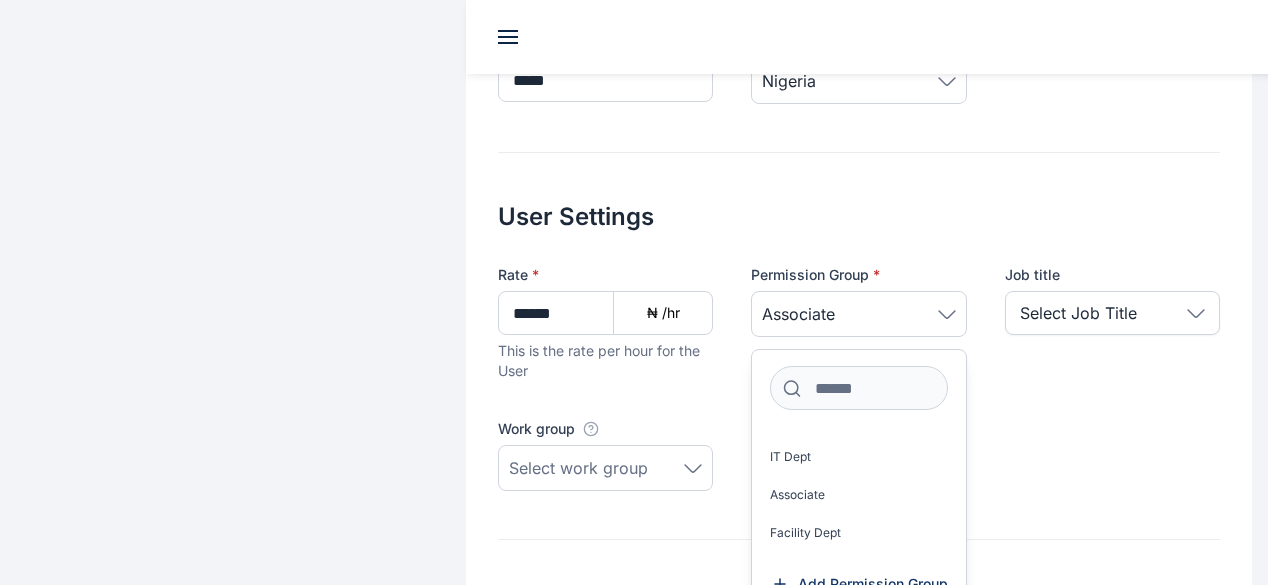 click on "**********" at bounding box center [859, 77] 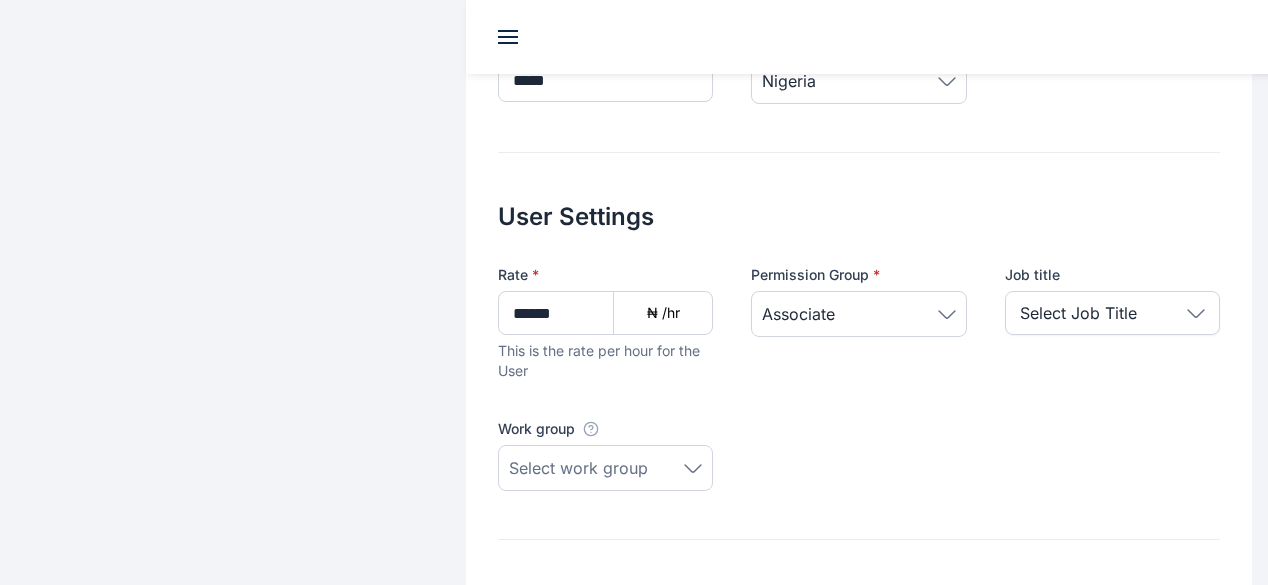 click on "Select Job Title" at bounding box center [1078, 313] 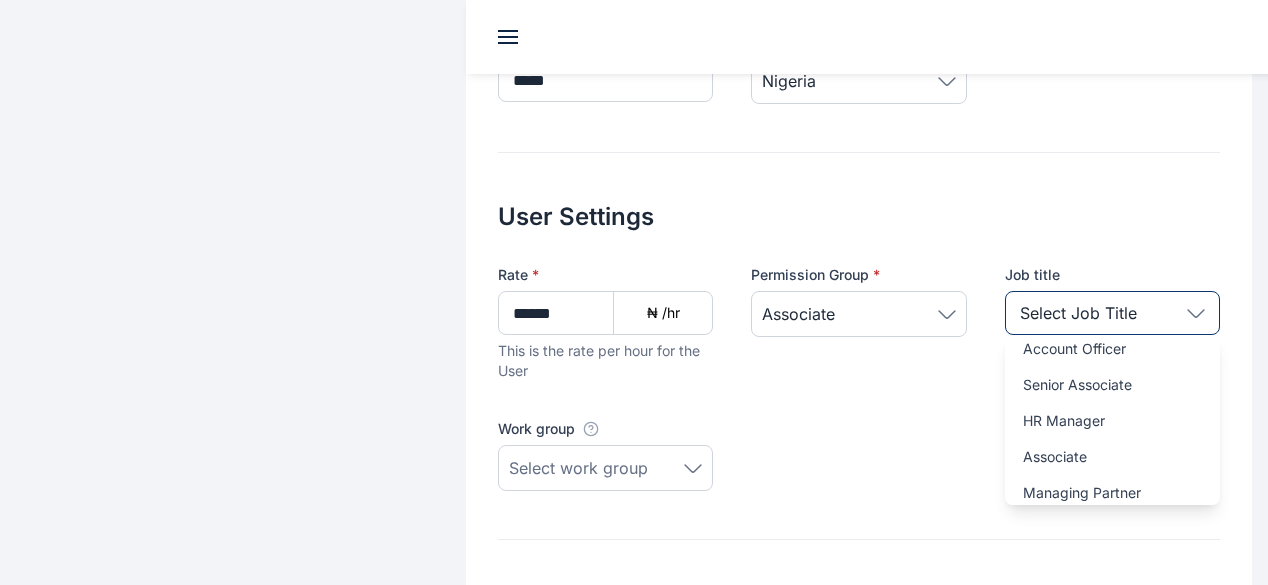 scroll, scrollTop: 97, scrollLeft: 0, axis: vertical 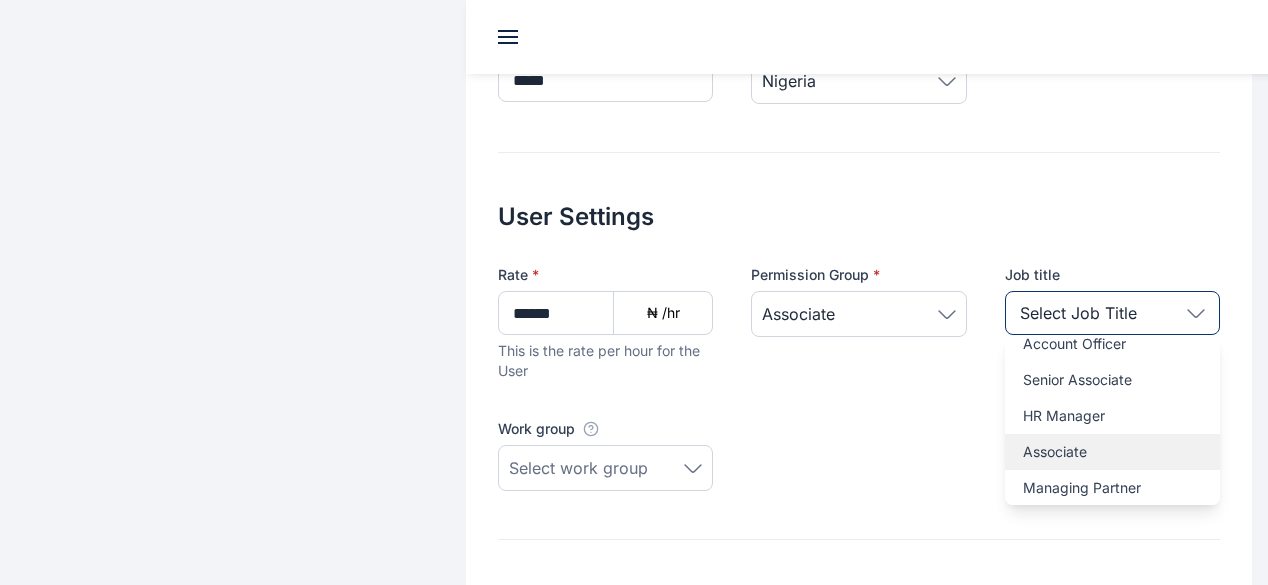 click on "Associate" at bounding box center [1112, 452] 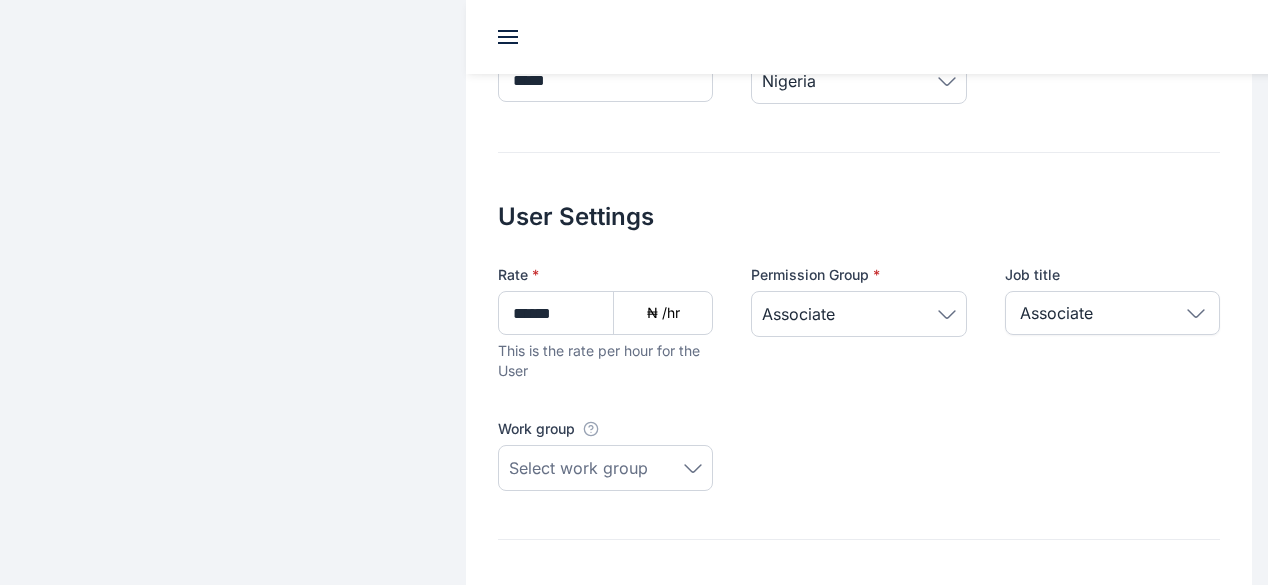 click 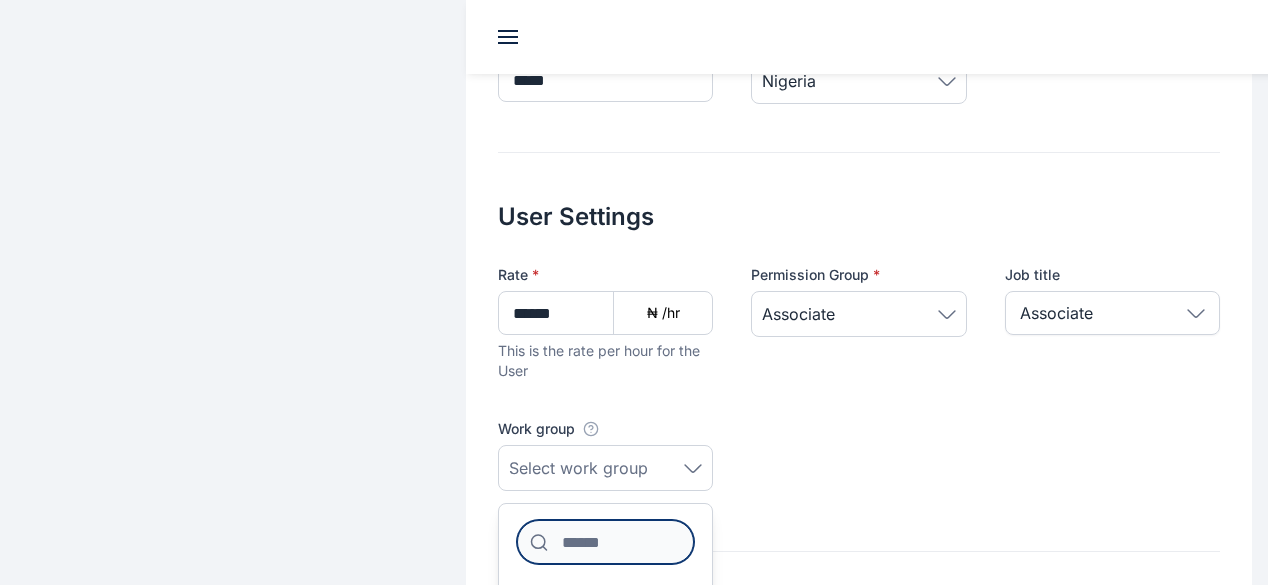 click at bounding box center [605, 542] 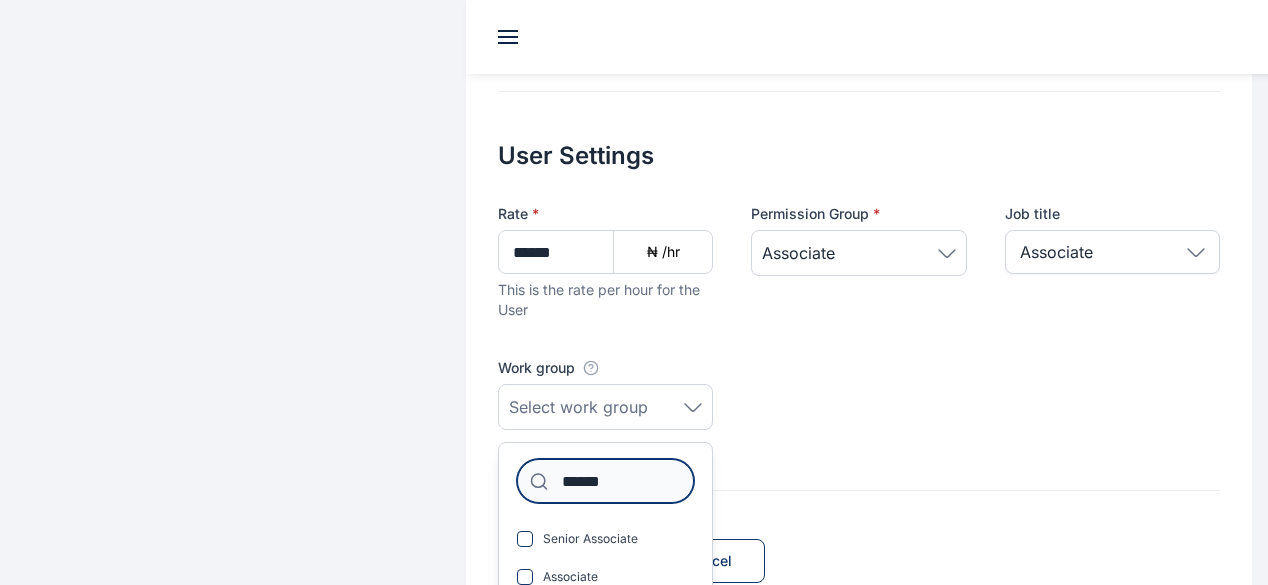 scroll, scrollTop: 826, scrollLeft: 0, axis: vertical 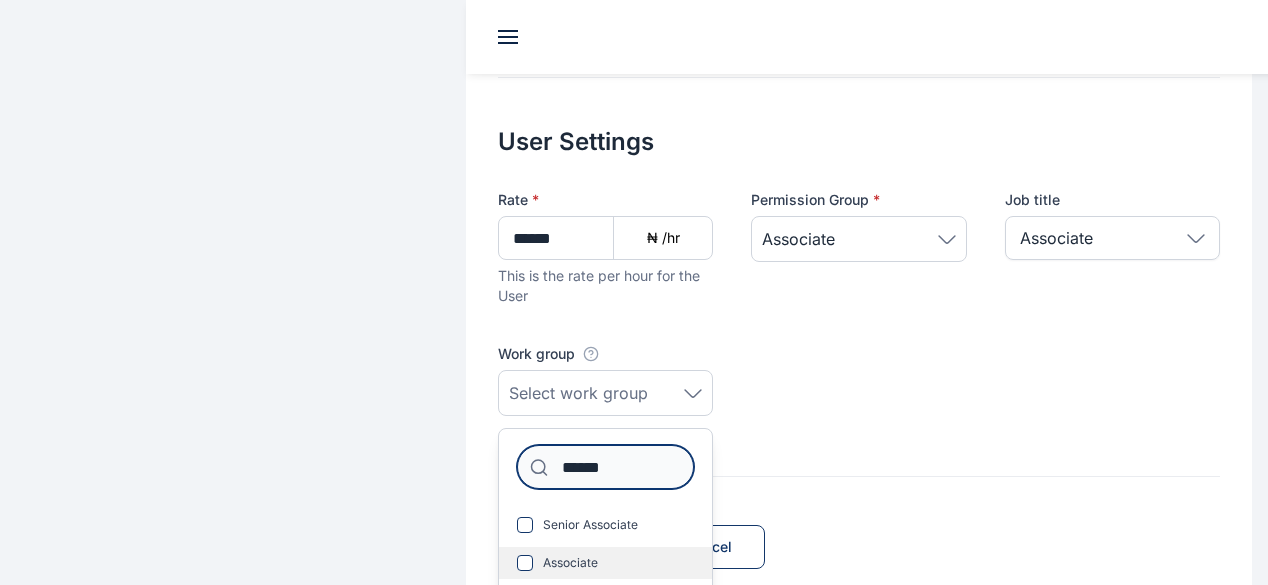 type on "******" 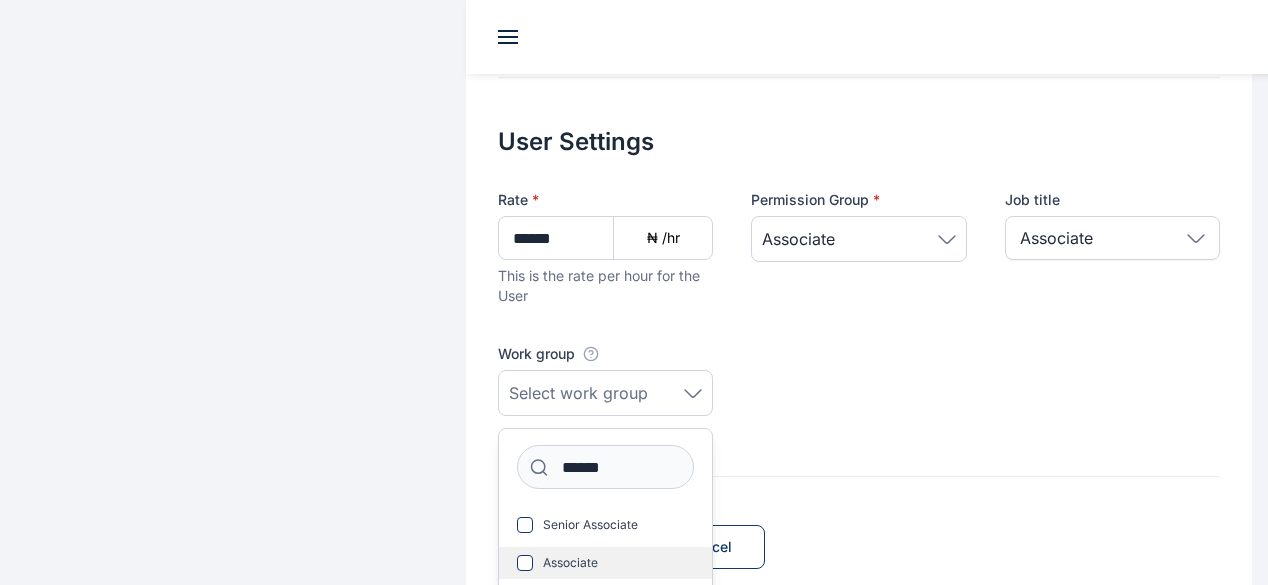 click on "Associate" at bounding box center (570, 563) 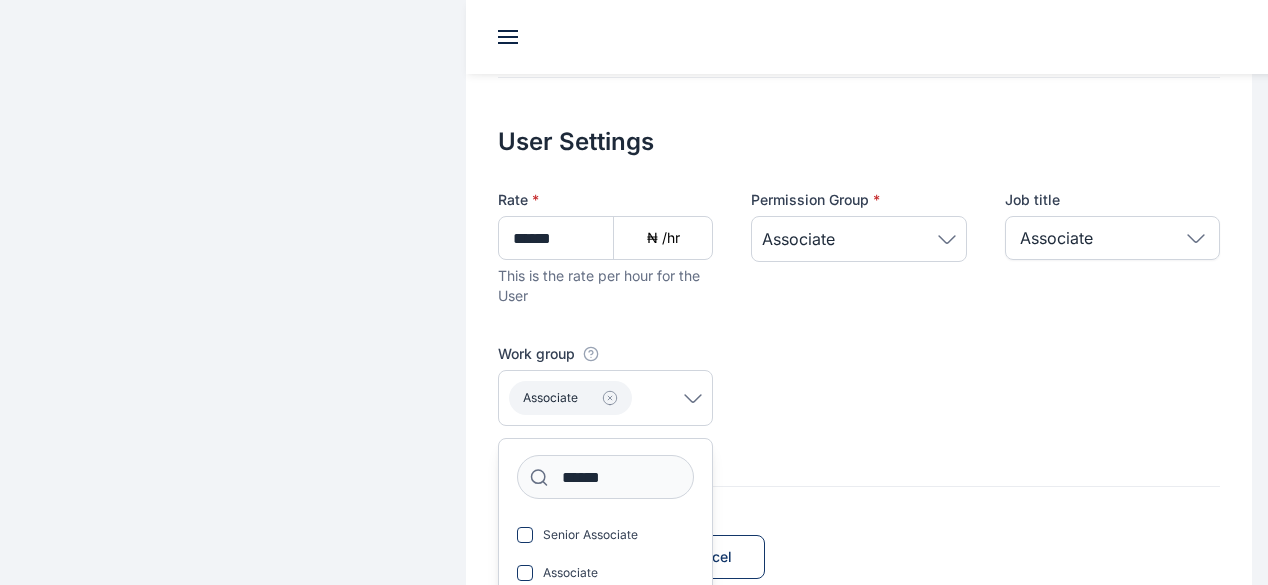 click on "Send Invite Invite Cancel" at bounding box center [859, 533] 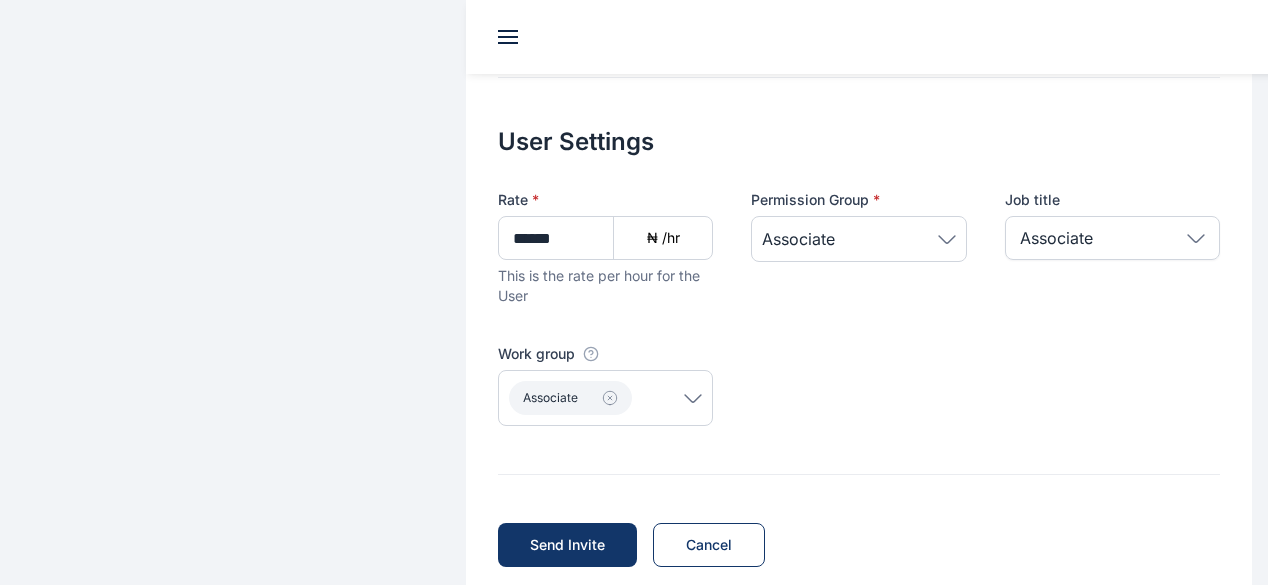 scroll, scrollTop: 824, scrollLeft: 0, axis: vertical 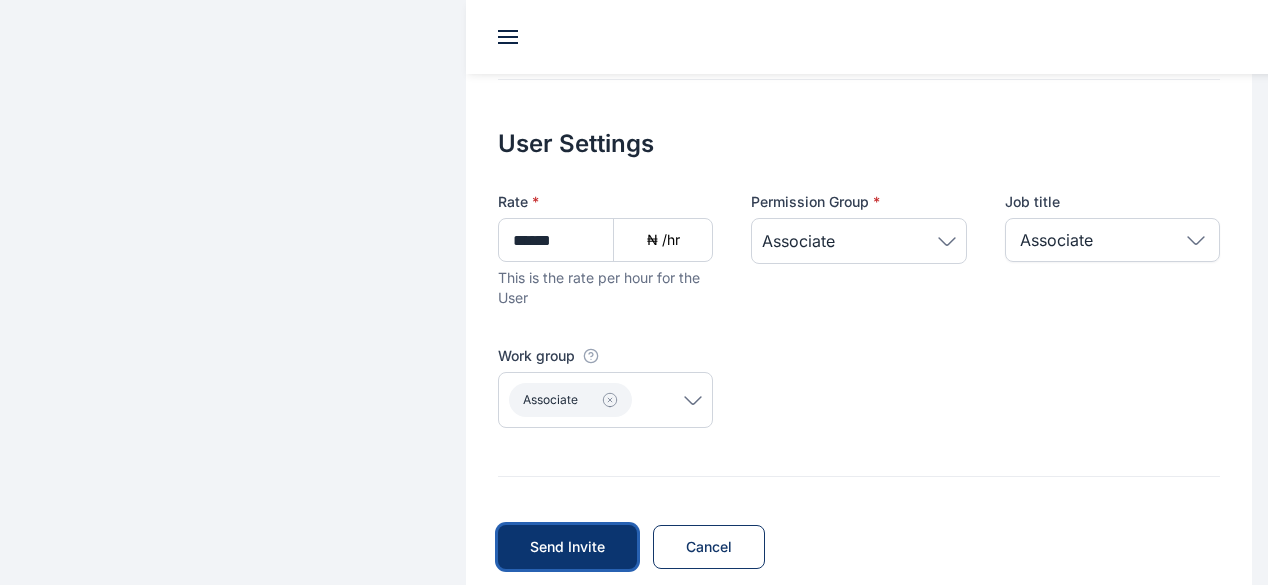 click on "Send Invite" at bounding box center [567, 547] 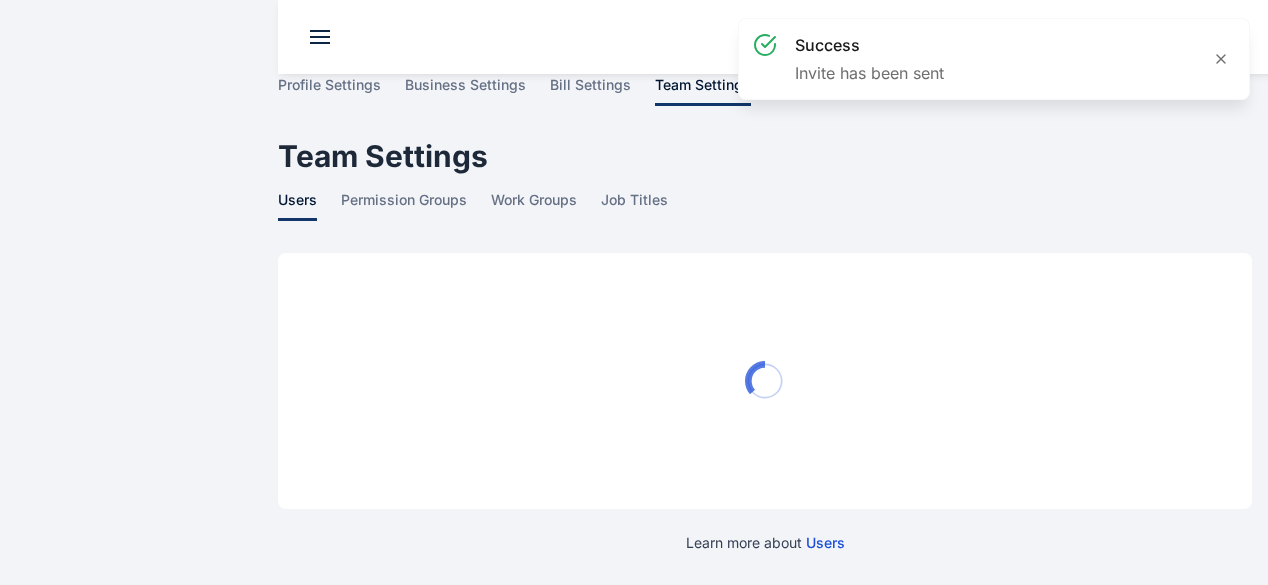 scroll, scrollTop: 0, scrollLeft: 0, axis: both 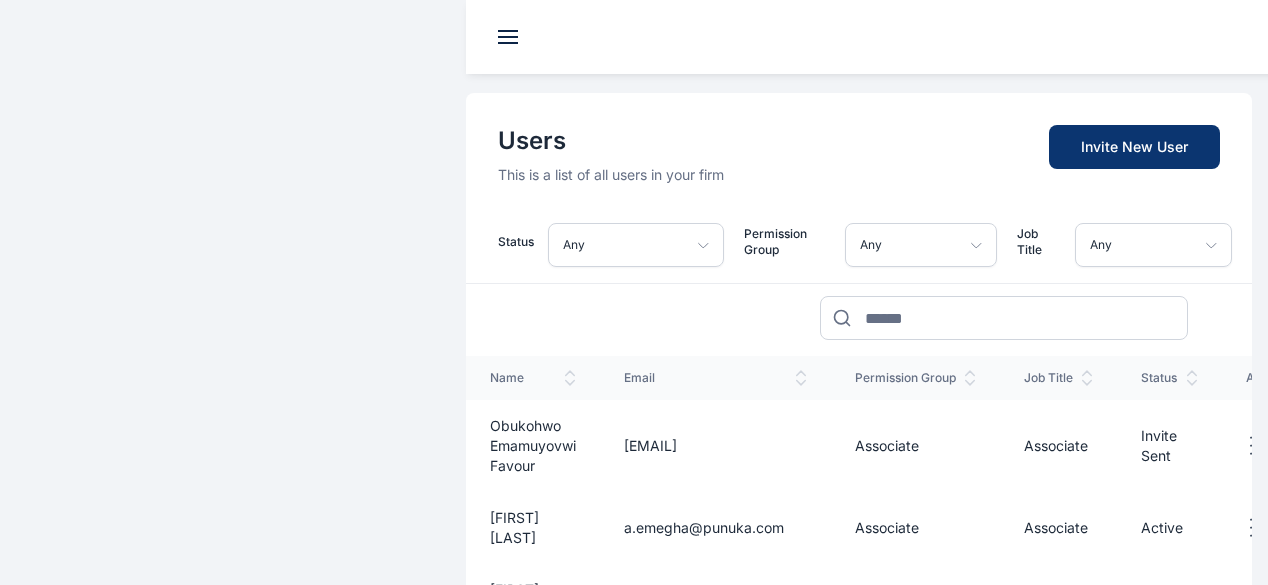 click on "Invite New User" at bounding box center (1134, 147) 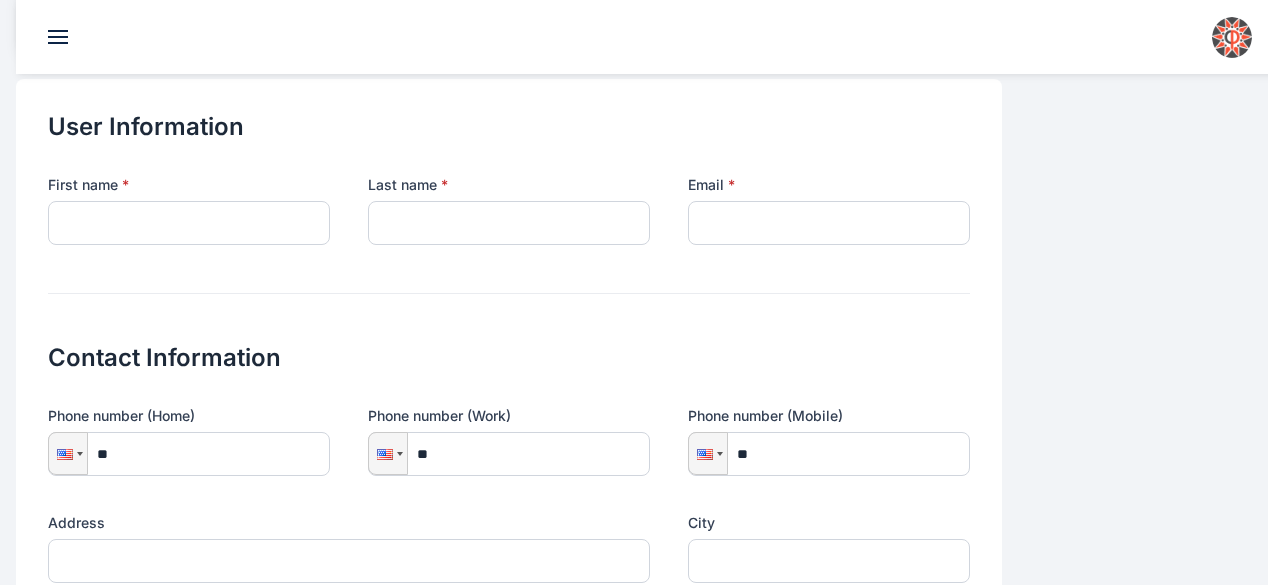 scroll, scrollTop: 0, scrollLeft: 0, axis: both 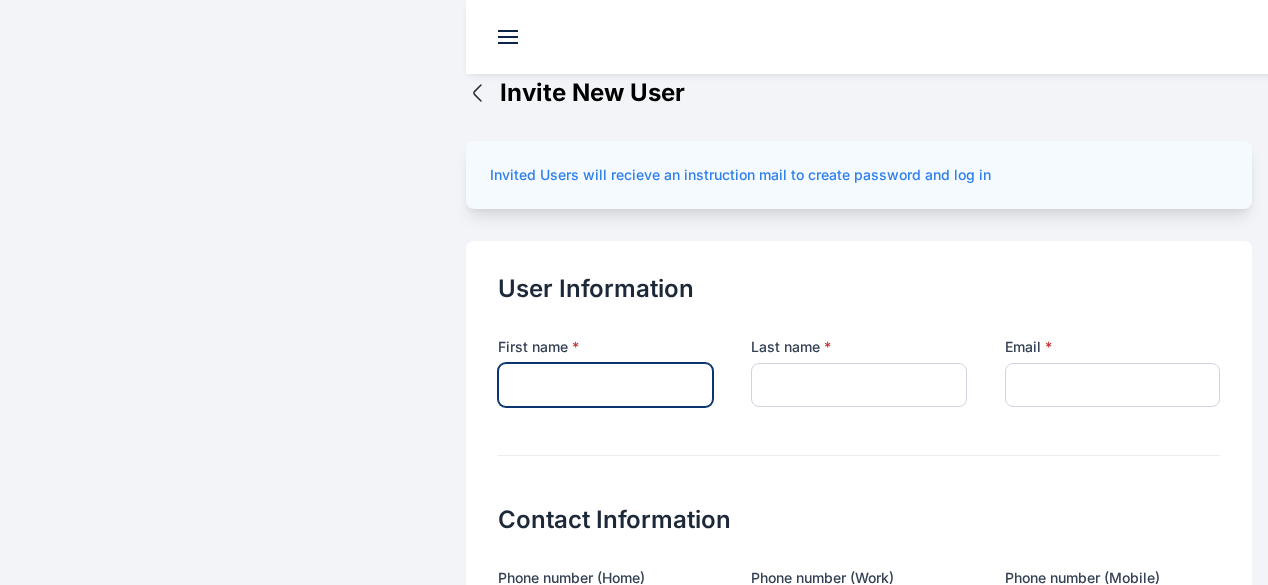 click at bounding box center [605, 385] 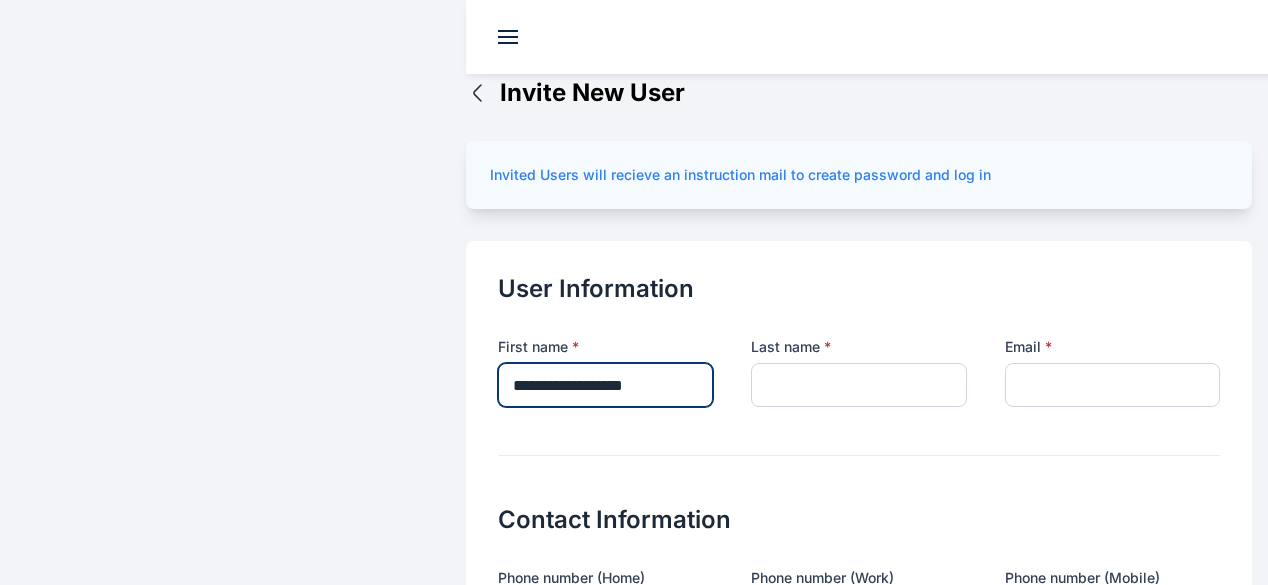 drag, startPoint x: 590, startPoint y: 342, endPoint x: 513, endPoint y: 333, distance: 77.52419 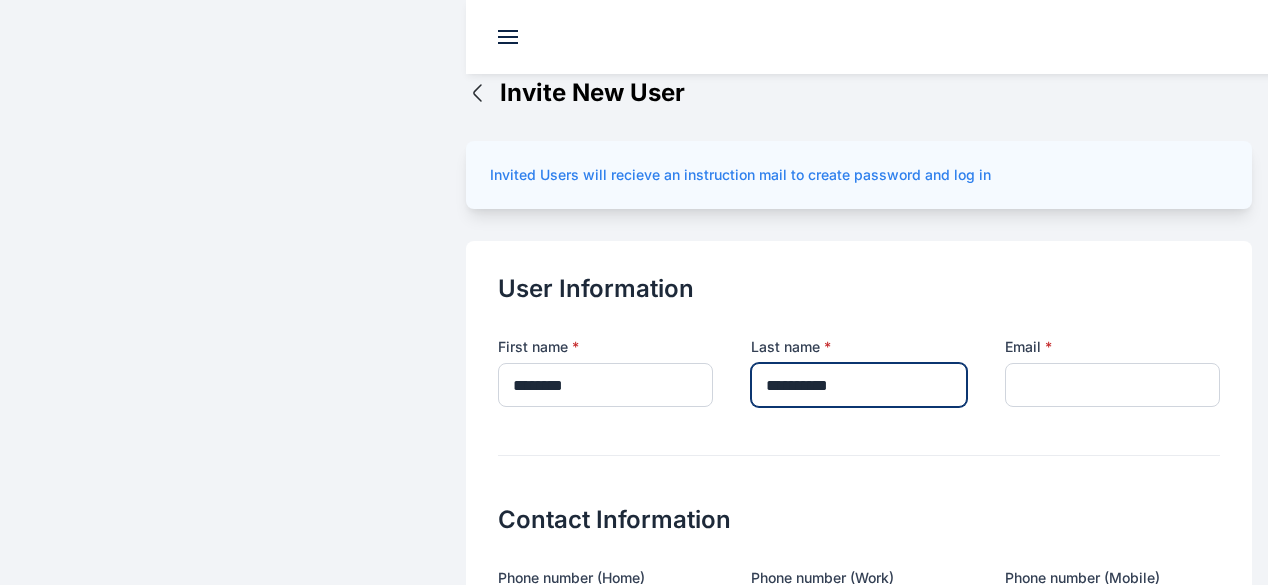 type on "*********" 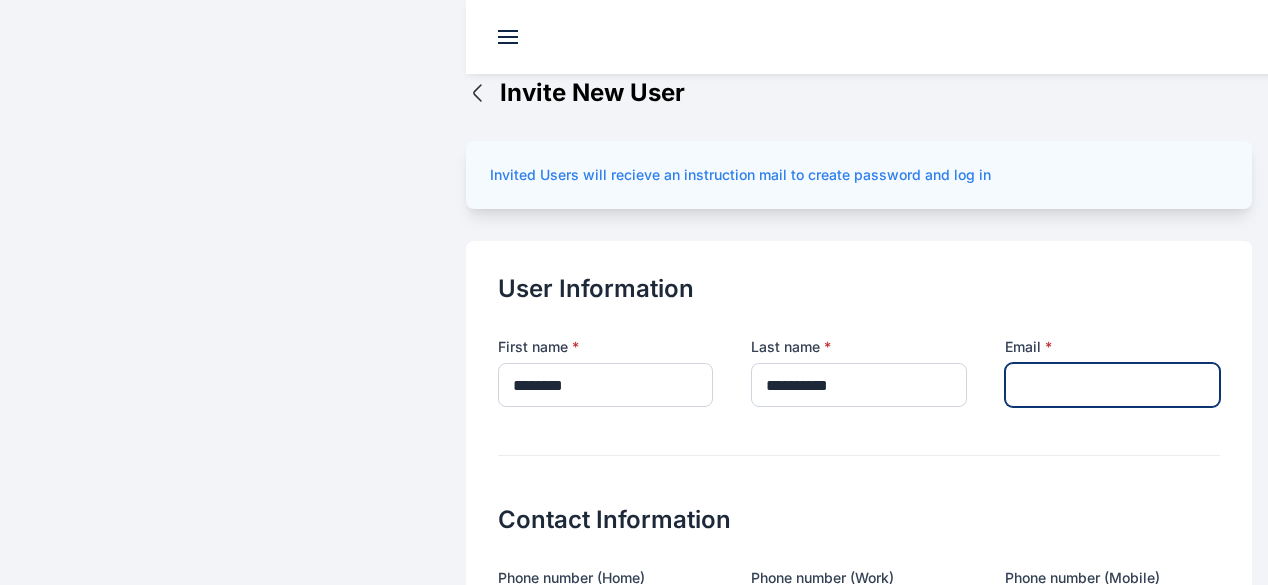 click at bounding box center (1112, 385) 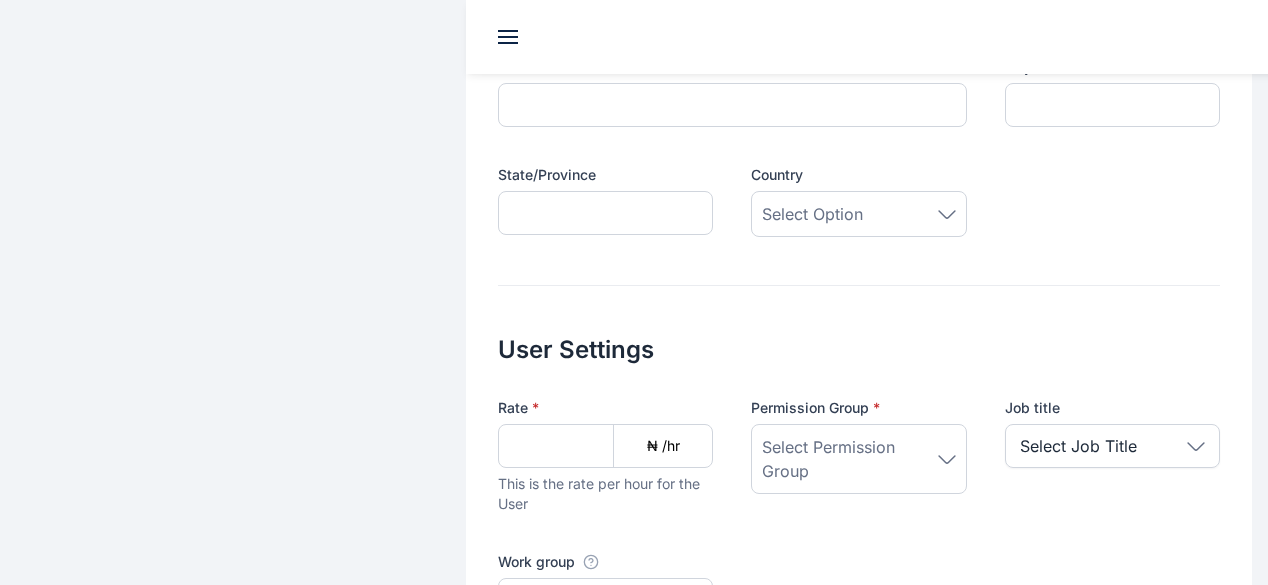 scroll, scrollTop: 616, scrollLeft: 0, axis: vertical 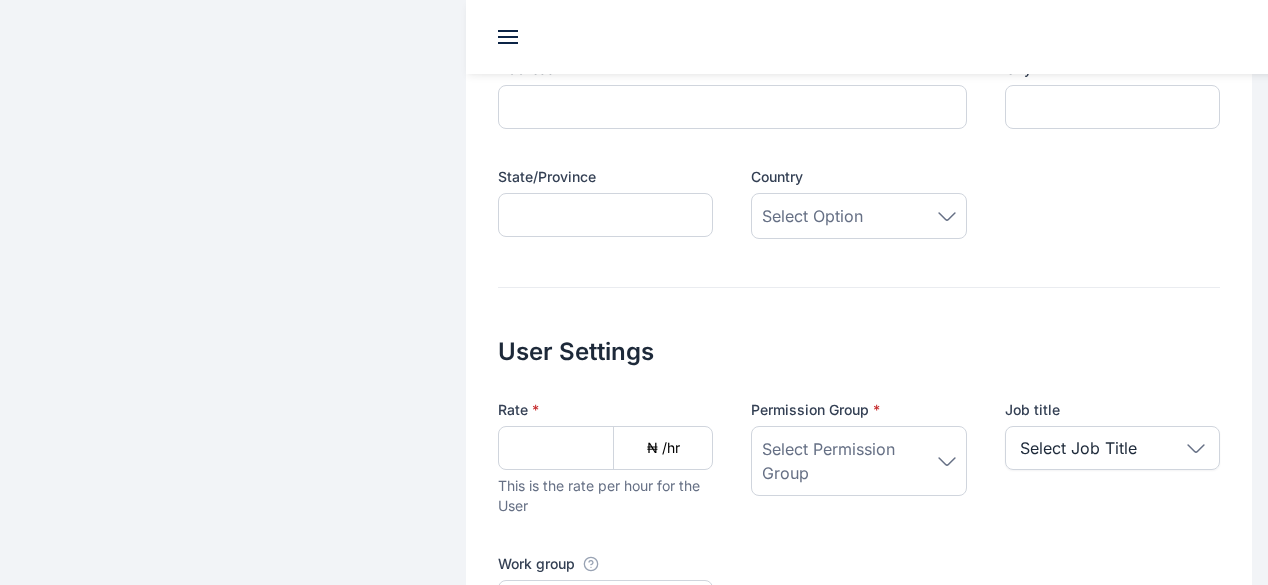 type on "**********" 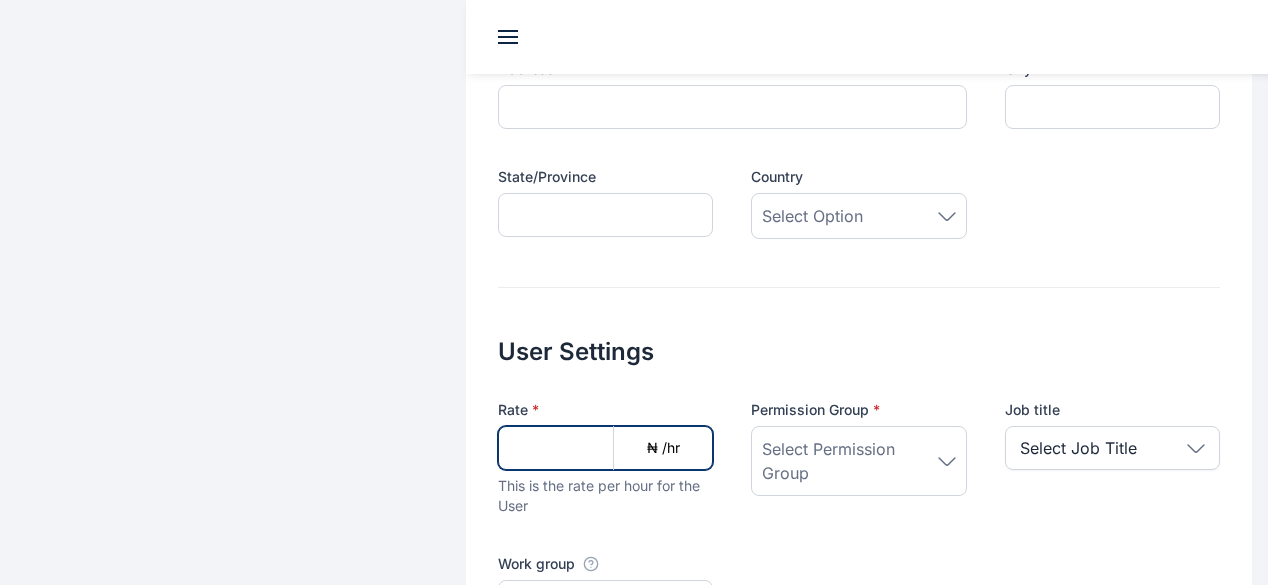 click at bounding box center [605, 448] 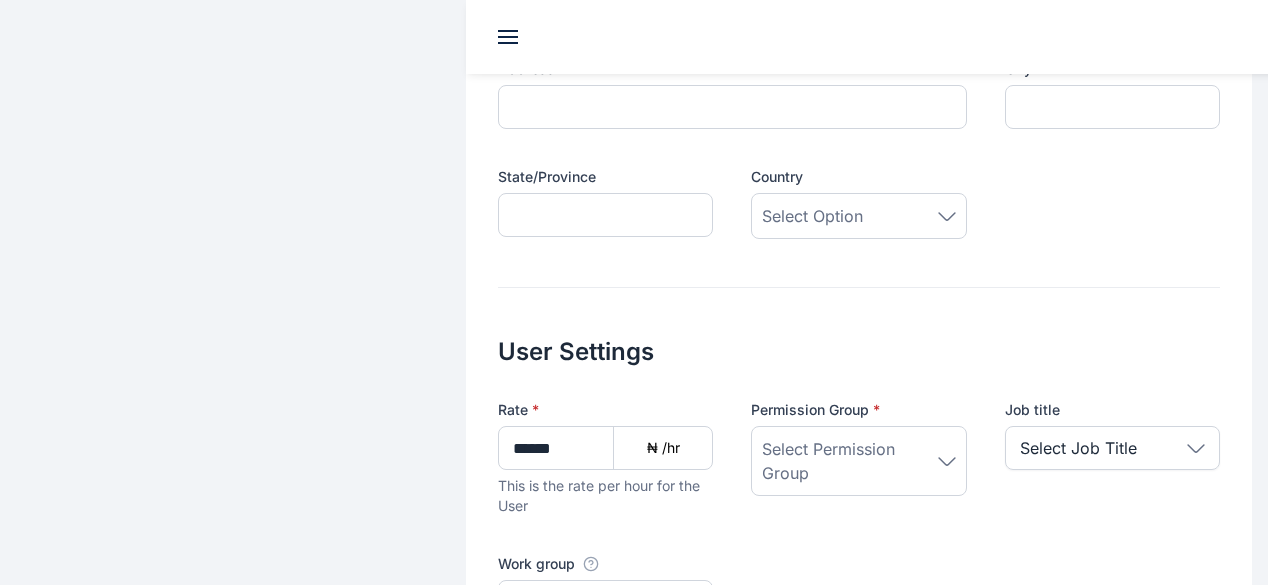click on "Select Permission Group" at bounding box center [849, 461] 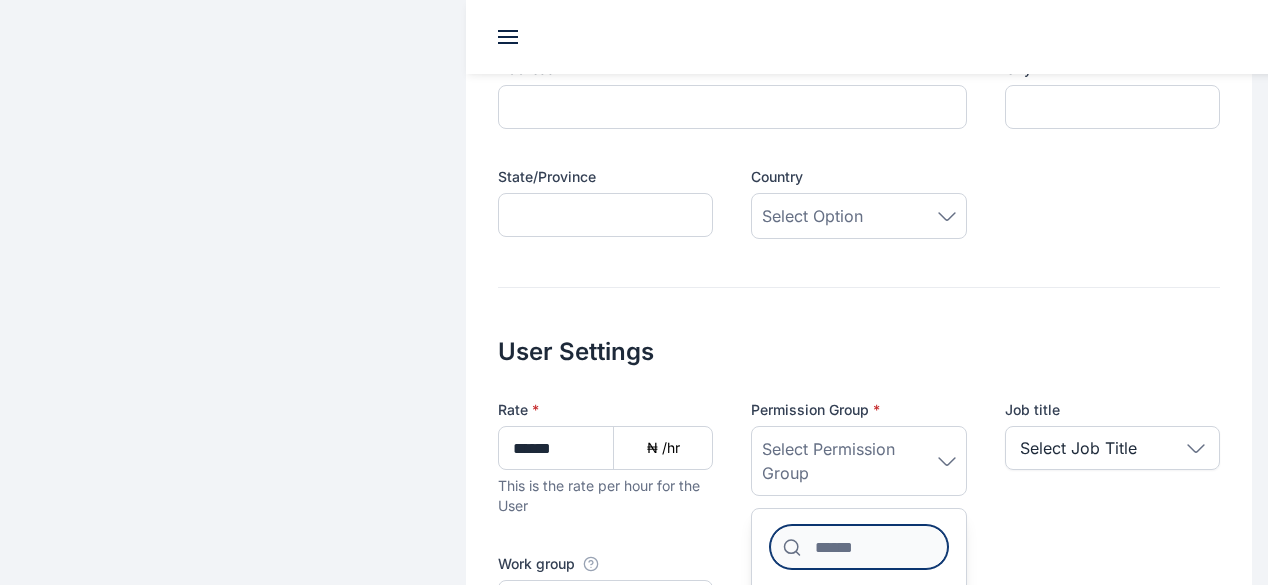 click at bounding box center [858, 547] 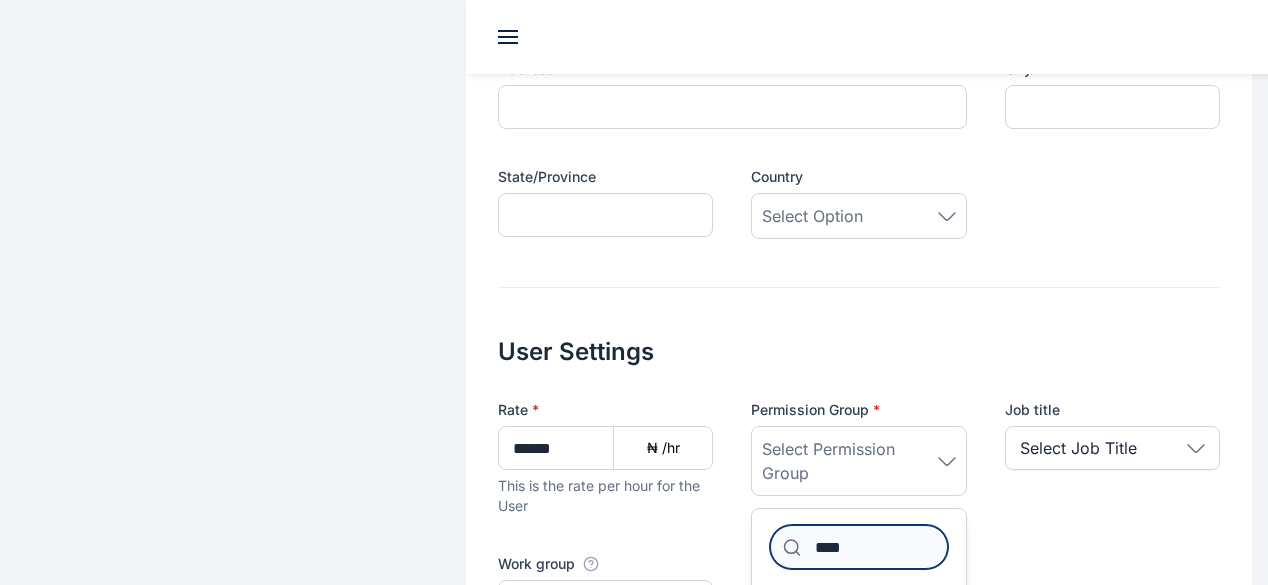 type on "****" 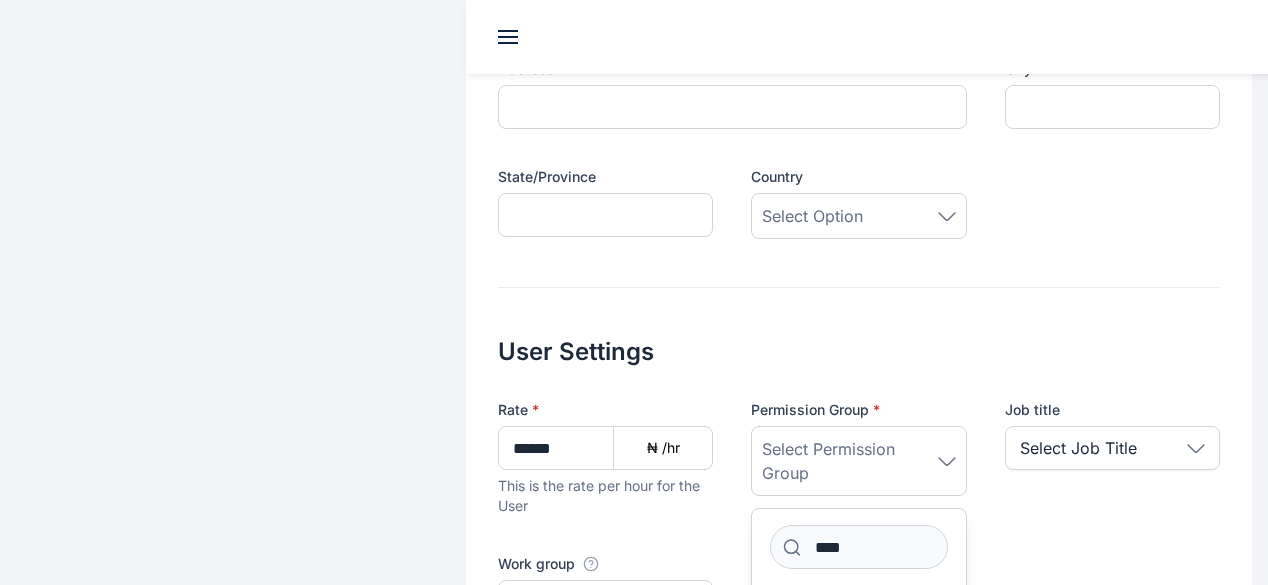 click on "Associate" at bounding box center [797, 643] 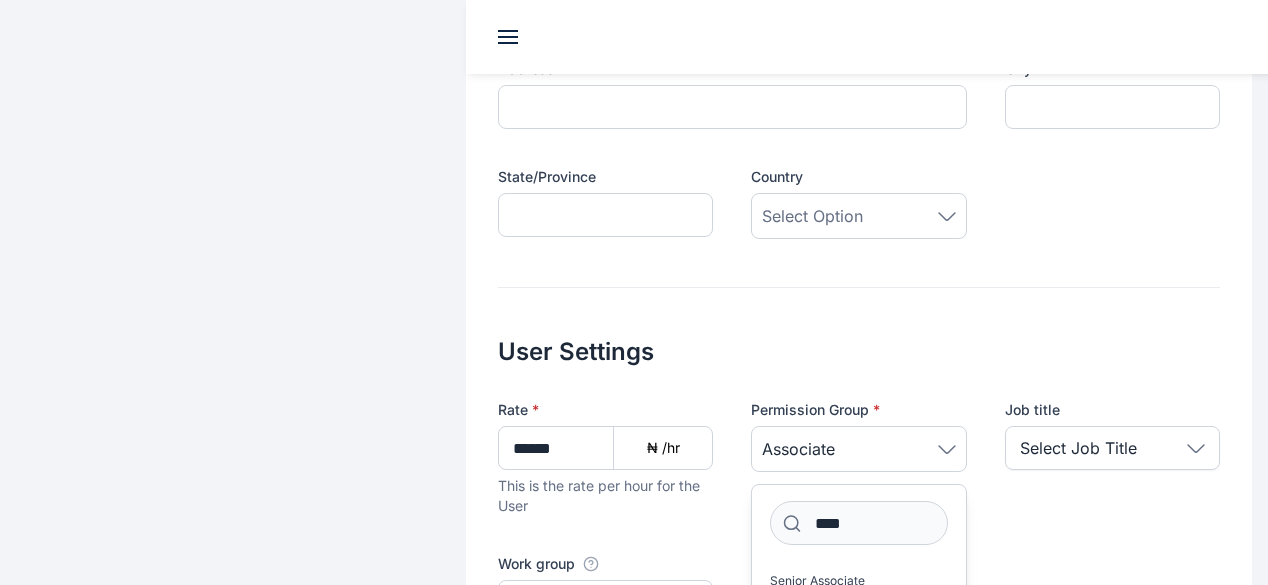 click on "Select Job Title" at bounding box center (1078, 448) 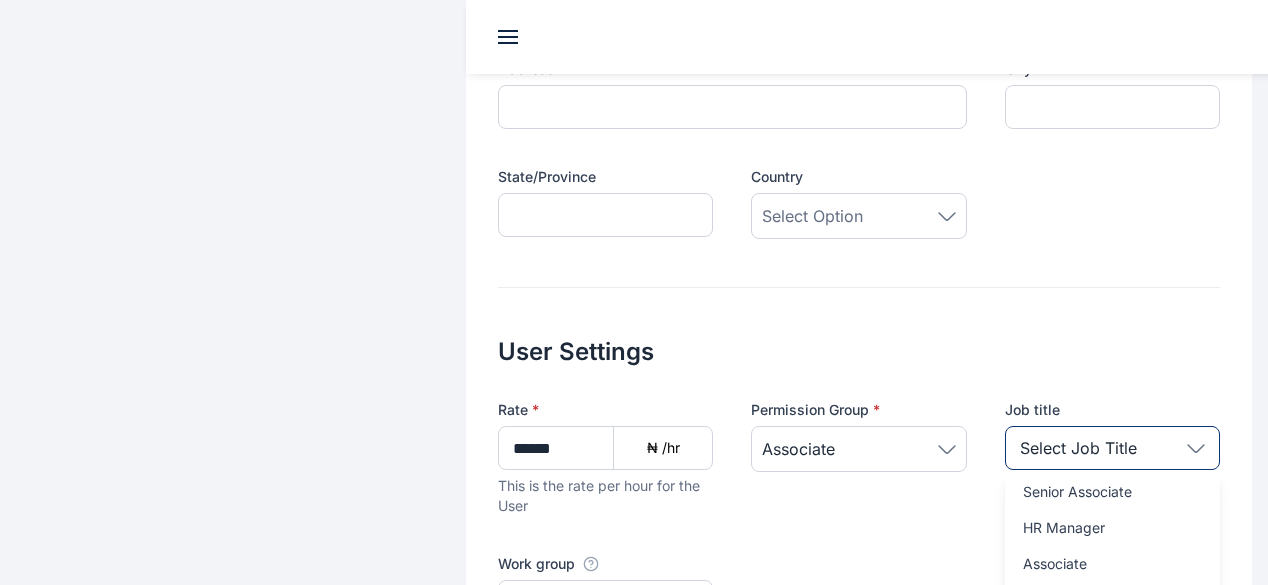 scroll, scrollTop: 125, scrollLeft: 0, axis: vertical 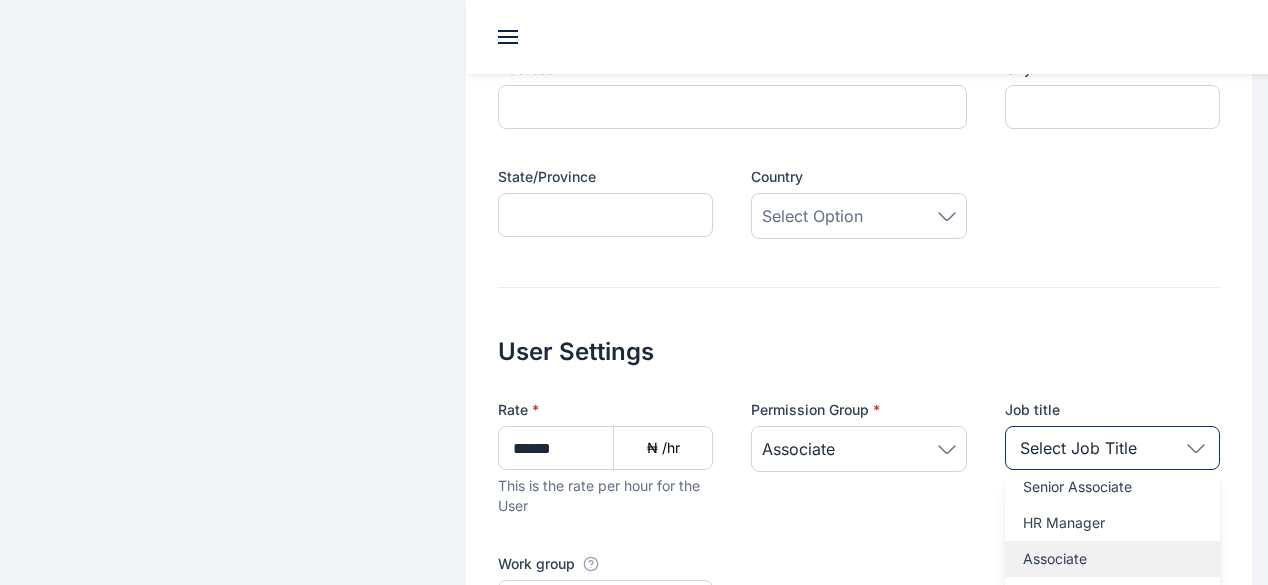 click on "Associate" at bounding box center (1112, 559) 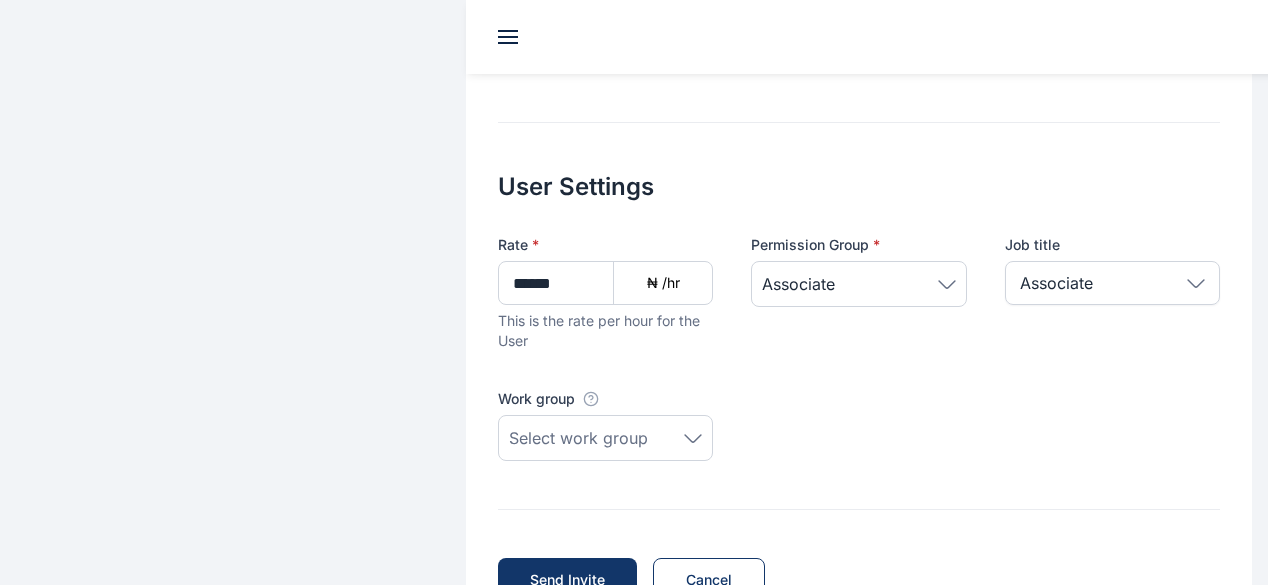scroll, scrollTop: 814, scrollLeft: 0, axis: vertical 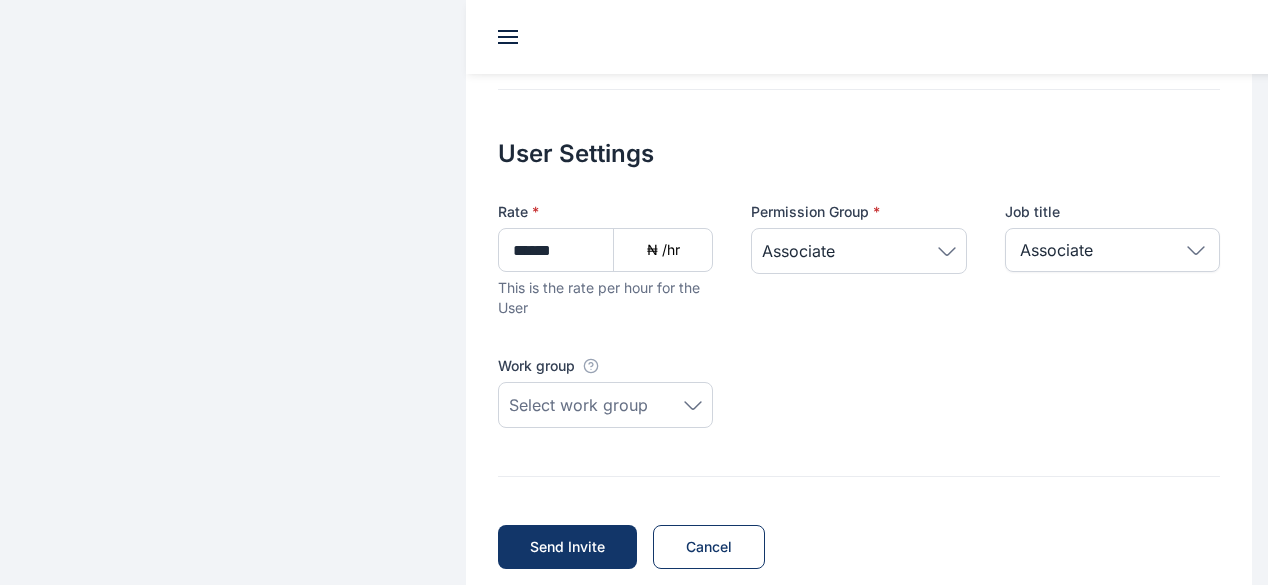 click 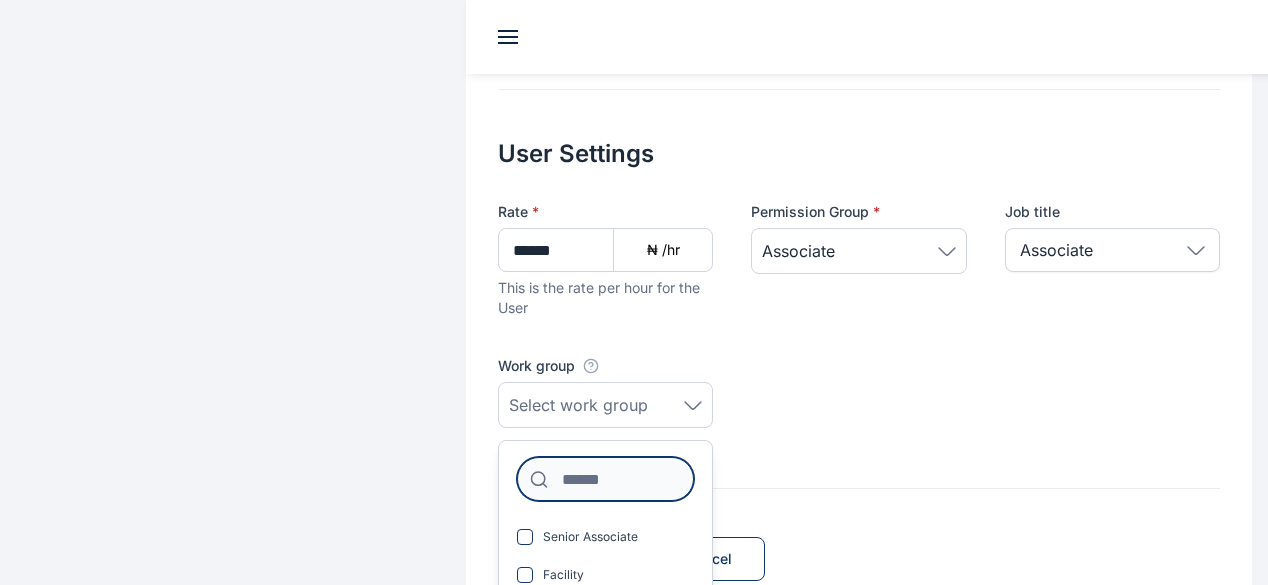 click at bounding box center [605, 479] 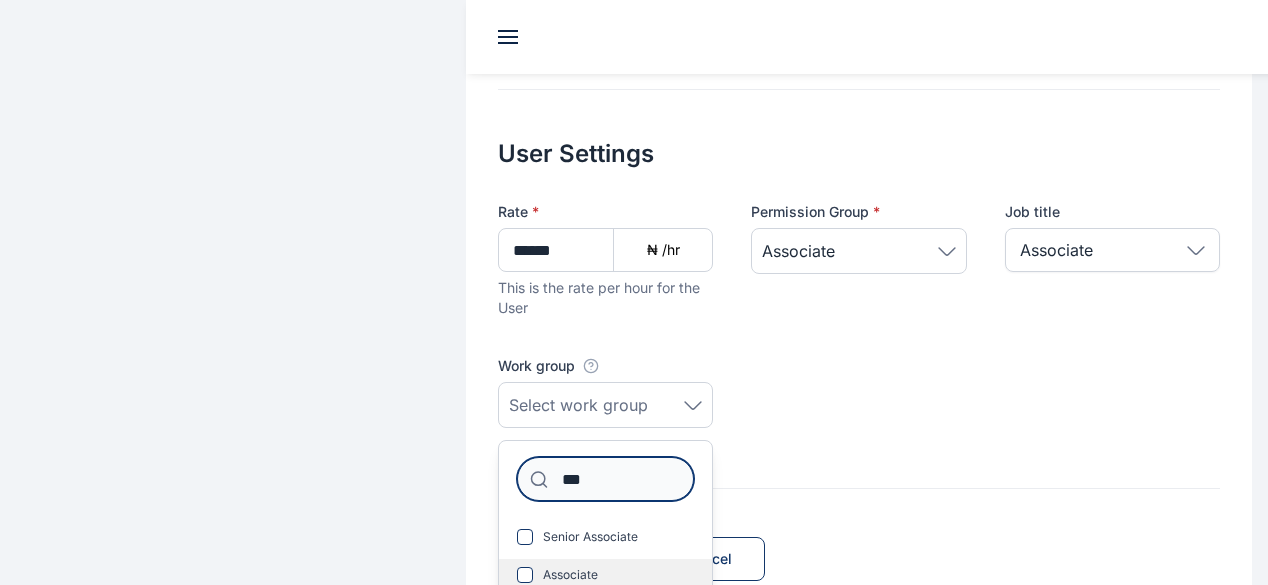 type on "***" 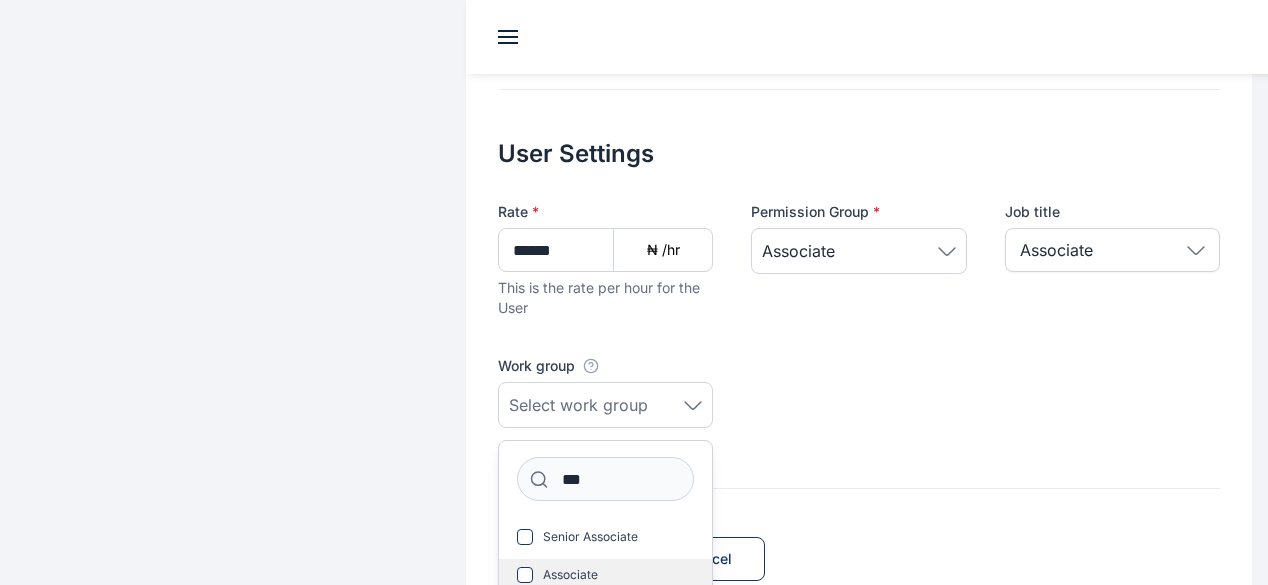 click on "Associate" at bounding box center [605, 575] 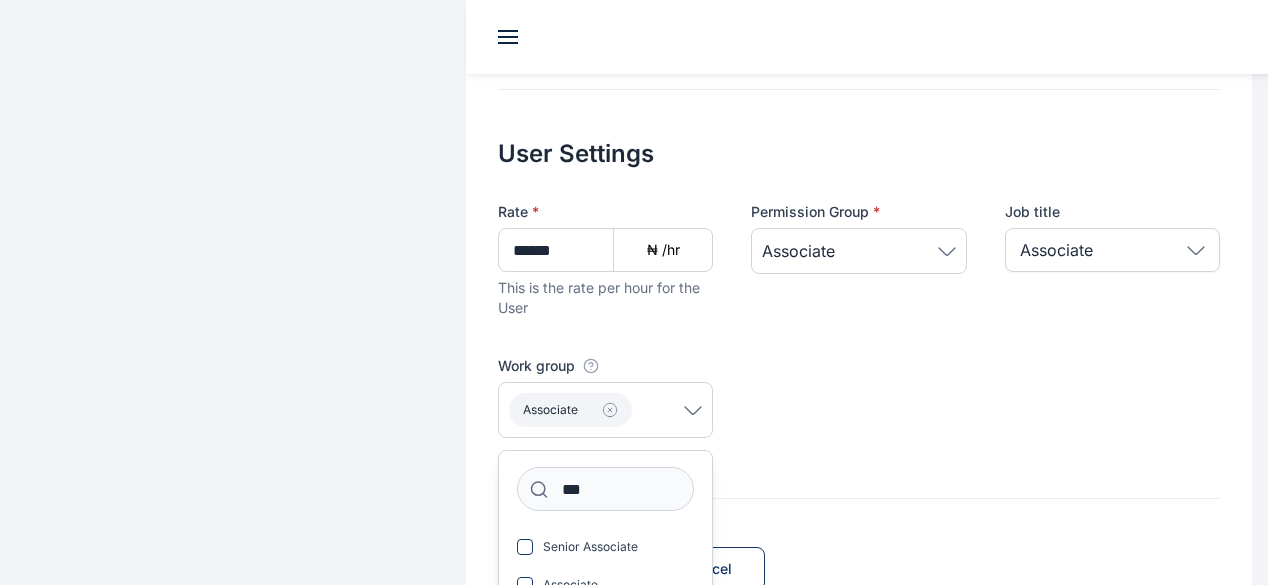click on "Send Invite Invite Cancel" at bounding box center (859, 545) 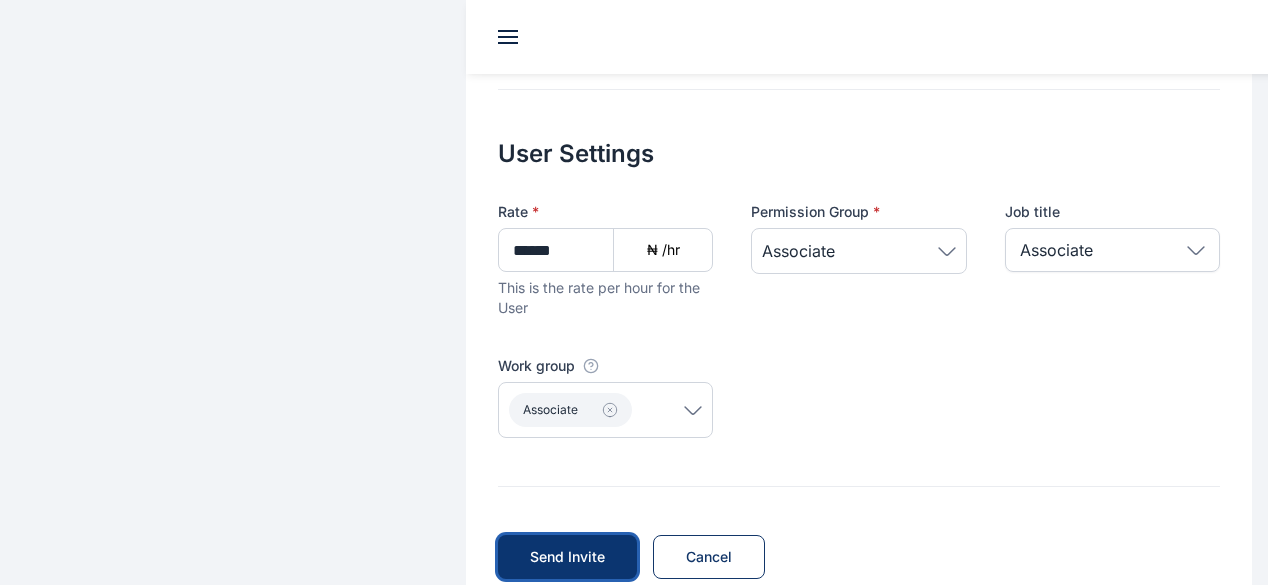 click on "Send Invite" at bounding box center (567, 557) 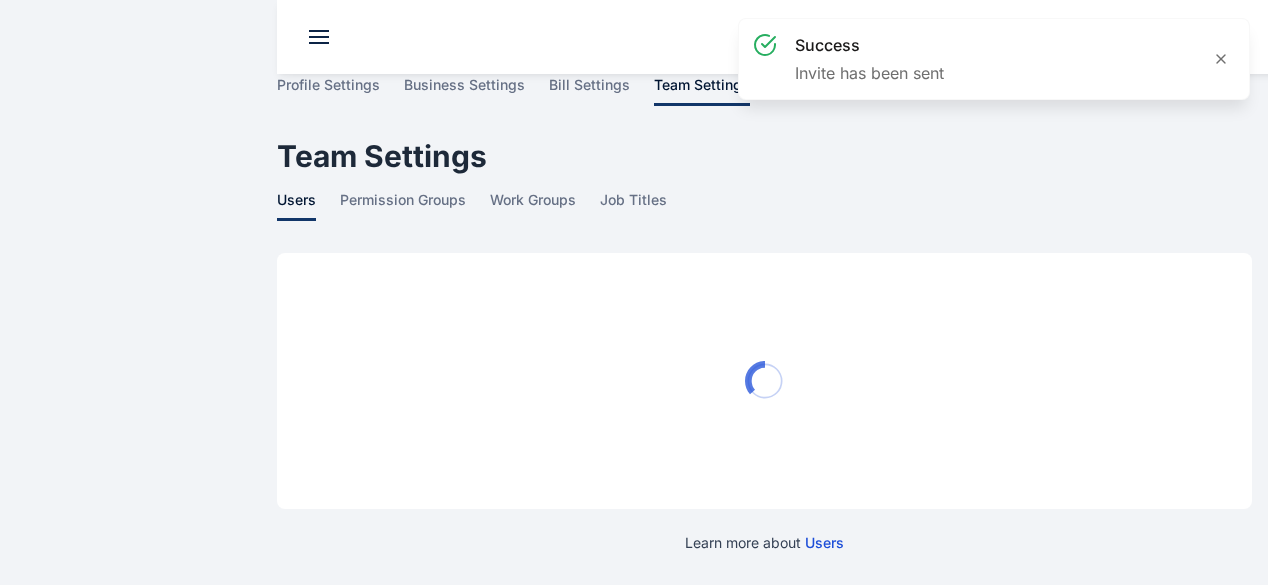 scroll, scrollTop: 0, scrollLeft: 0, axis: both 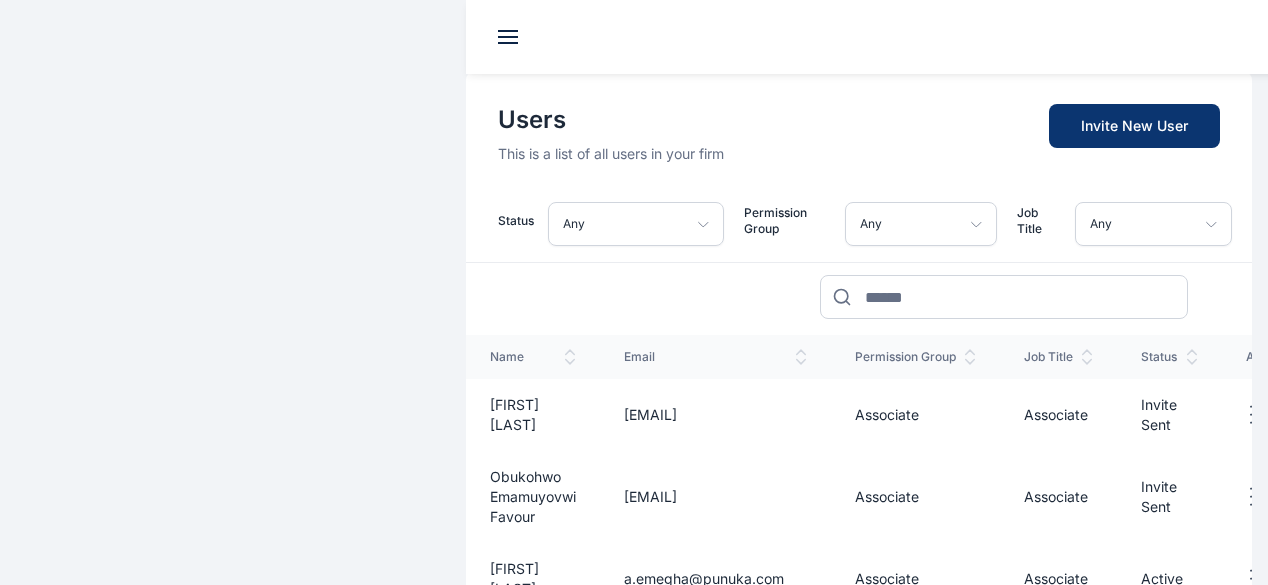 click on "Invite New User" at bounding box center (1134, 126) 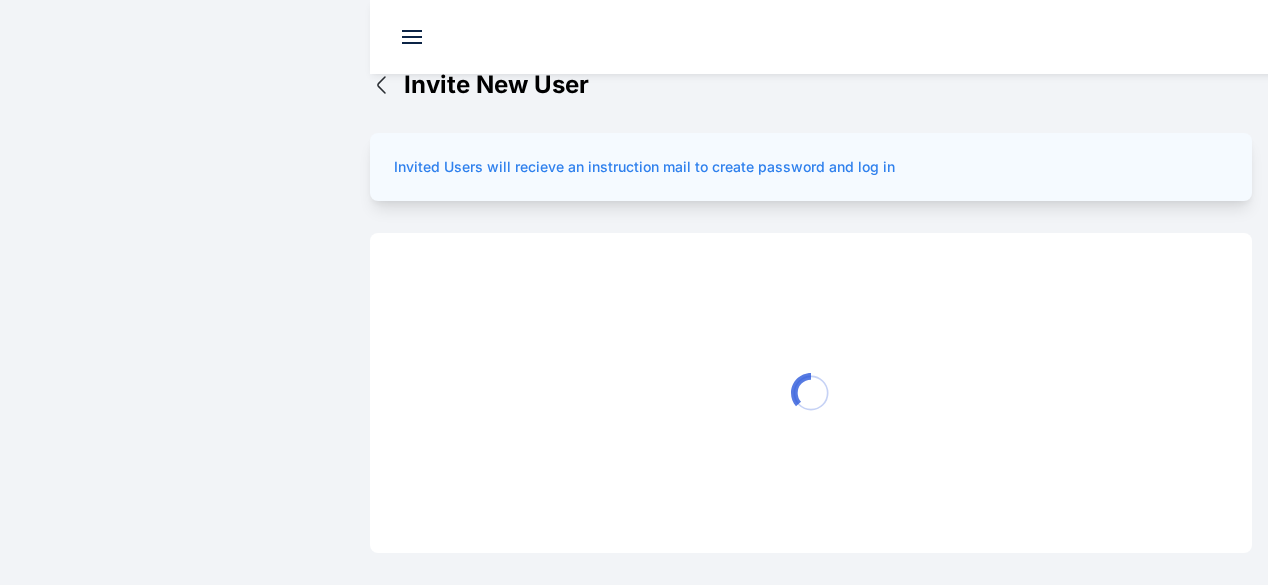 scroll, scrollTop: 0, scrollLeft: 0, axis: both 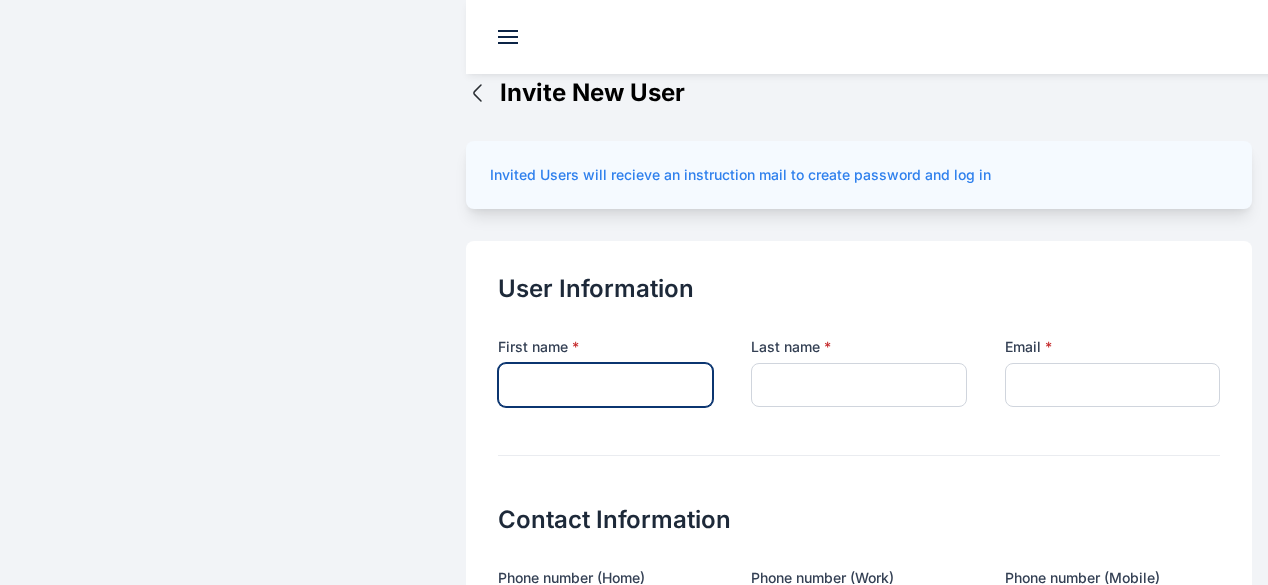 click at bounding box center (605, 385) 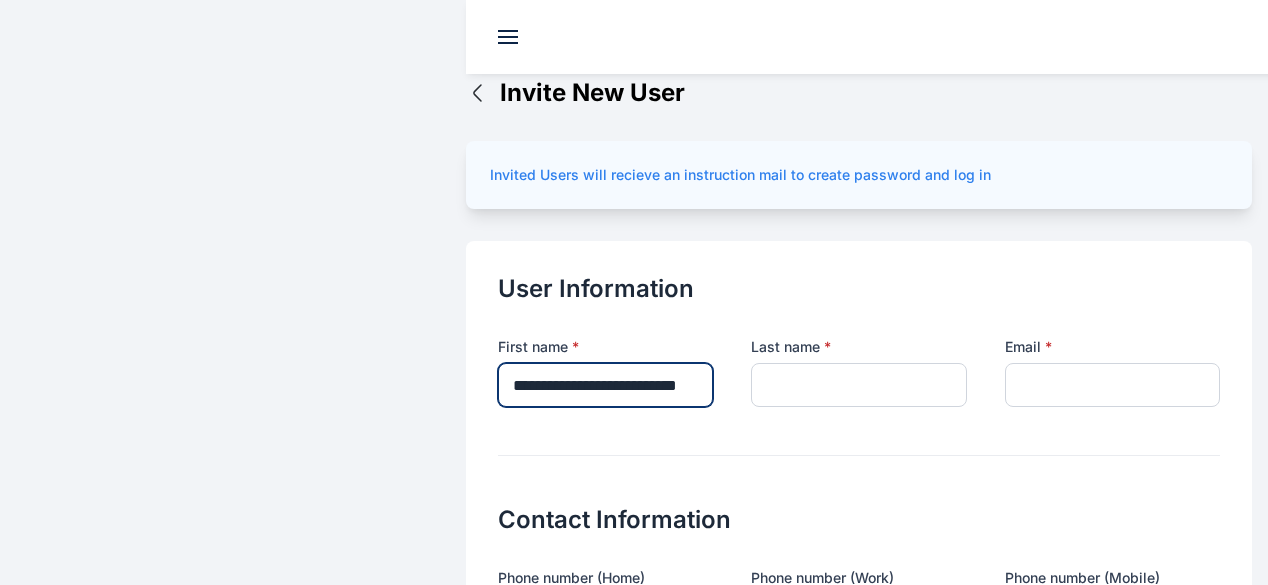 scroll, scrollTop: 0, scrollLeft: 14, axis: horizontal 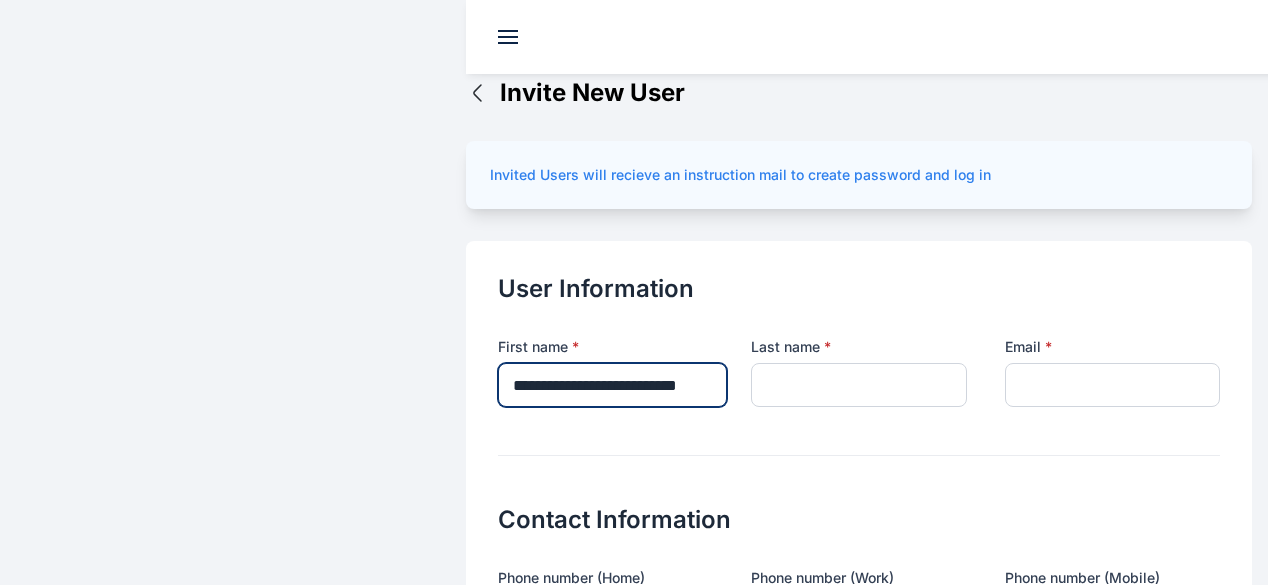 drag, startPoint x: 639, startPoint y: 341, endPoint x: 493, endPoint y: 340, distance: 146.00342 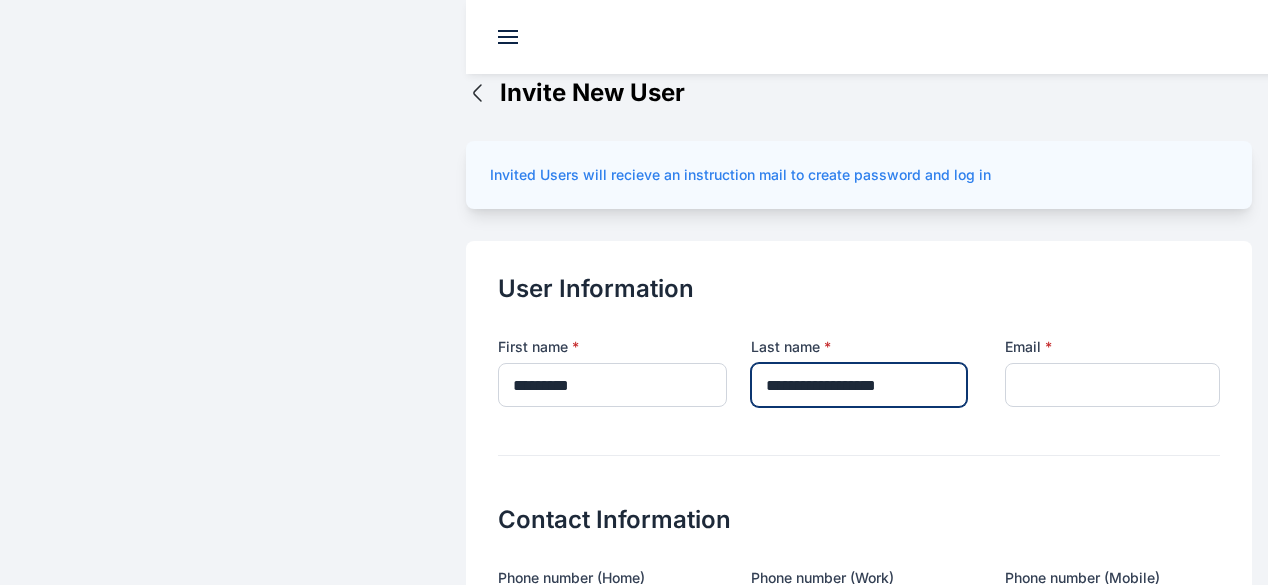 scroll, scrollTop: 0, scrollLeft: 0, axis: both 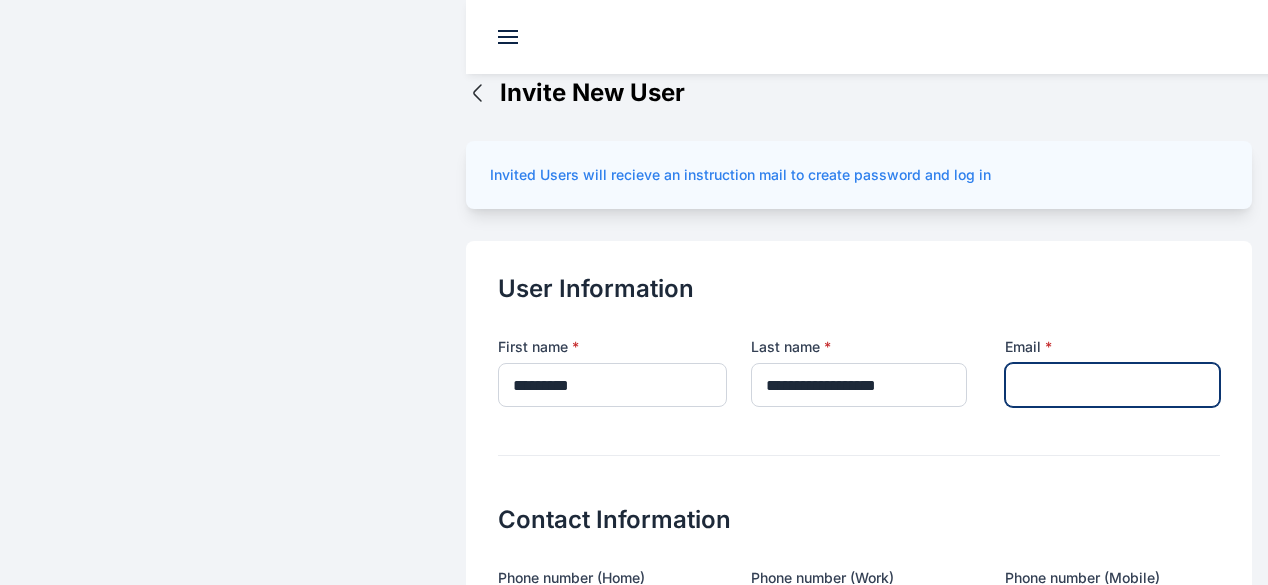 click at bounding box center [1112, 385] 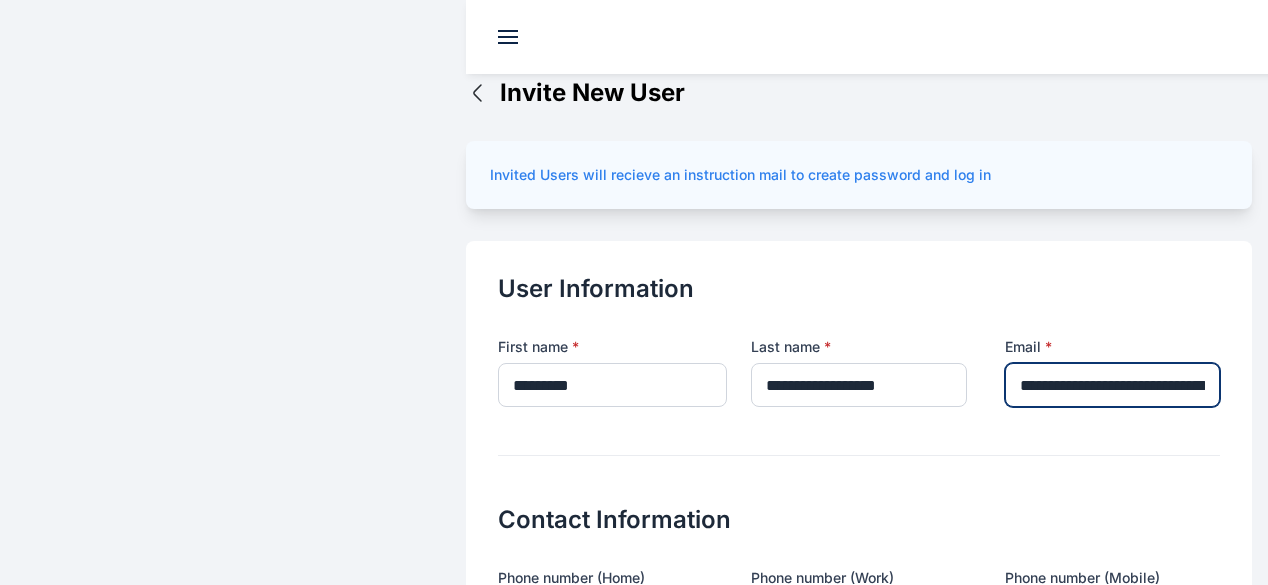 scroll, scrollTop: 0, scrollLeft: 64, axis: horizontal 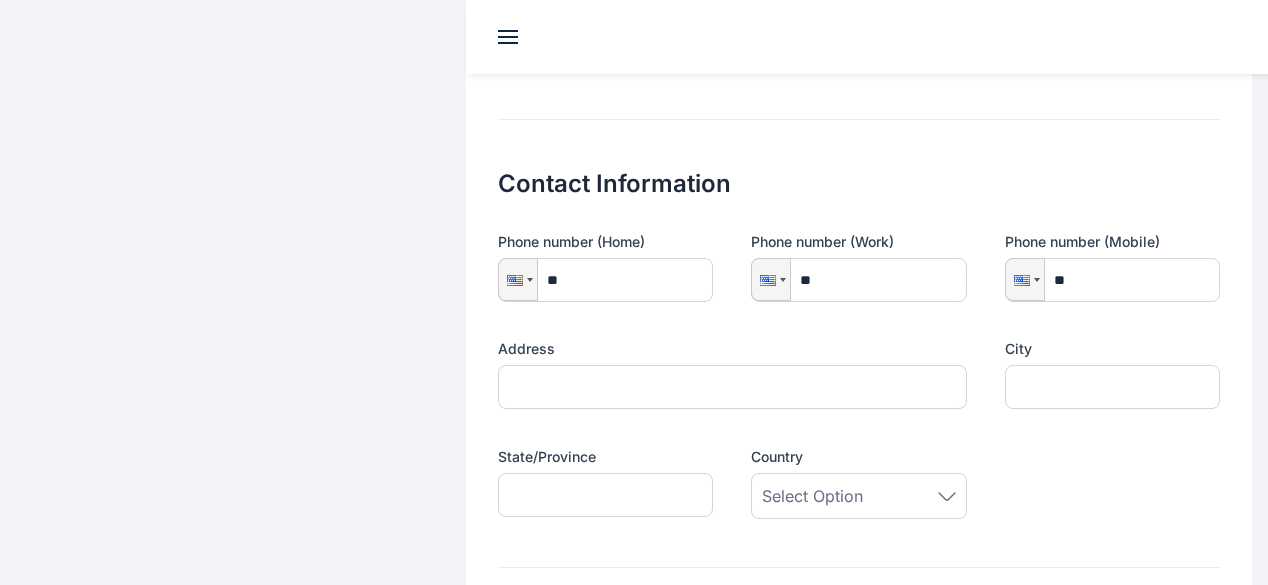 type on "**********" 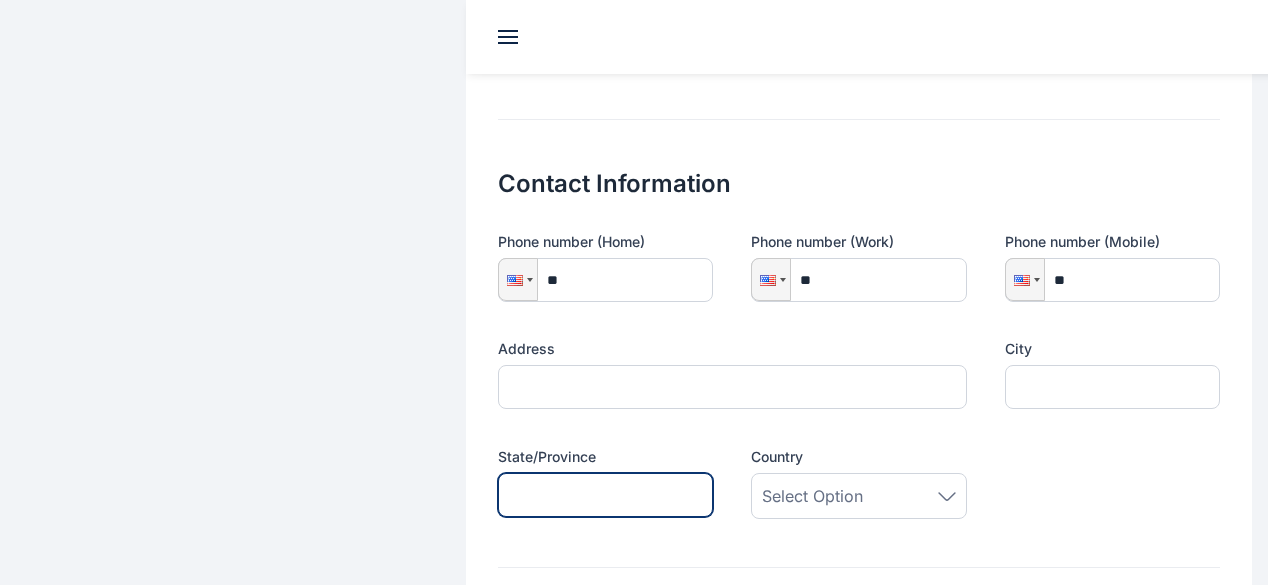 scroll, scrollTop: 0, scrollLeft: 0, axis: both 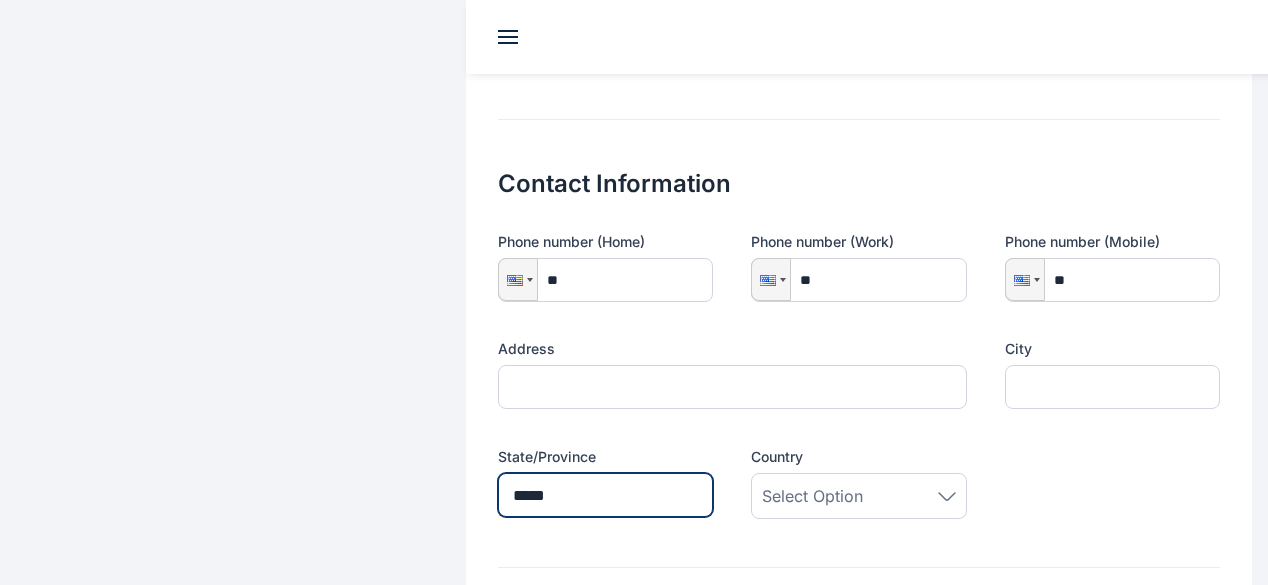 type on "*****" 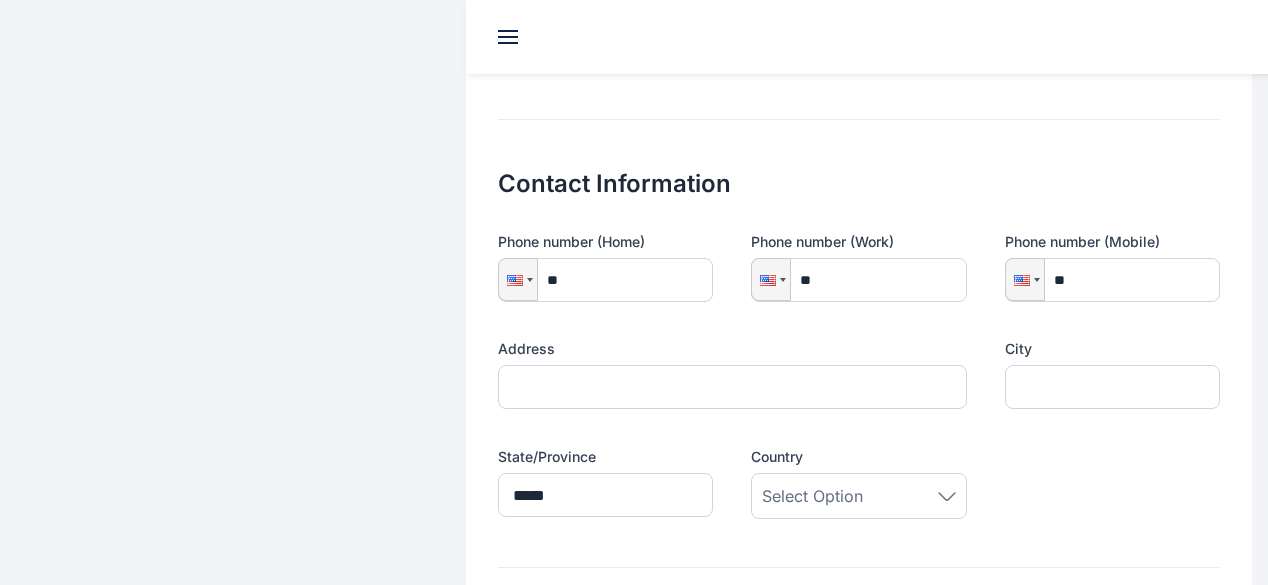 click on "Select Option" at bounding box center (858, 496) 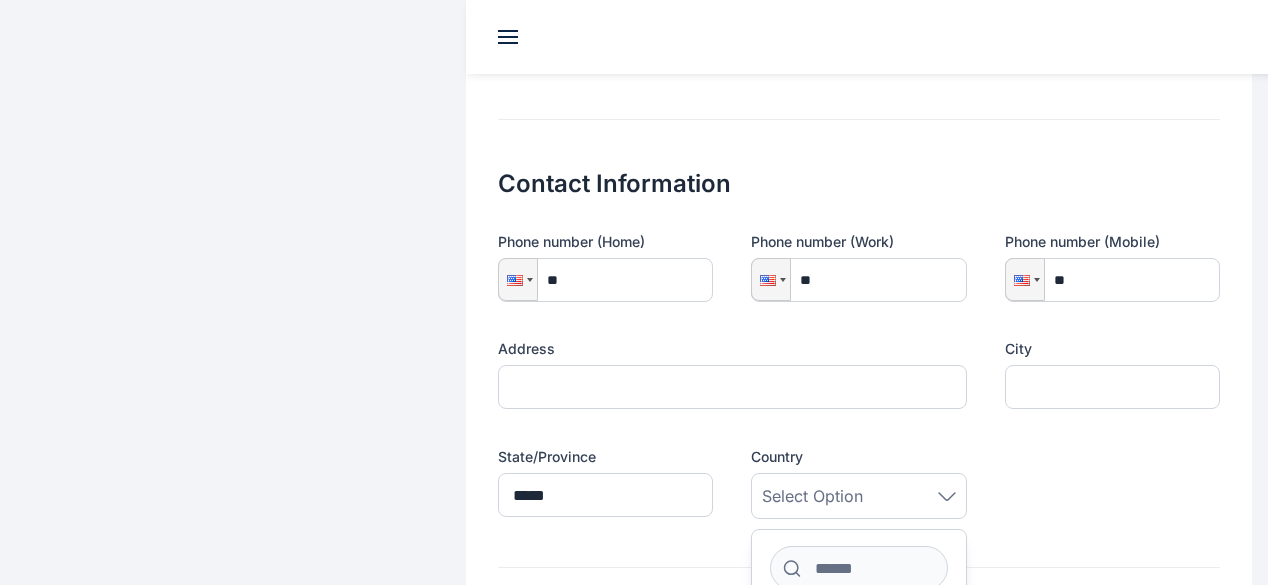 click 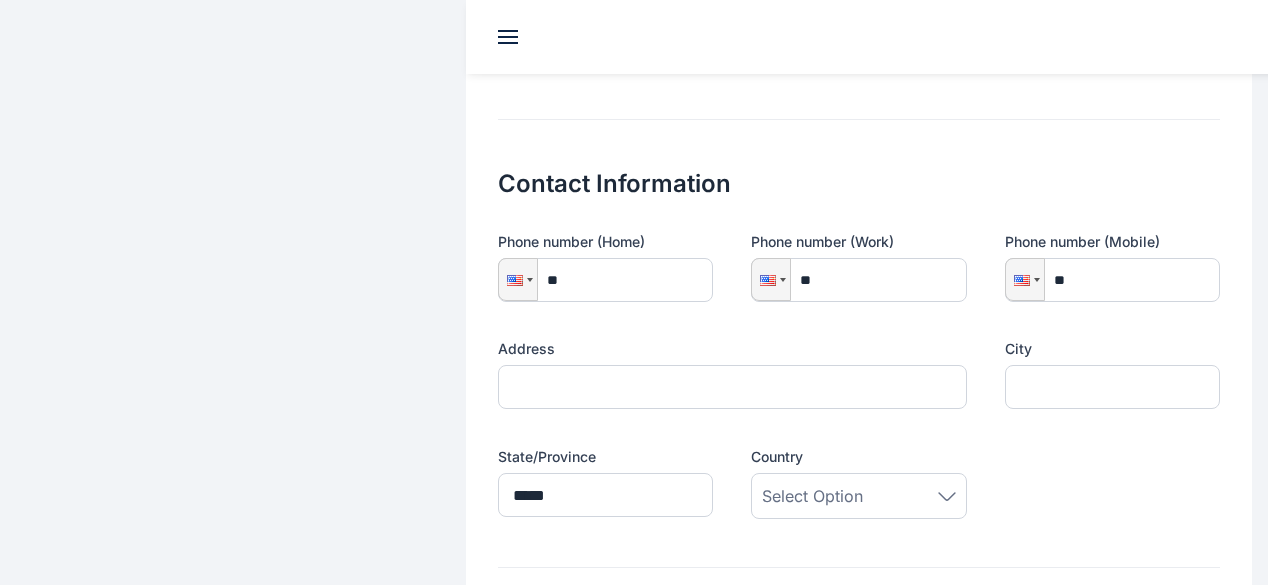 click 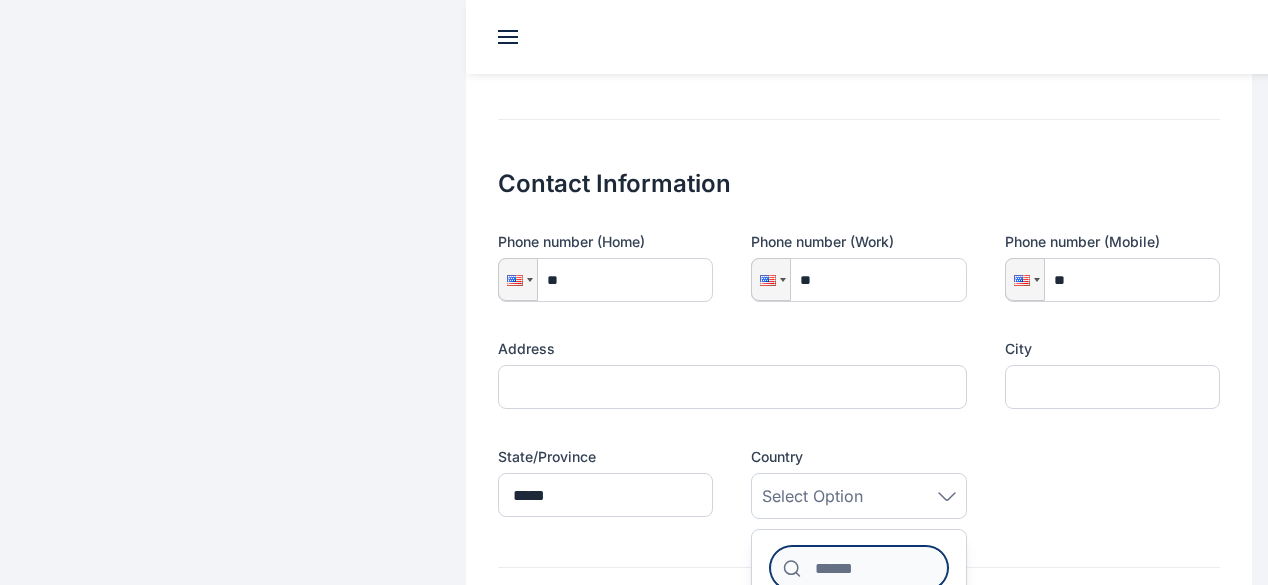 click at bounding box center [858, 568] 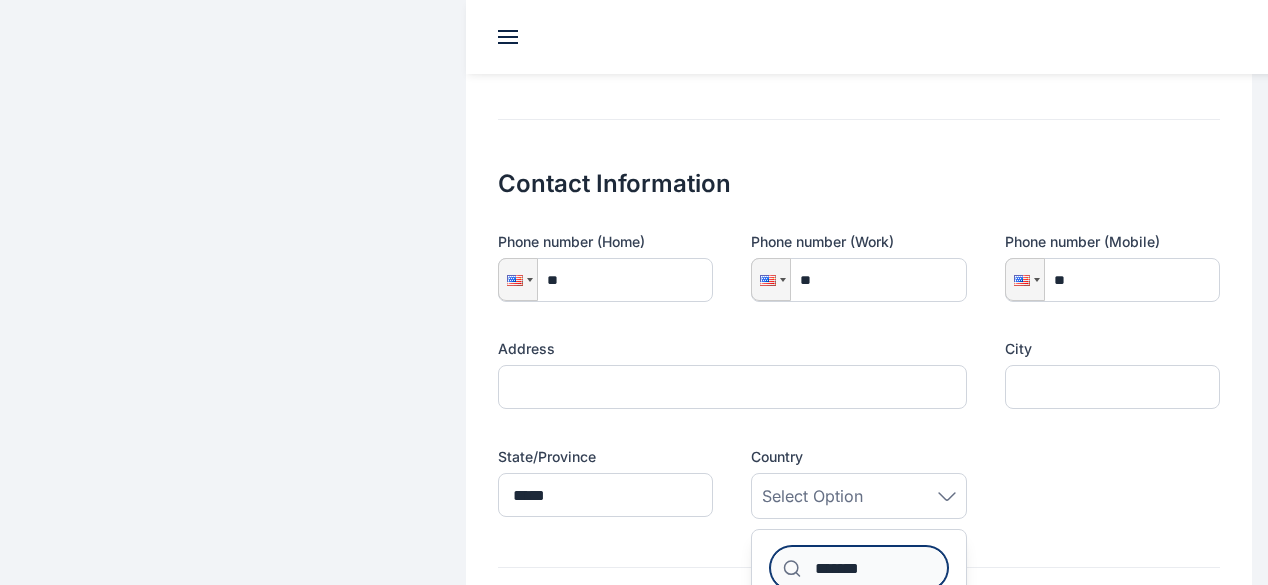 type on "*******" 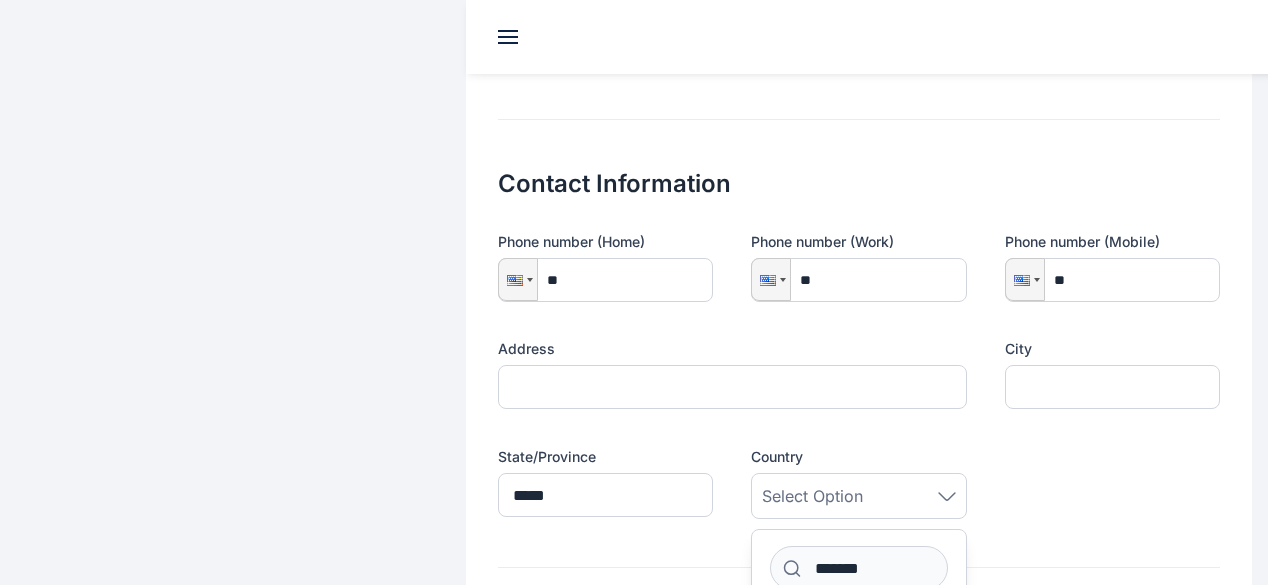 click on "Nigeria" at bounding box center (858, 626) 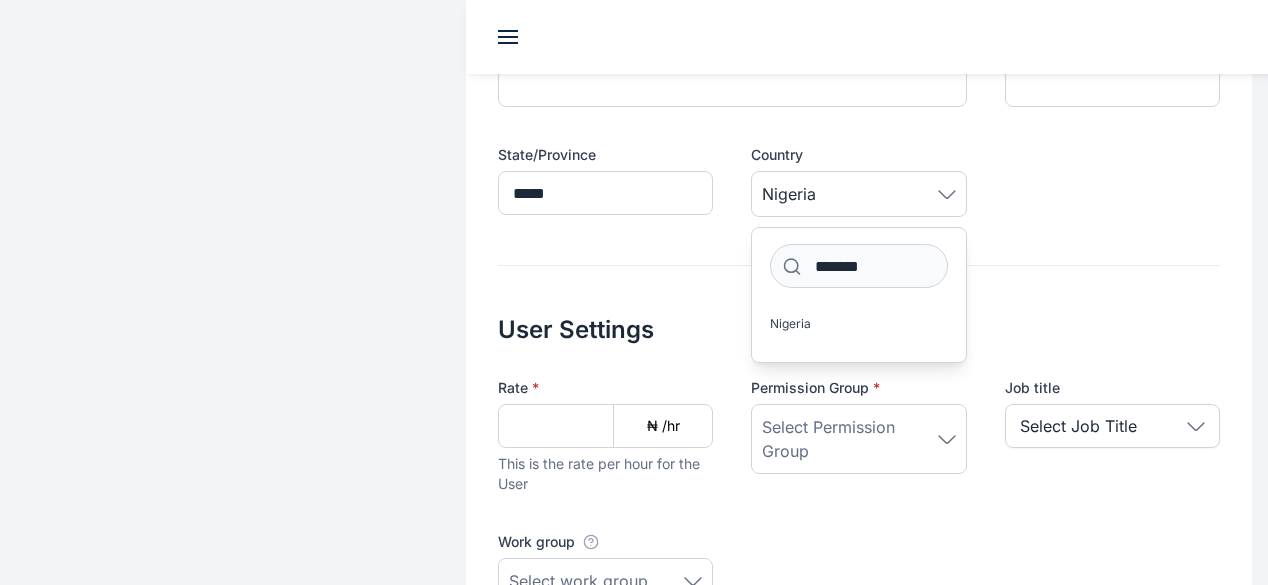 scroll, scrollTop: 641, scrollLeft: 0, axis: vertical 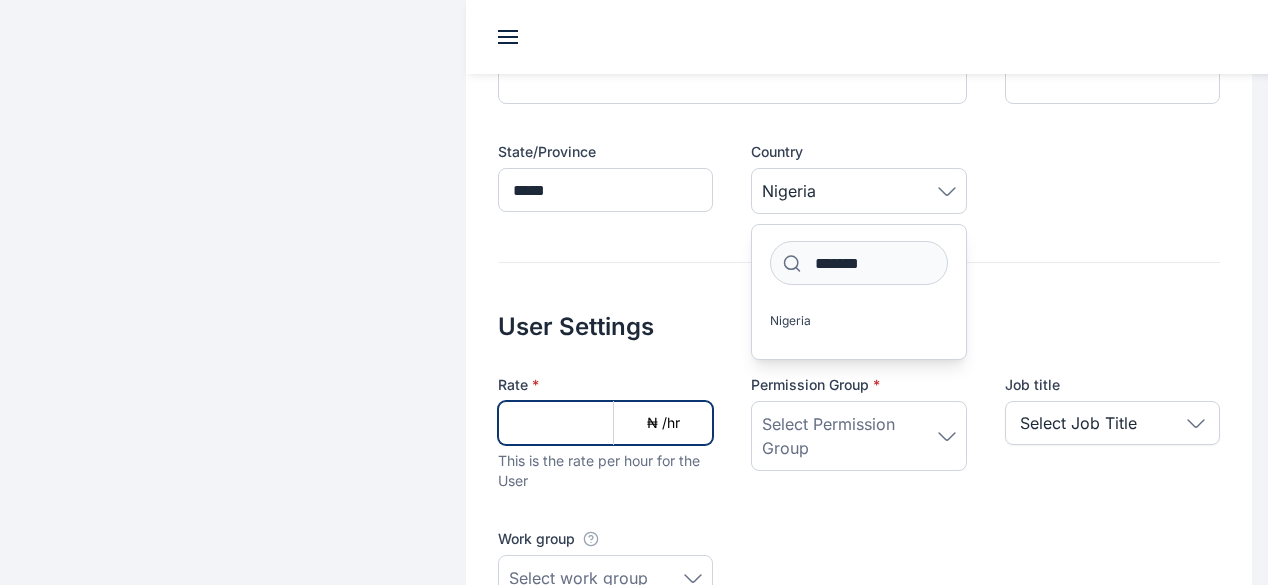 click at bounding box center (605, 423) 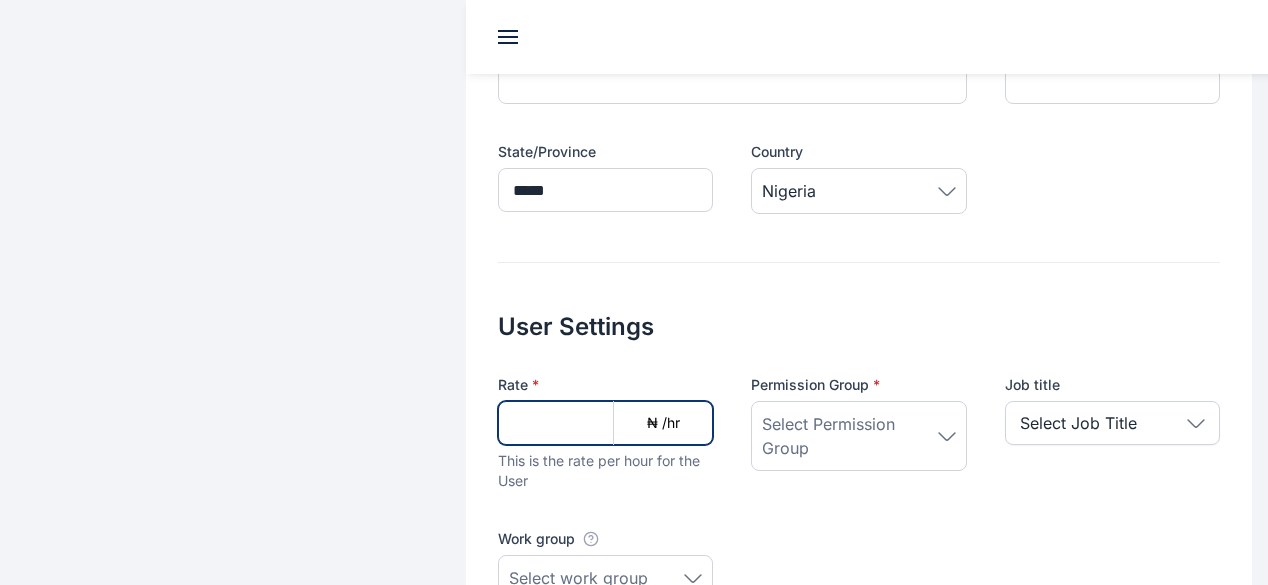 type on "******" 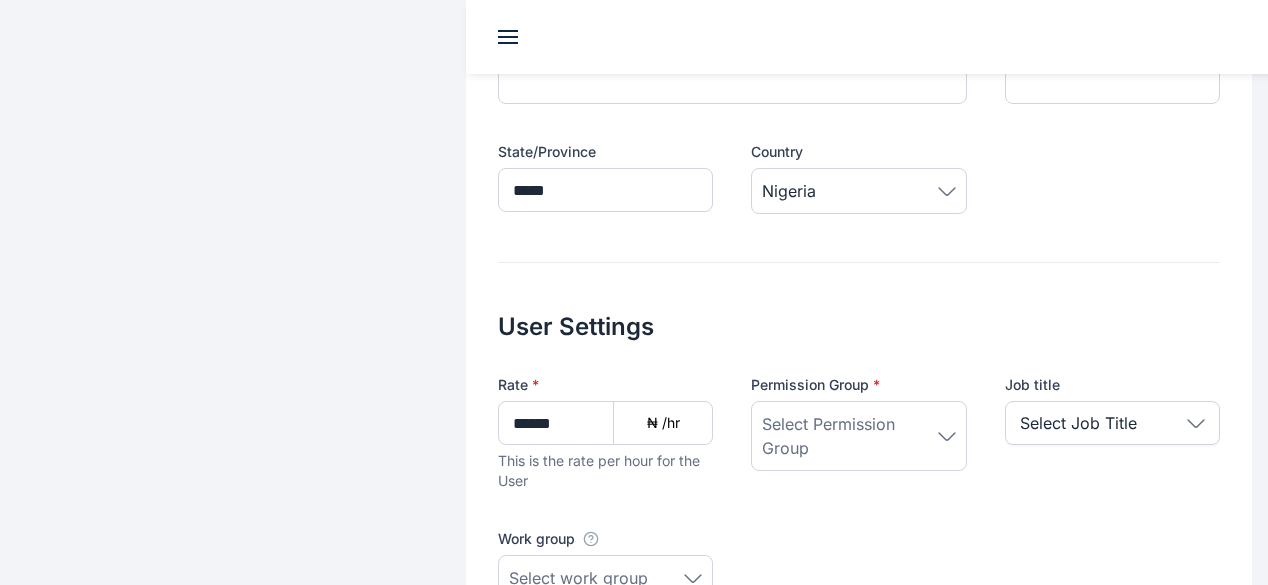 click on "Select Permission Group" at bounding box center (849, 436) 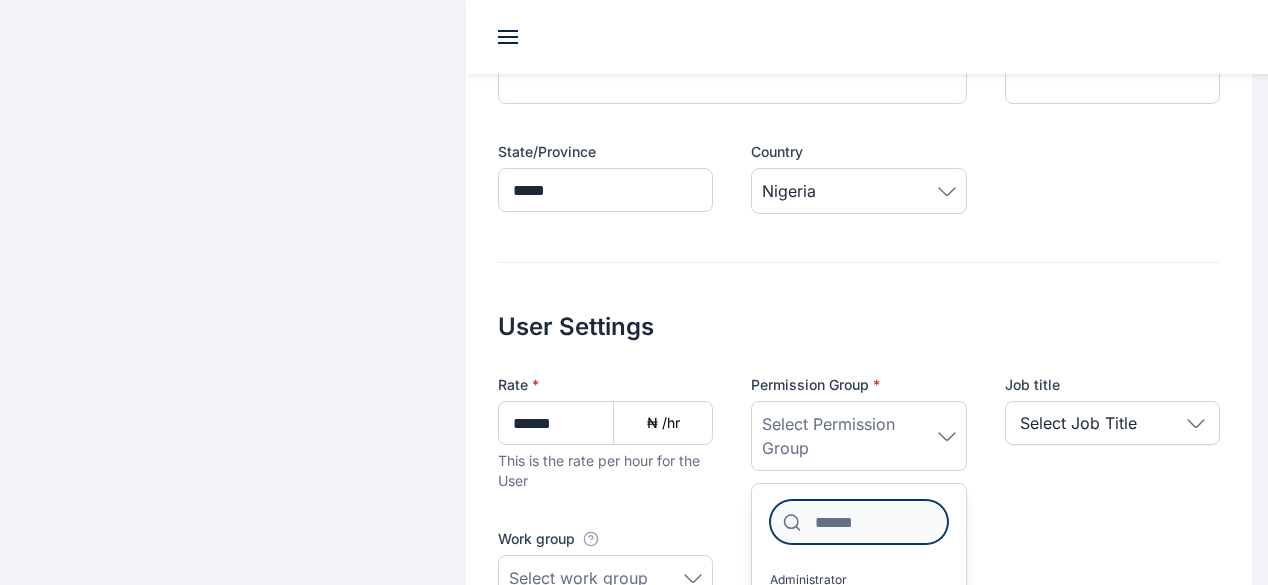 click at bounding box center (858, 522) 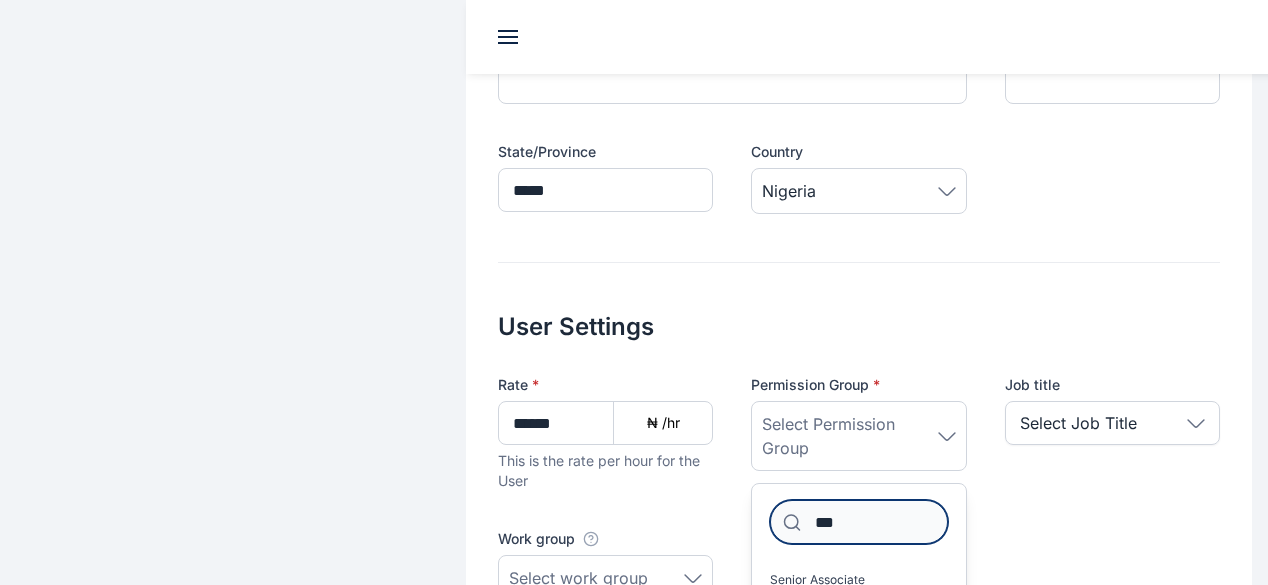 type on "***" 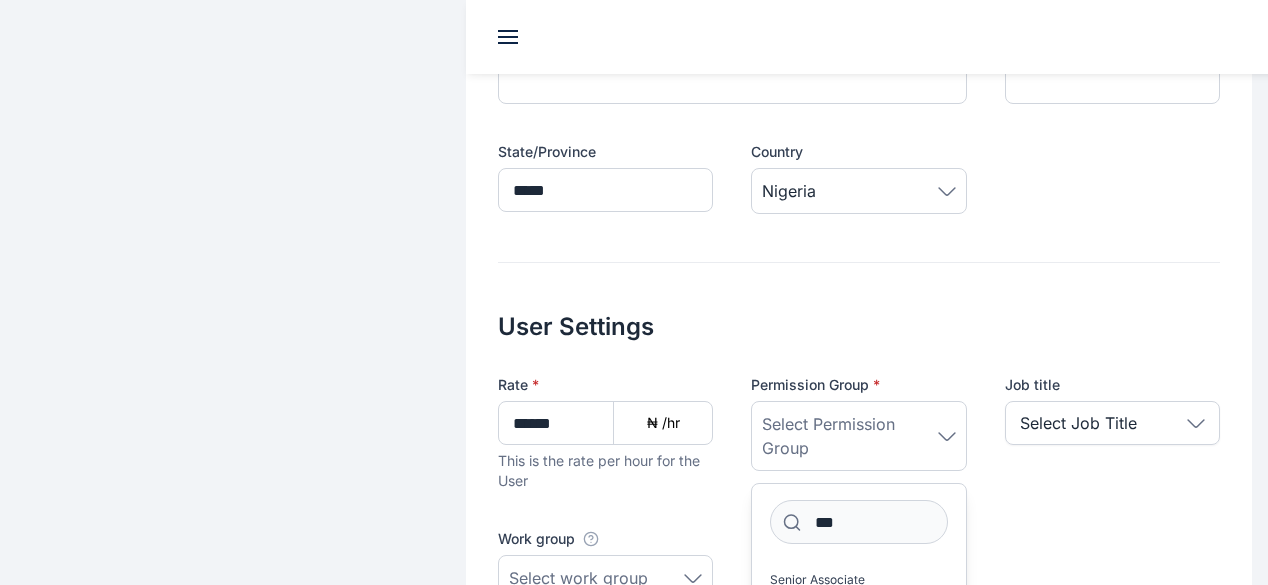 click on "Associate" at bounding box center (797, 618) 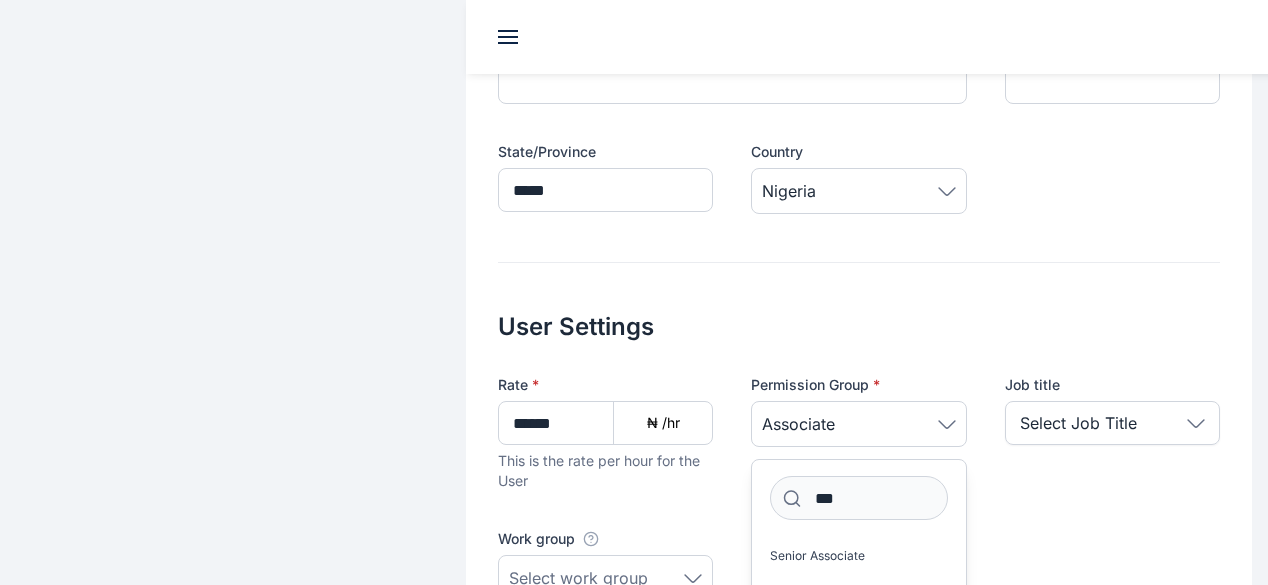 click on "Select Job Title" at bounding box center [1078, 423] 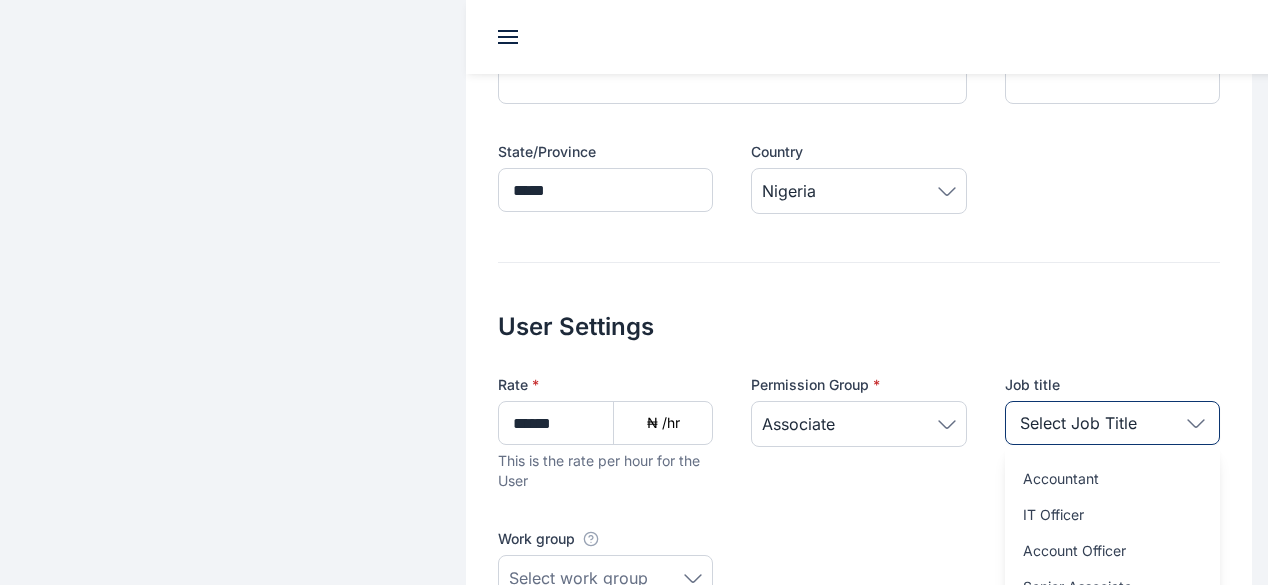 click on "Select Job Title" at bounding box center [1078, 423] 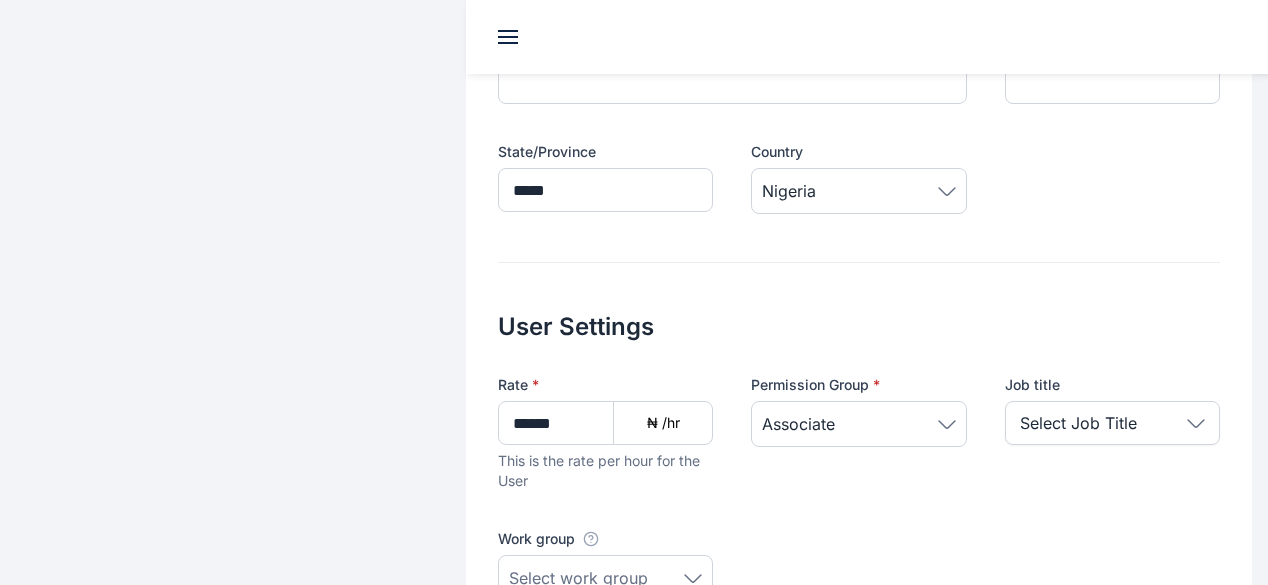 click on "Select Job Title" at bounding box center (1078, 423) 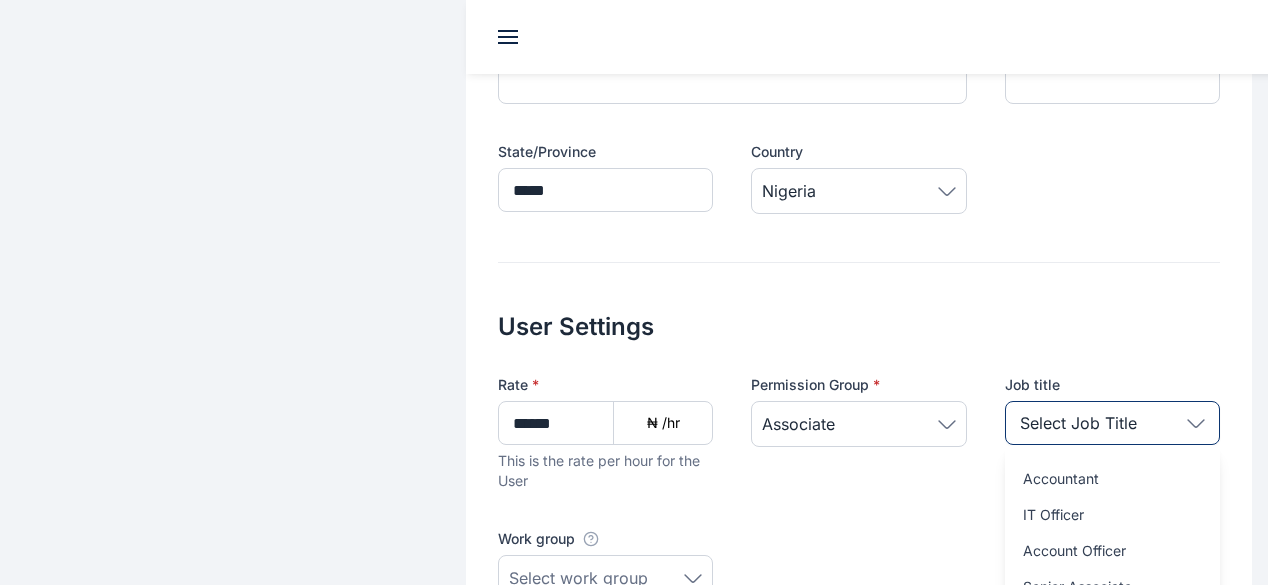 click on "Select Job Title" at bounding box center [1078, 423] 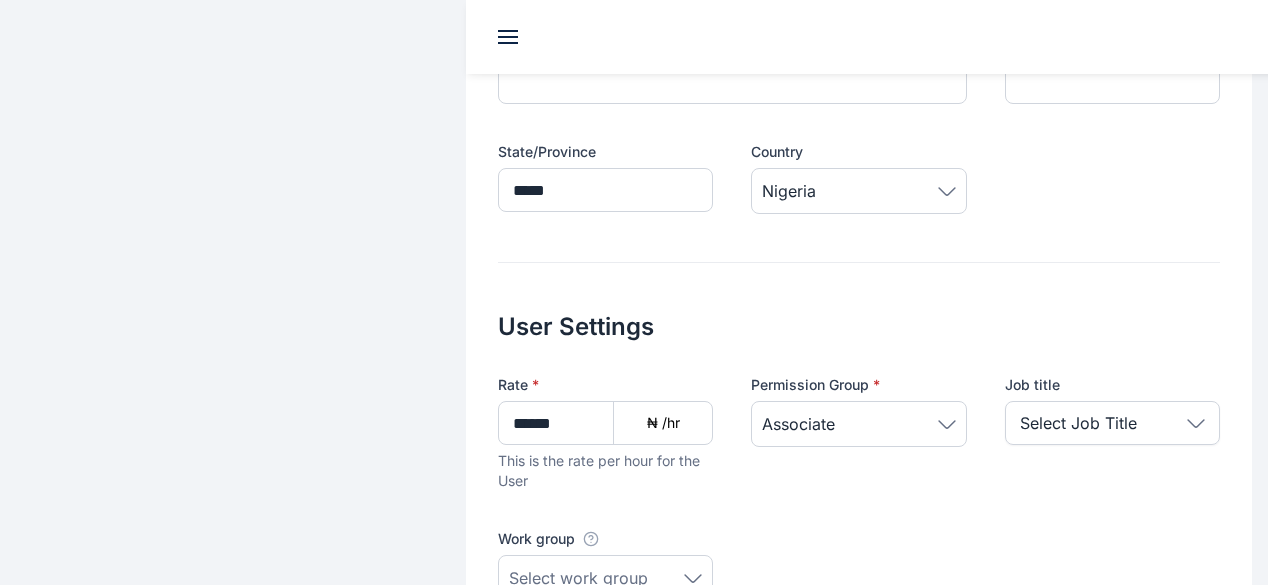 click on "Job title   Select Job Title Accountant IT Officer Account Officer Senior Associate HR Manager Associate Managing Partner ED Senior Partner Internal Auditor Partner IT Officer Admin/ Support ED Facility Dept Add Job Title" at bounding box center [1112, 433] 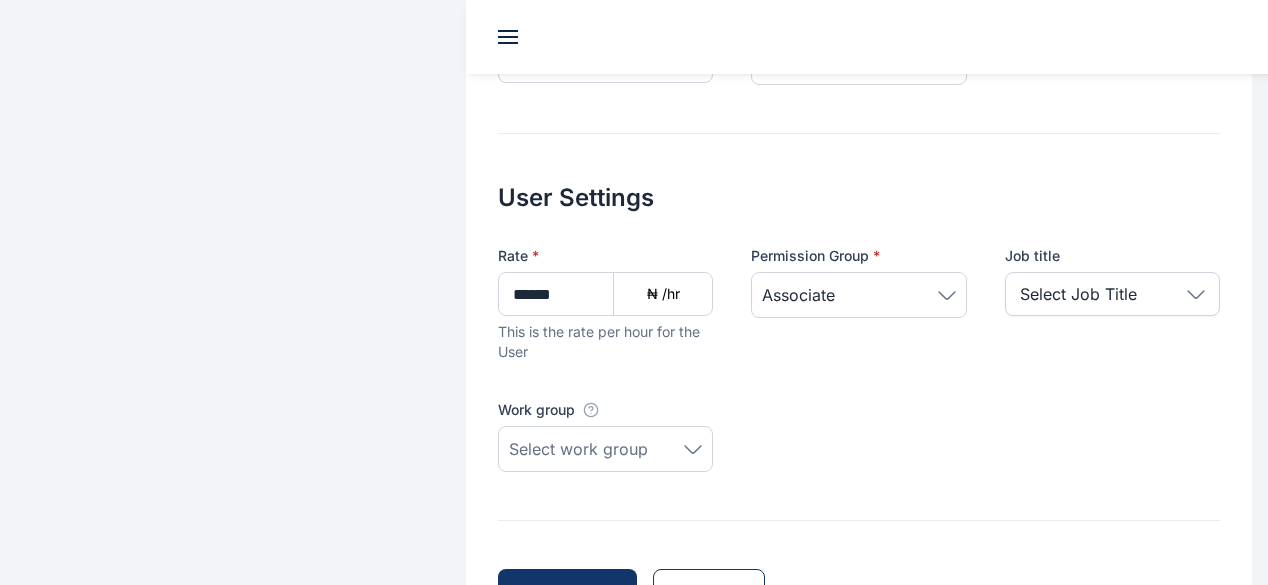 scroll, scrollTop: 774, scrollLeft: 0, axis: vertical 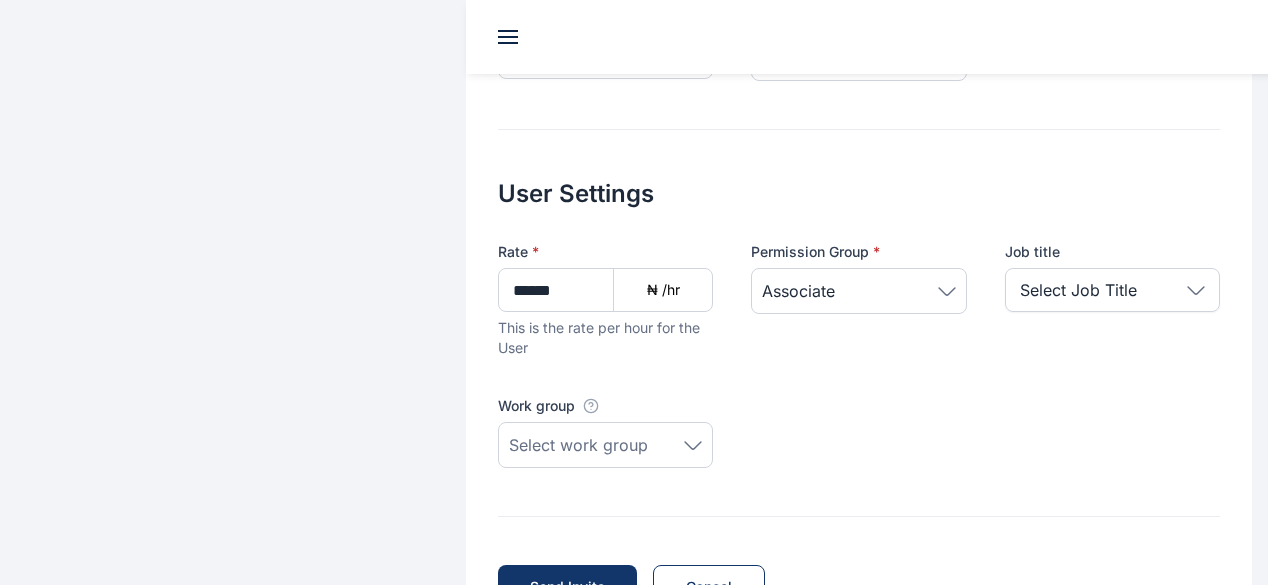 click on "Select Job Title" at bounding box center [1112, 290] 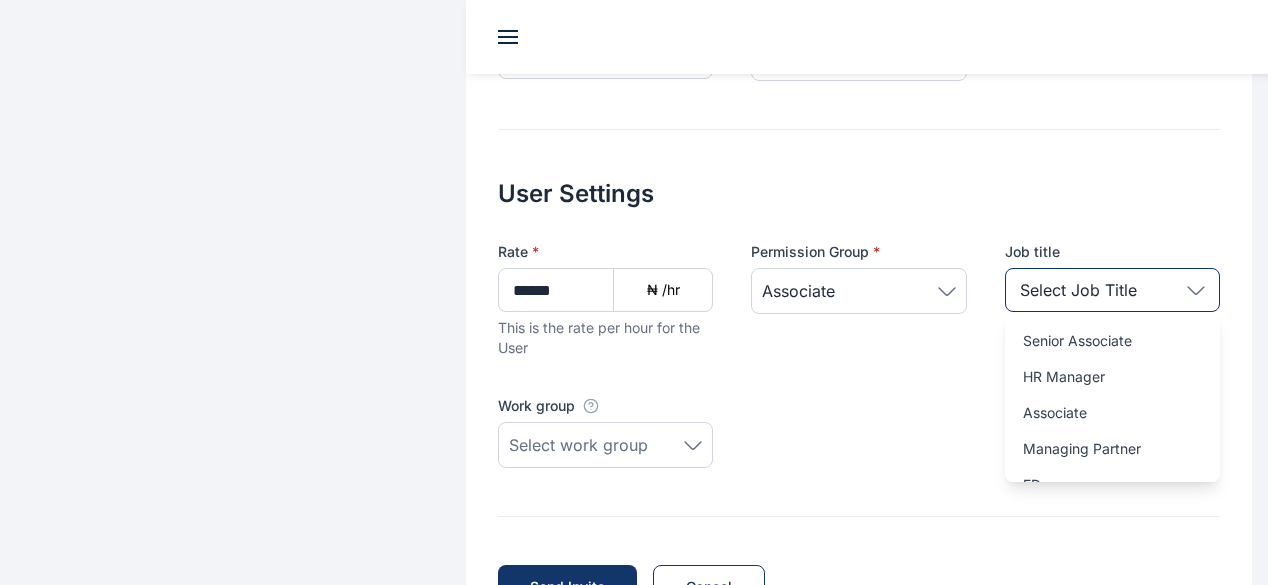 scroll, scrollTop: 118, scrollLeft: 0, axis: vertical 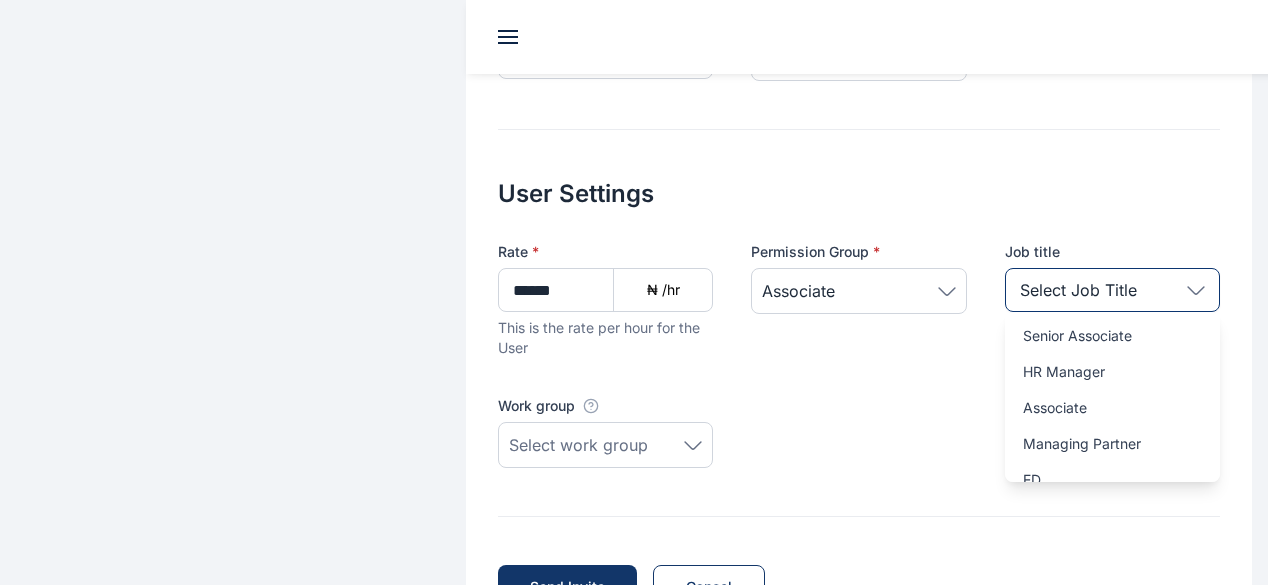 click on "Associate" at bounding box center [1112, 408] 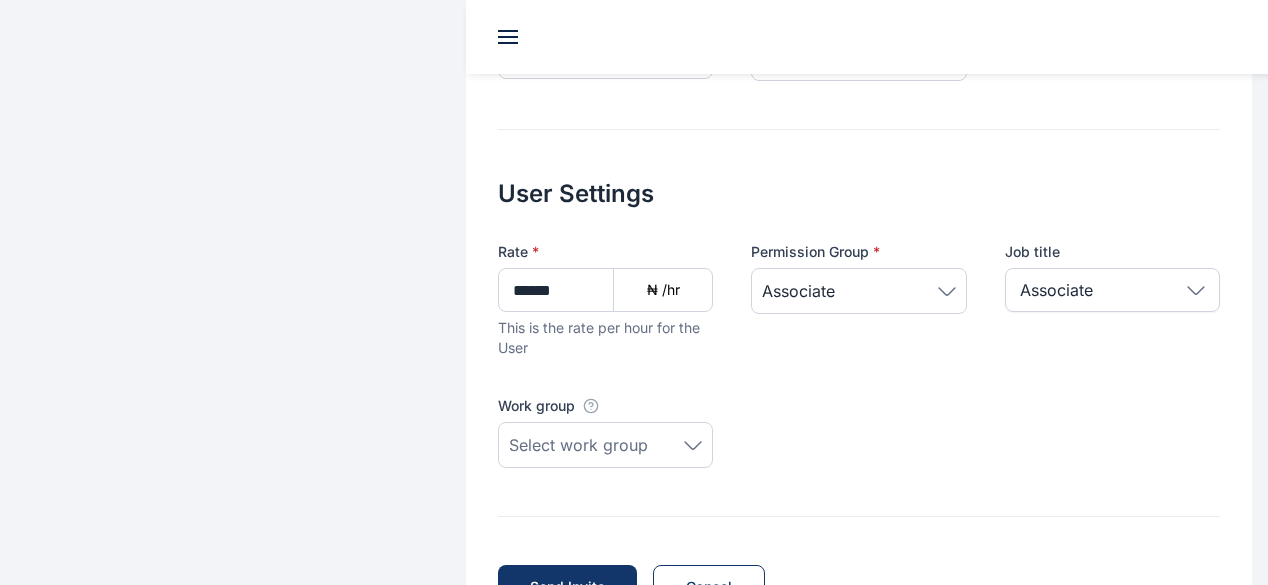 drag, startPoint x: 1064, startPoint y: 361, endPoint x: 1170, endPoint y: 285, distance: 130.43005 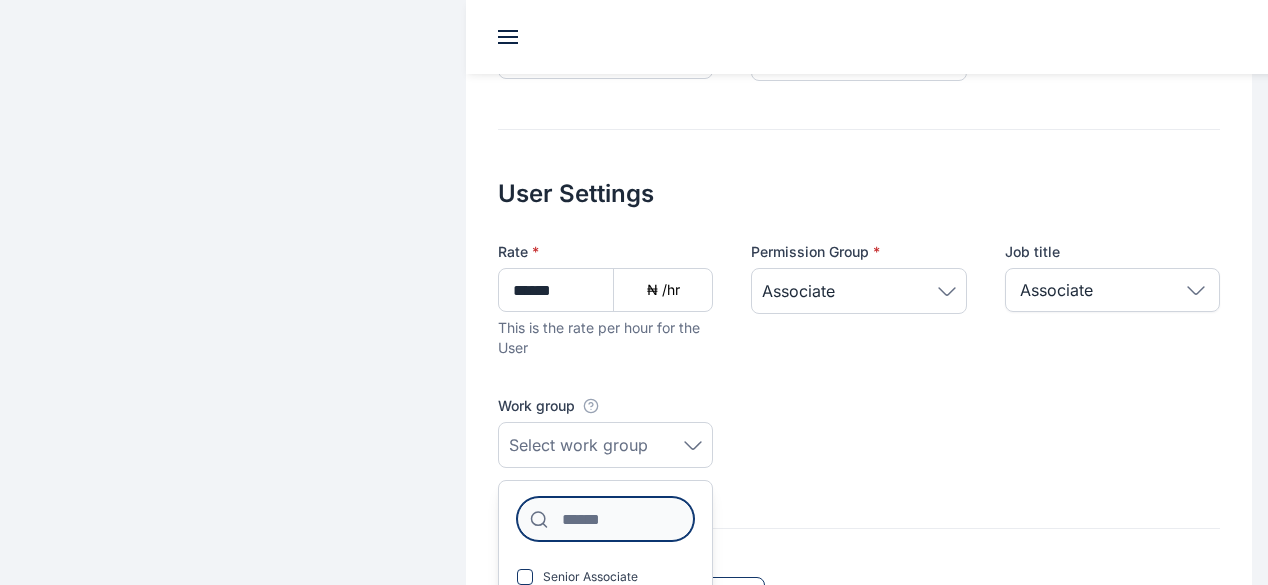 click at bounding box center [605, 519] 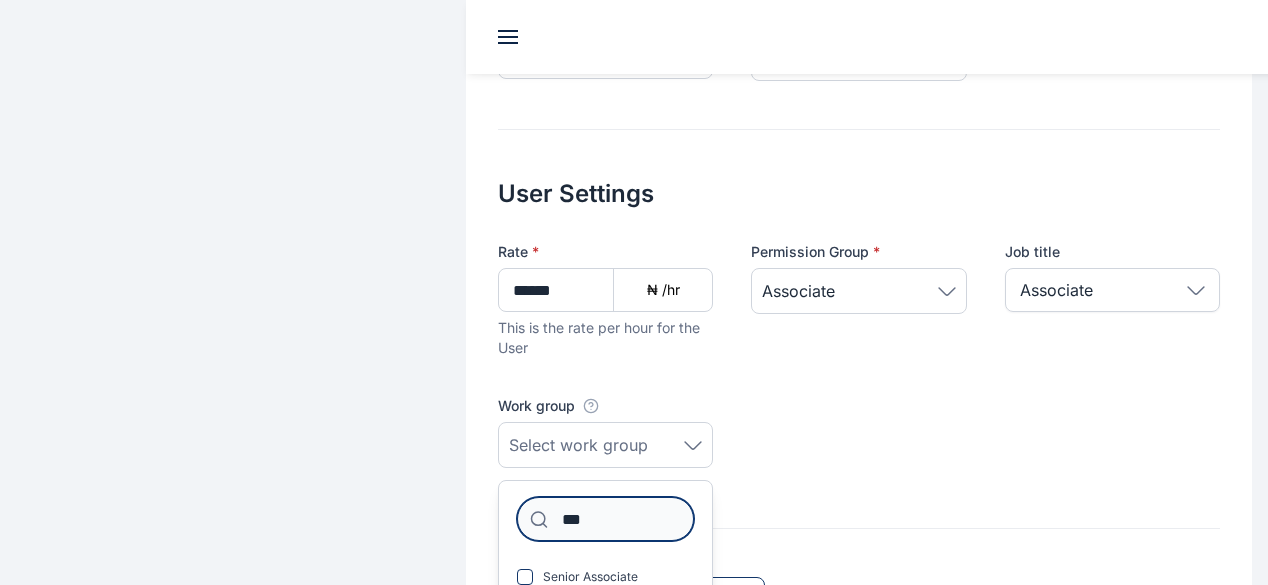 type on "***" 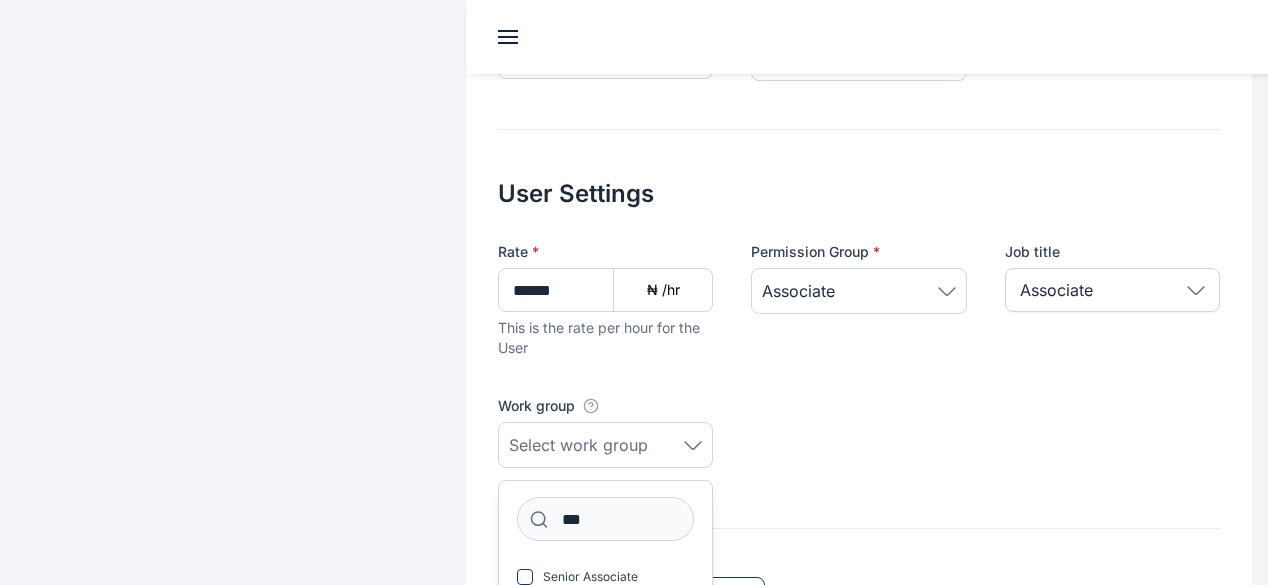 click on "Associate" at bounding box center (605, 615) 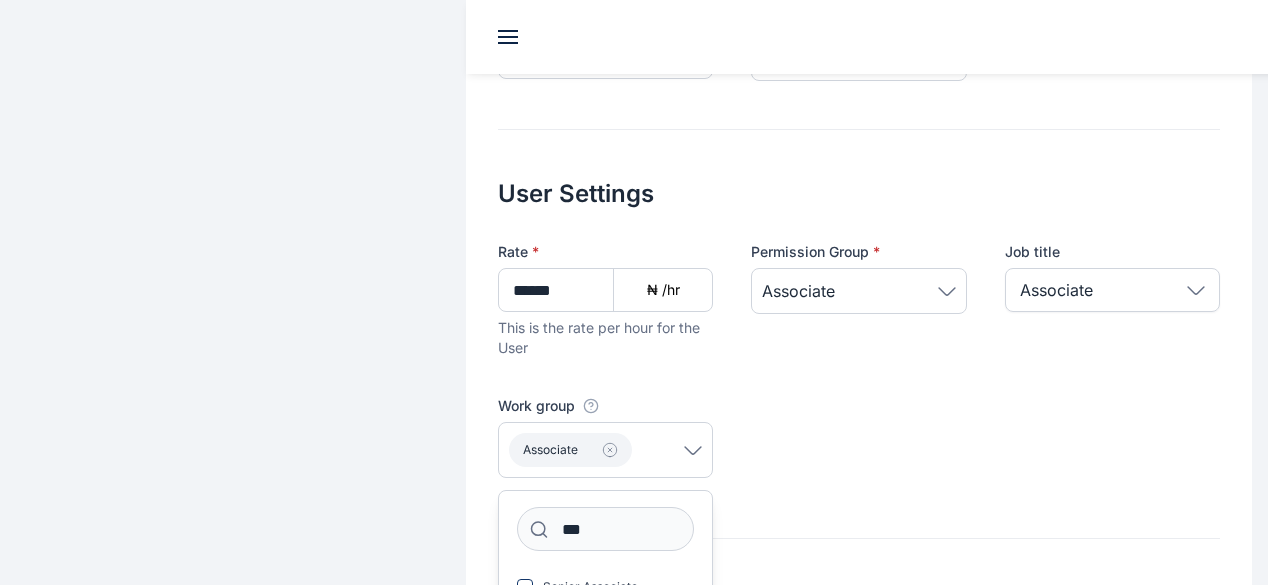 click on "Send Invite Invite Cancel" at bounding box center (859, 585) 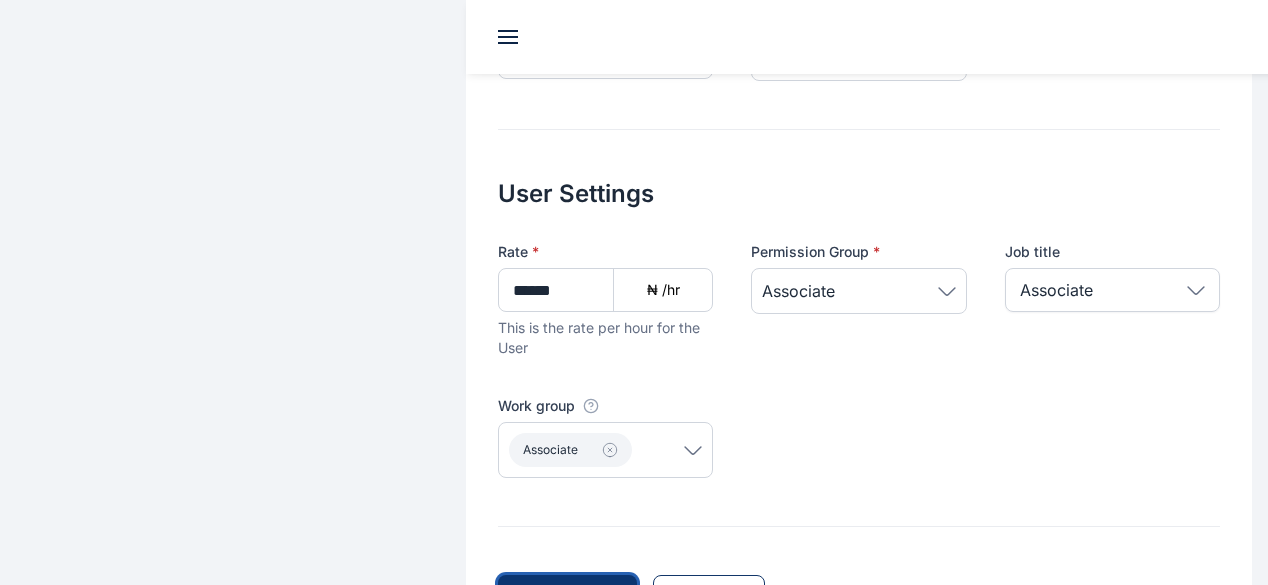 click on "Send Invite" at bounding box center (567, 597) 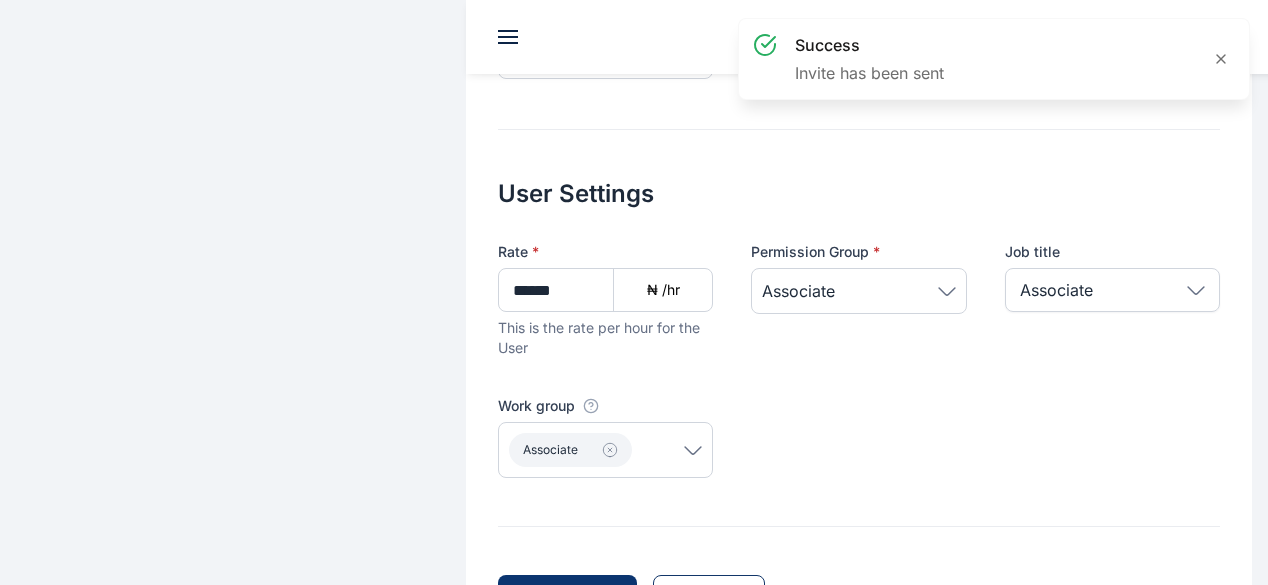 scroll, scrollTop: 0, scrollLeft: 0, axis: both 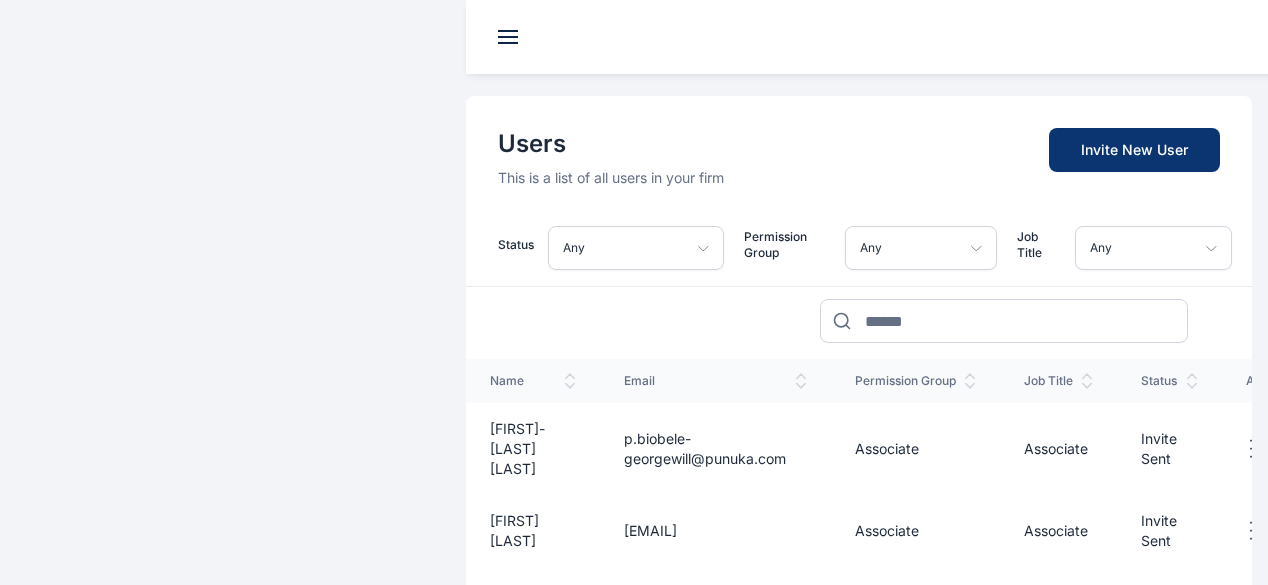 click on "Invite New User" at bounding box center (1134, 150) 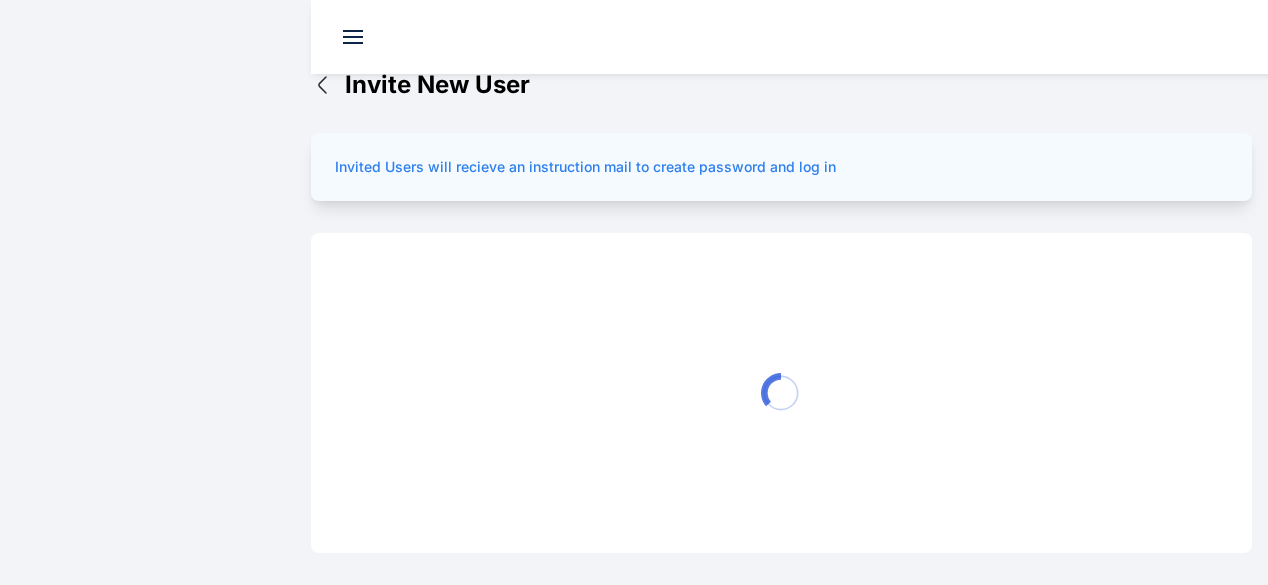 scroll, scrollTop: 0, scrollLeft: 0, axis: both 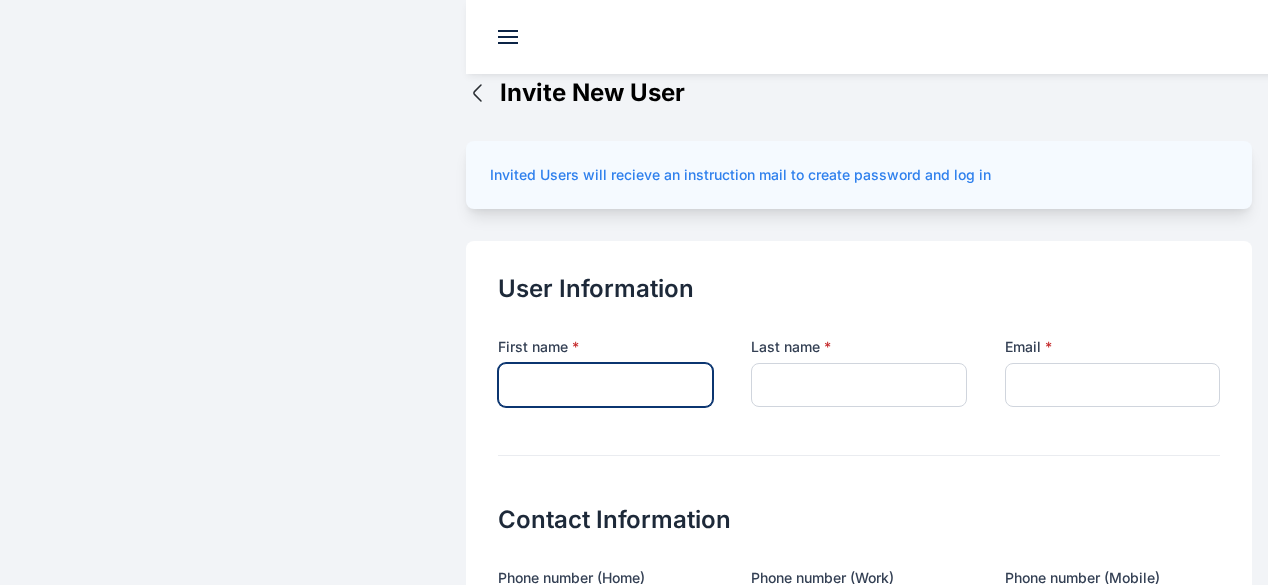 click at bounding box center (605, 385) 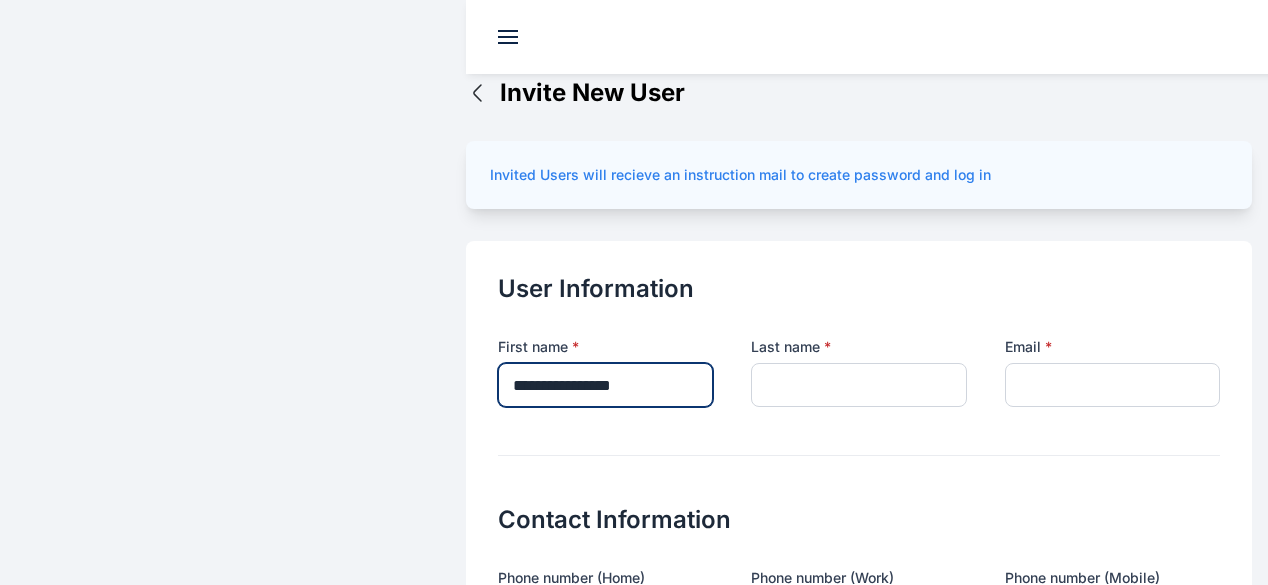 drag, startPoint x: 568, startPoint y: 343, endPoint x: 512, endPoint y: 335, distance: 56.568542 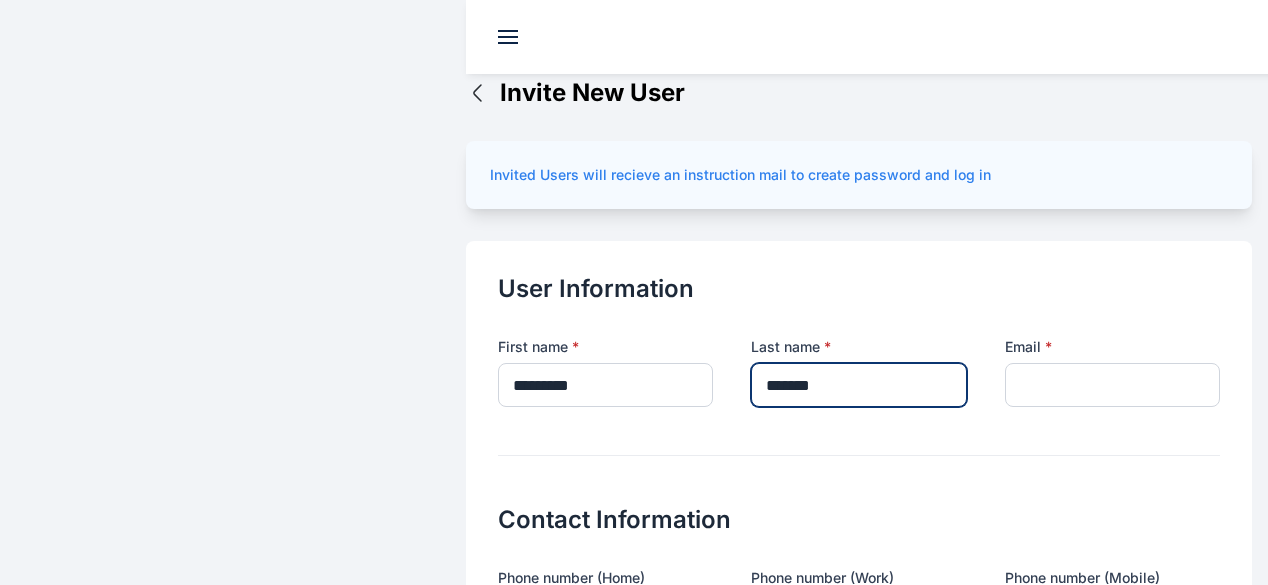 type on "*******" 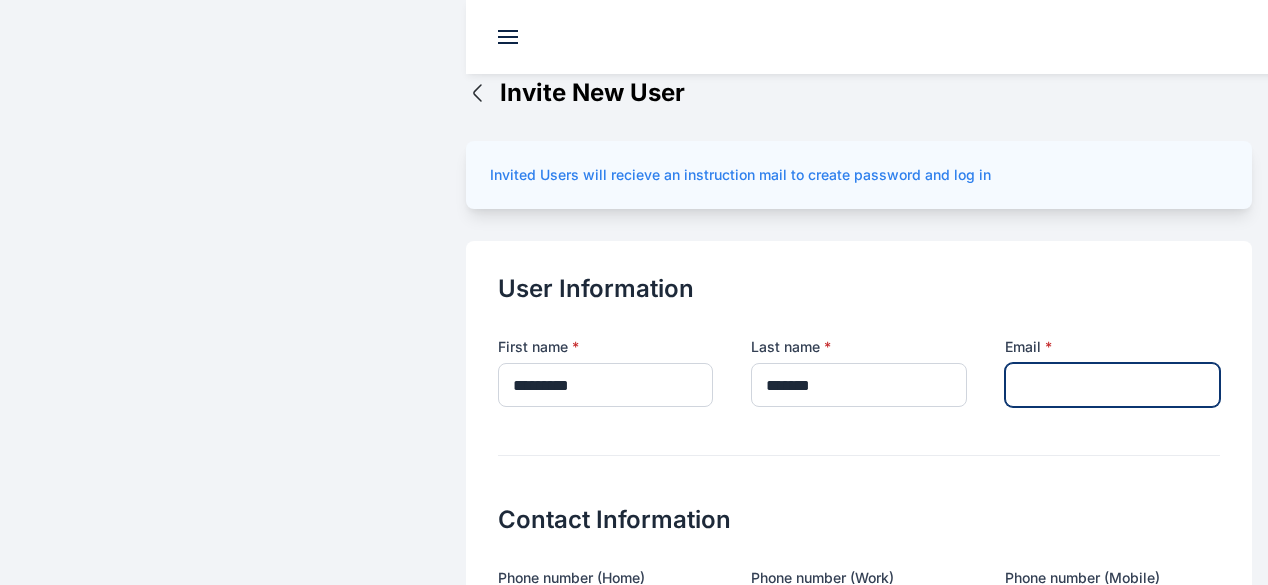 click at bounding box center (1112, 385) 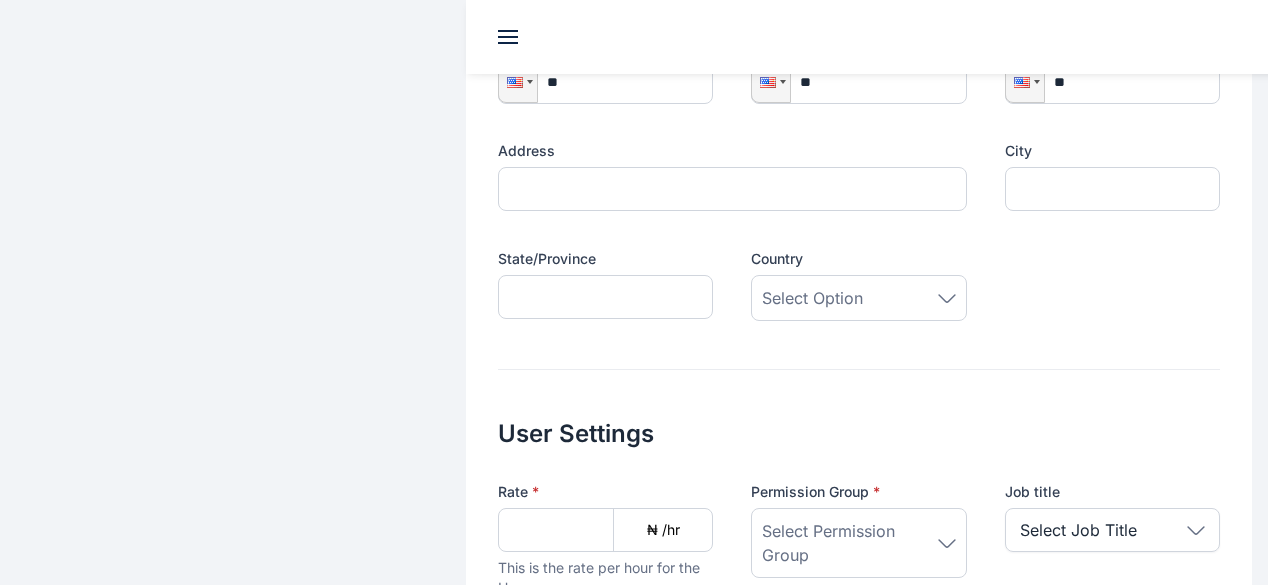 scroll, scrollTop: 555, scrollLeft: 0, axis: vertical 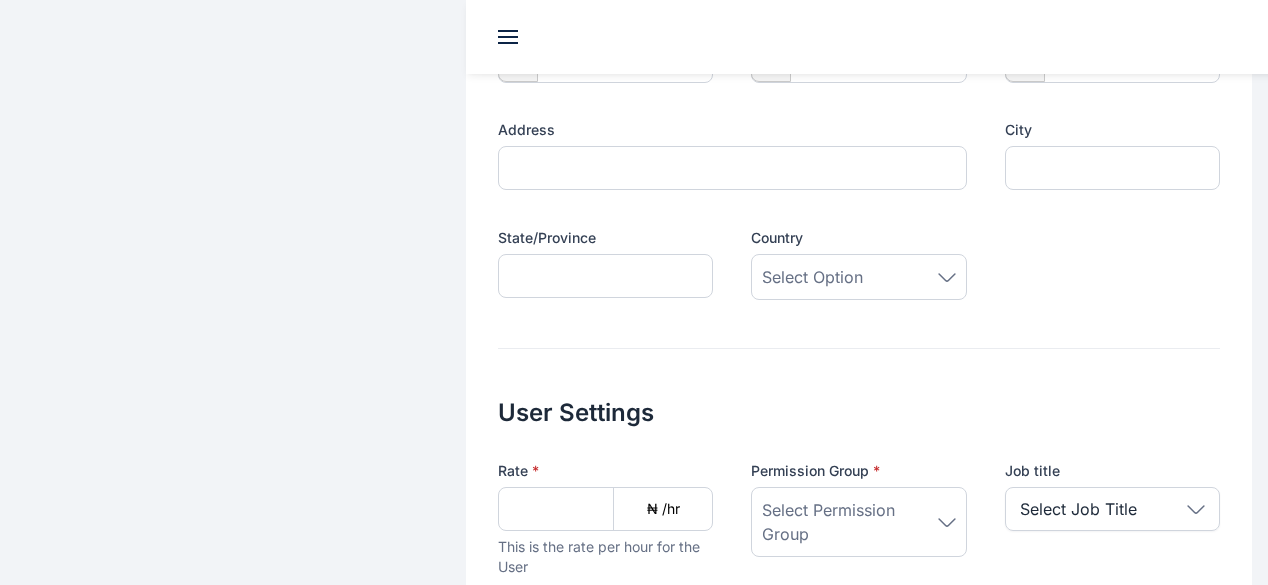 type on "**********" 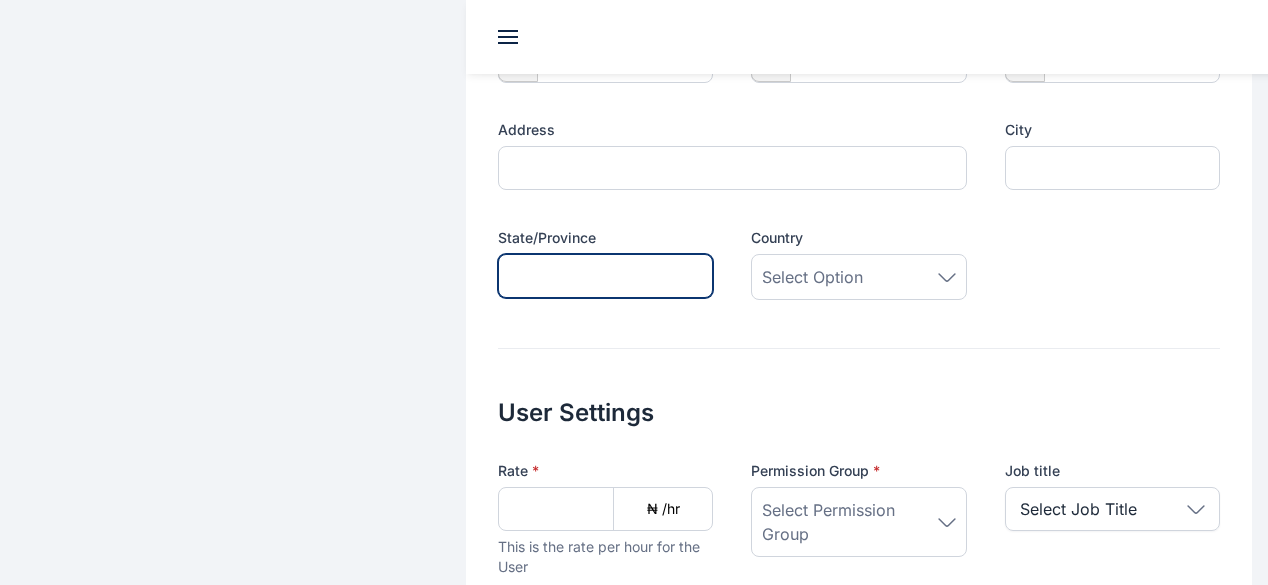 click at bounding box center (605, 276) 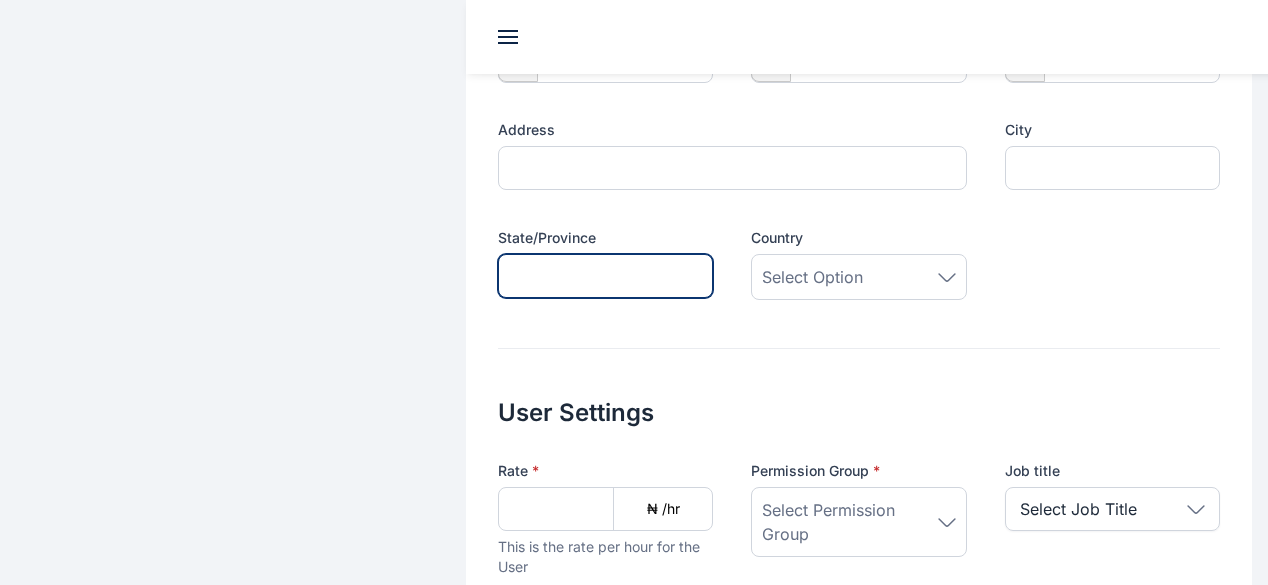 type on "*****" 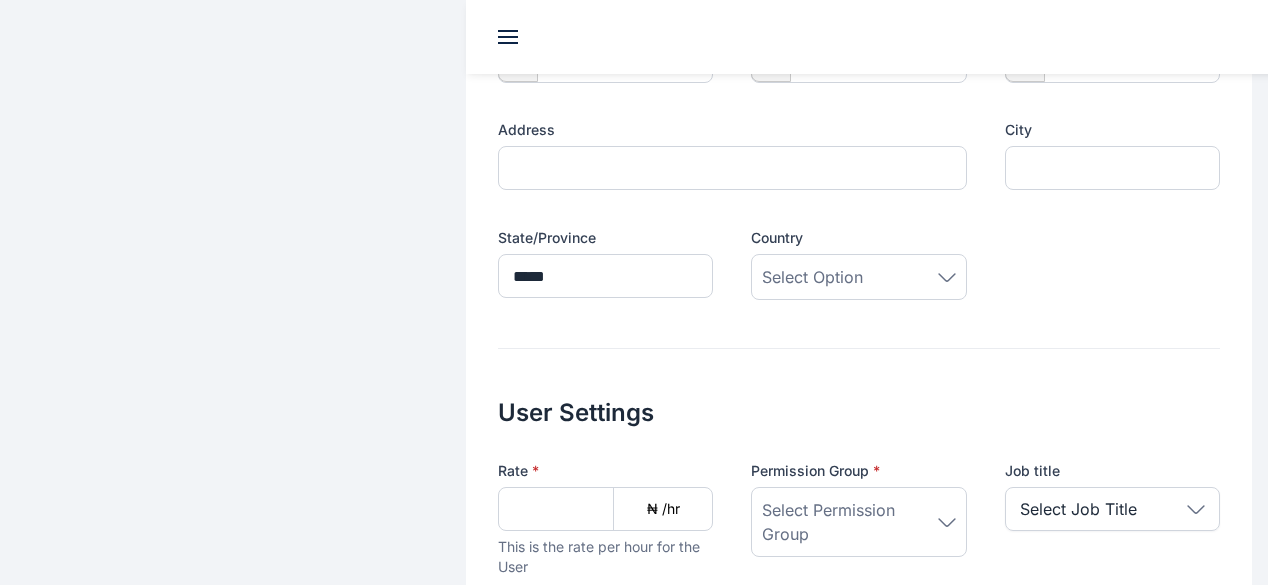 click on "Select Option" at bounding box center (858, 277) 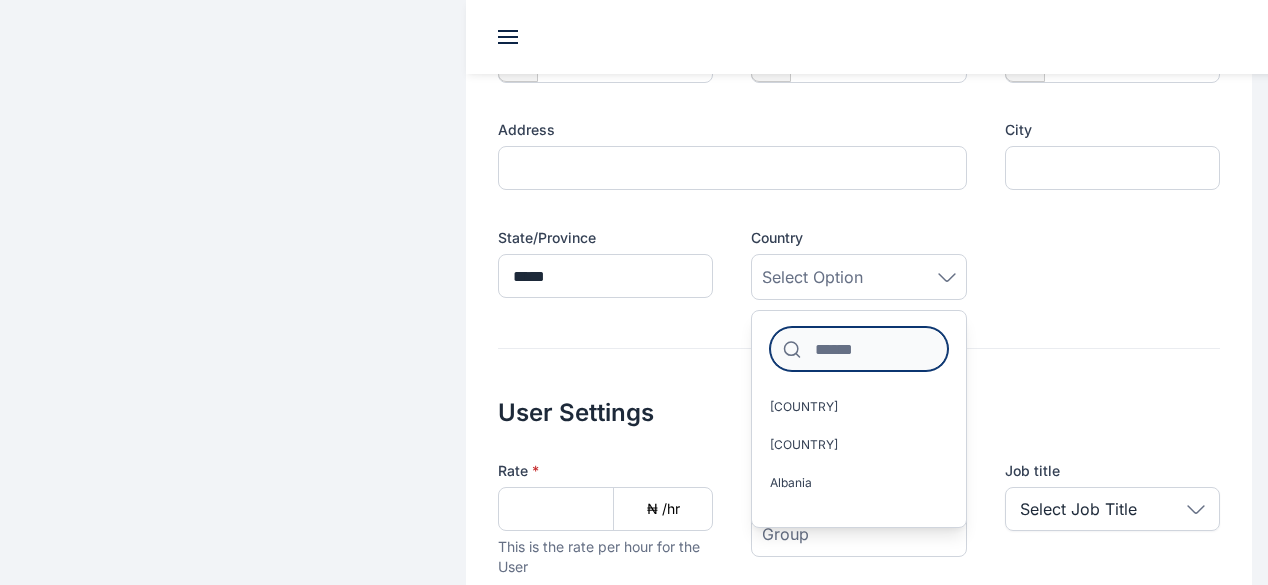 click at bounding box center [858, 349] 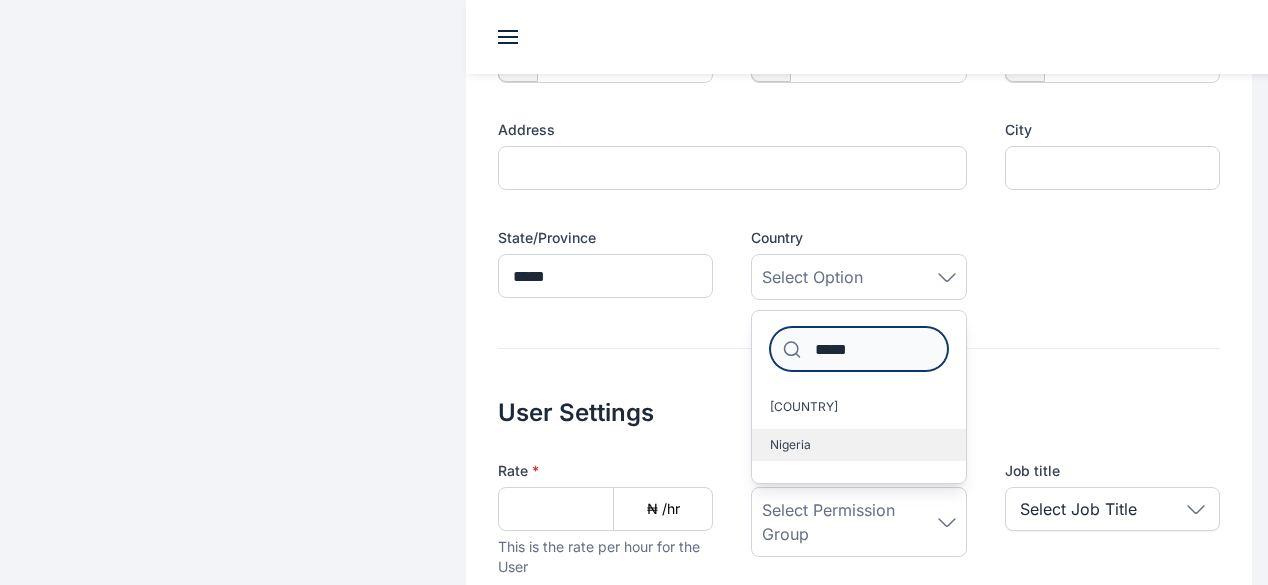 type on "*****" 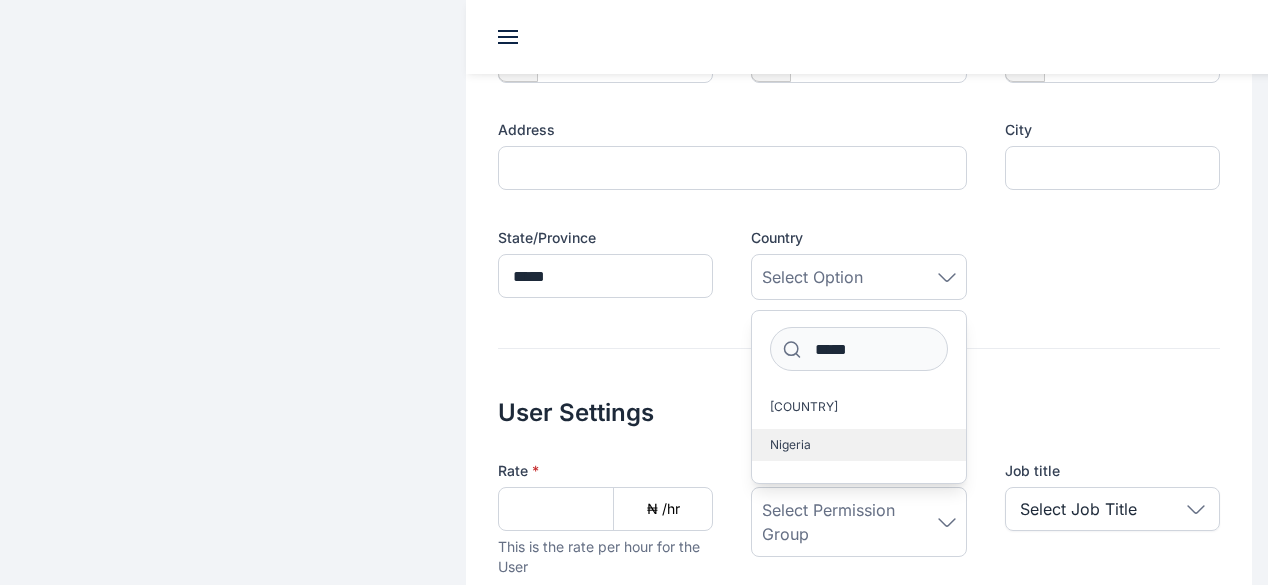 click on "Nigeria" at bounding box center (858, 445) 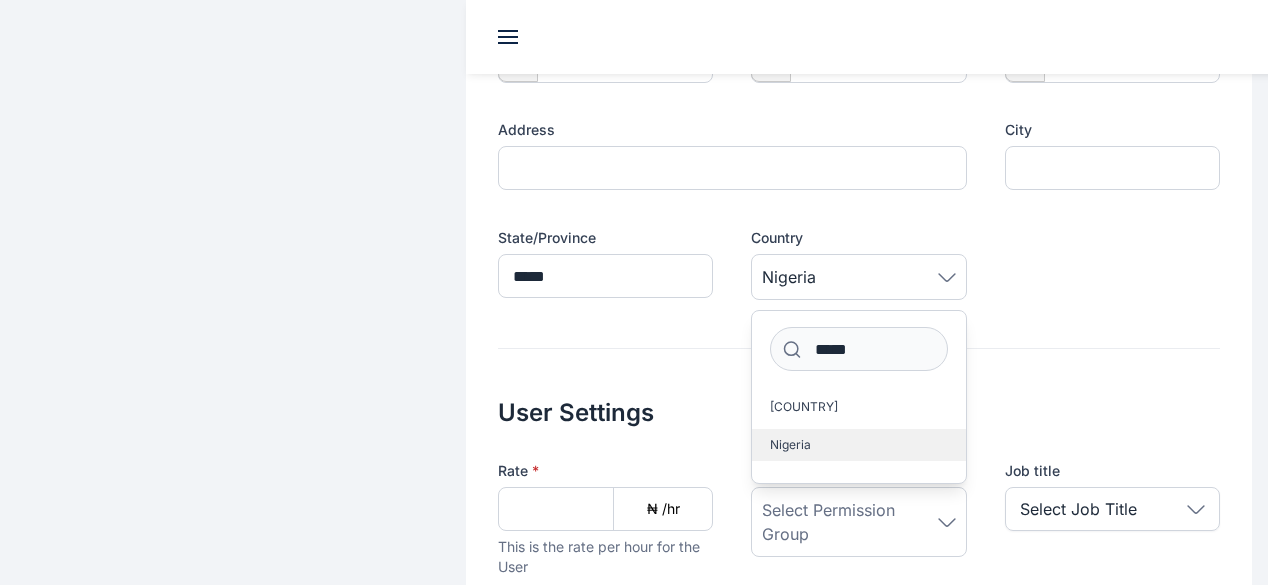 click on "Nigeria" at bounding box center (790, 445) 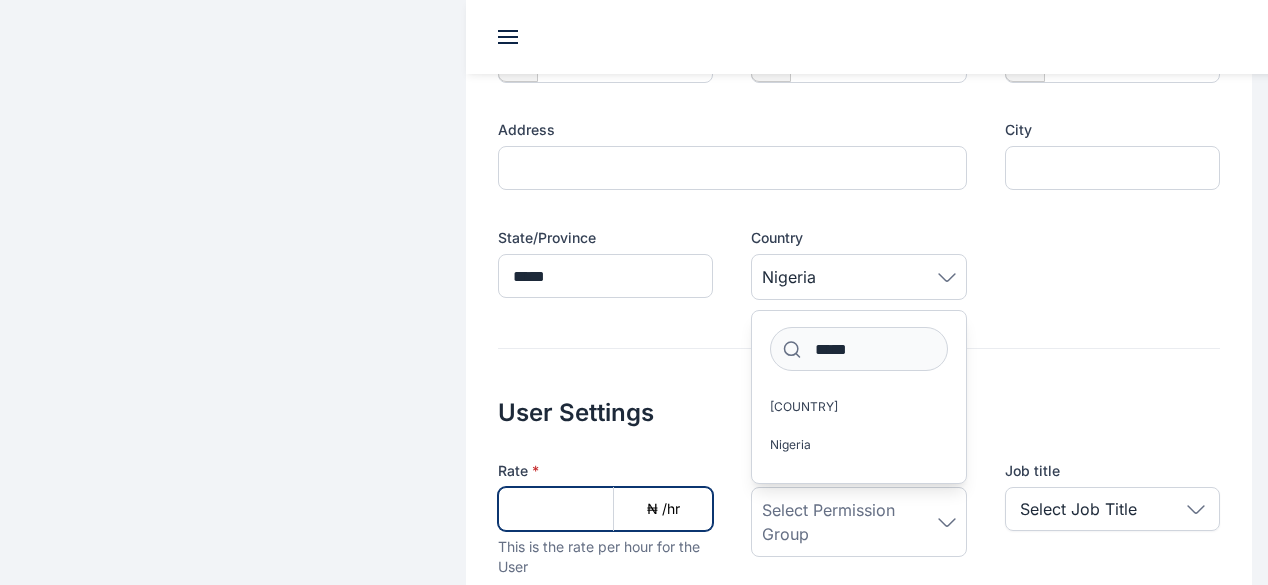 click at bounding box center (605, 509) 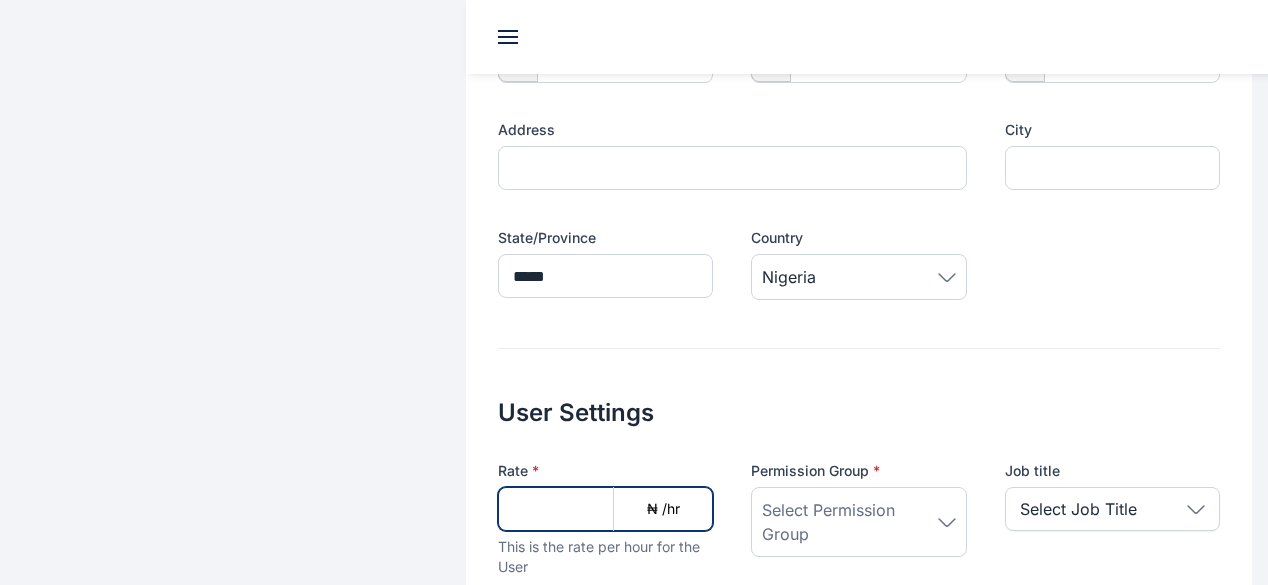 type on "******" 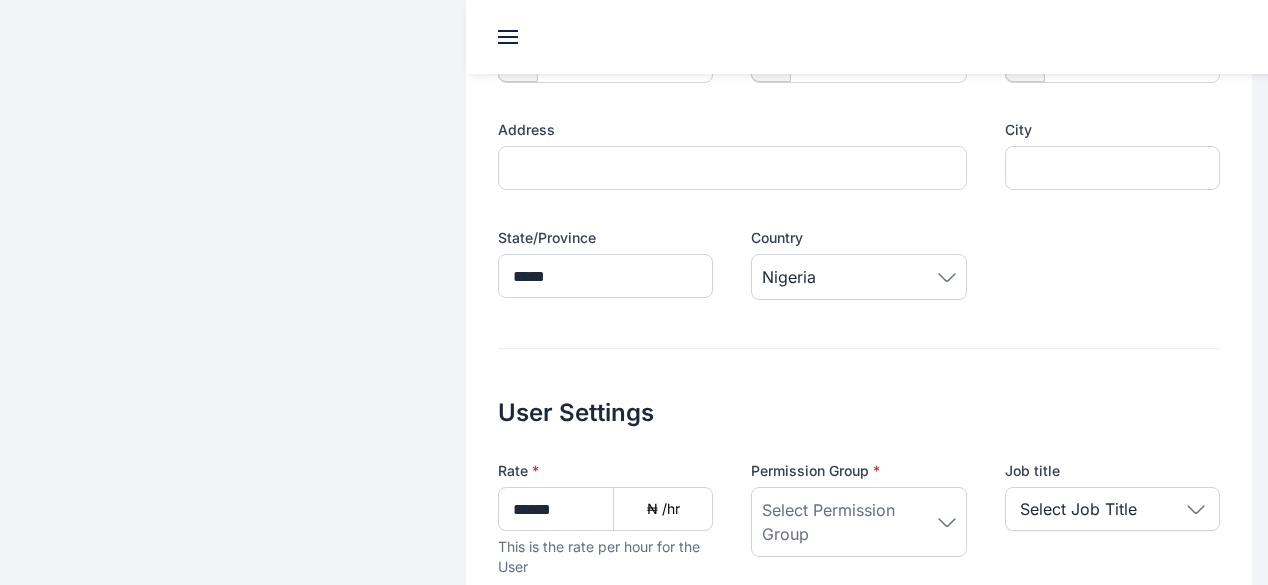 click on "Select Permission Group" at bounding box center (849, 522) 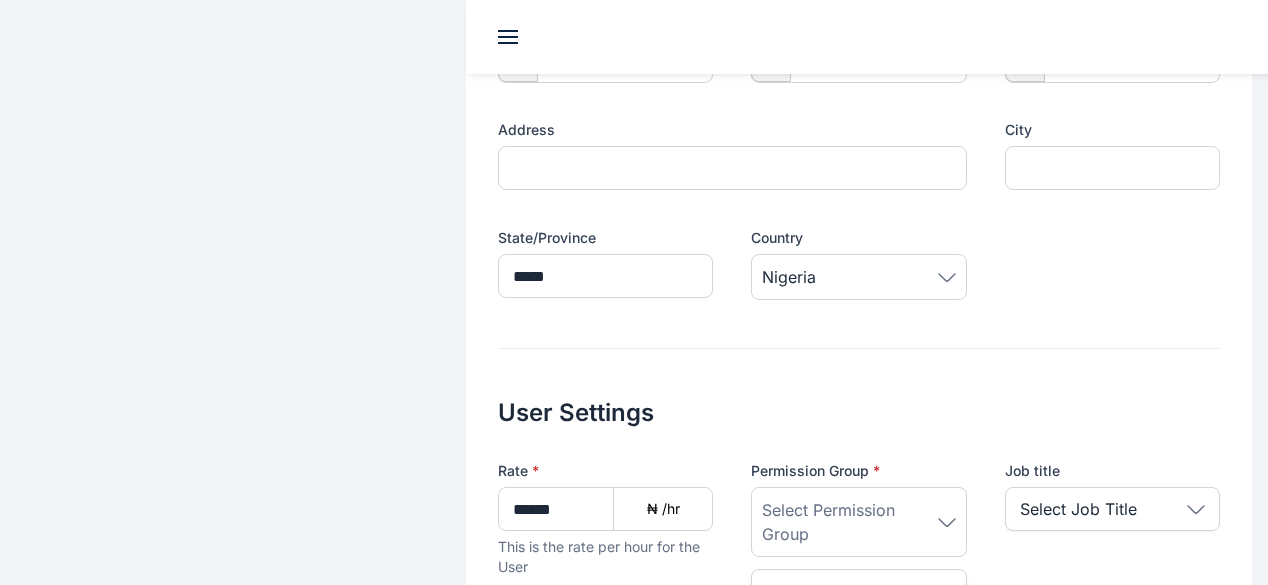 click at bounding box center [858, 608] 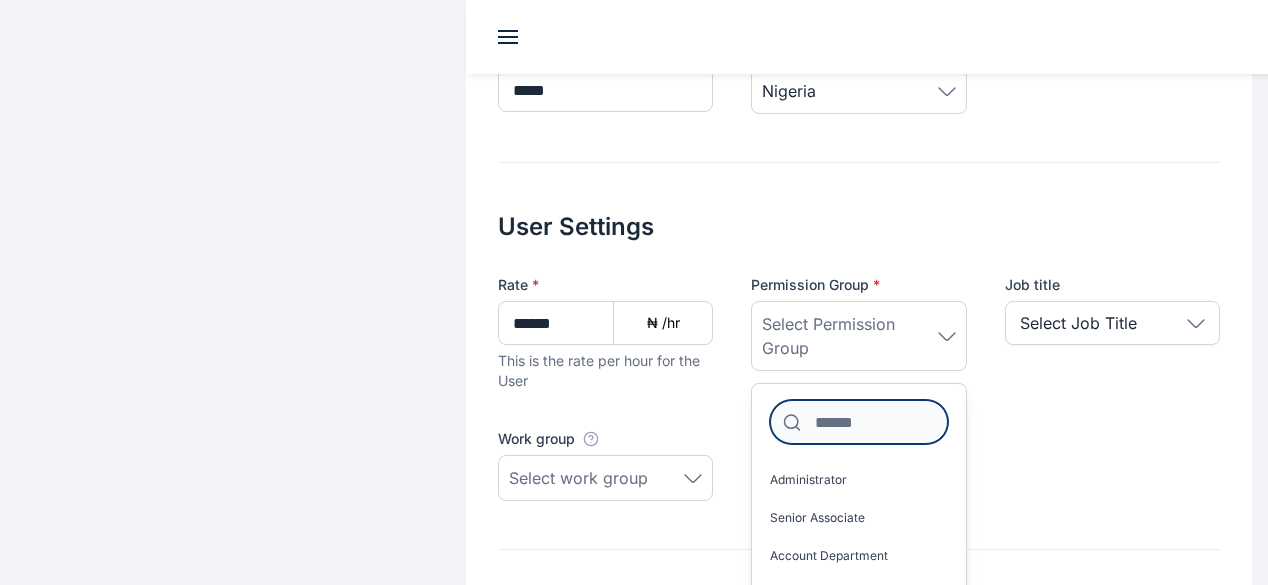 scroll, scrollTop: 814, scrollLeft: 0, axis: vertical 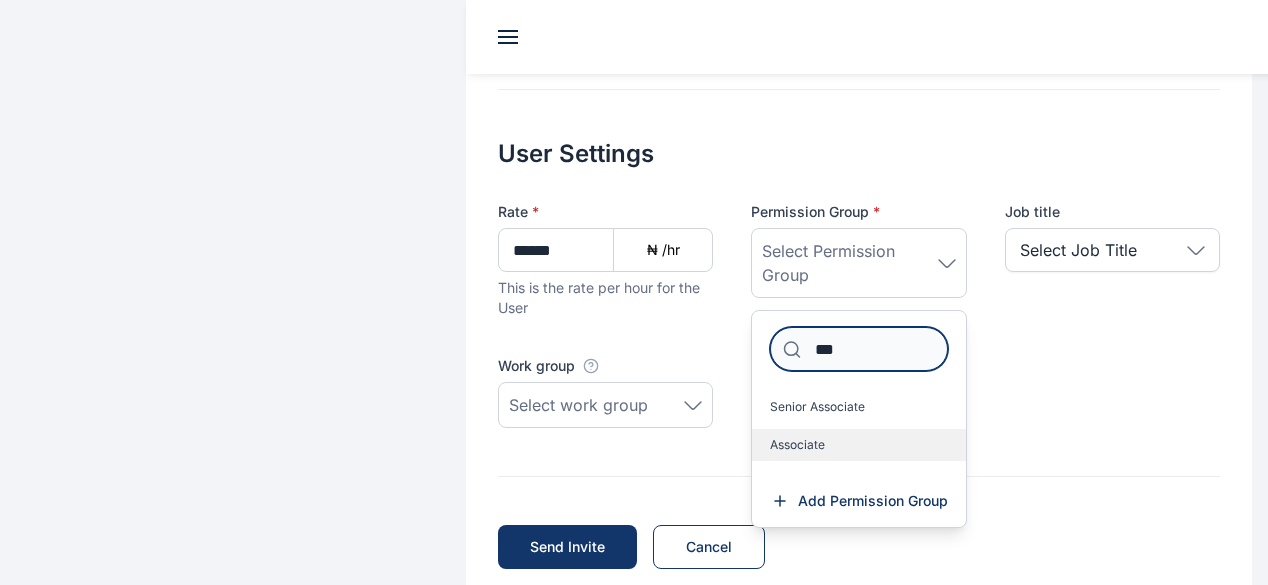 type on "***" 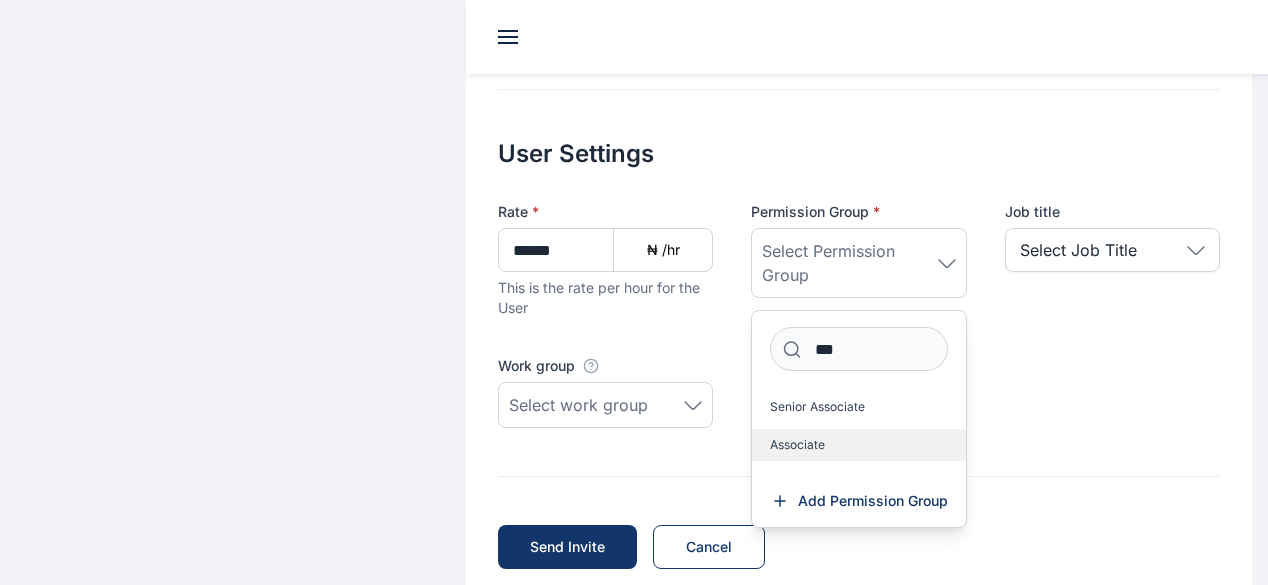 click on "Associate" at bounding box center (858, 445) 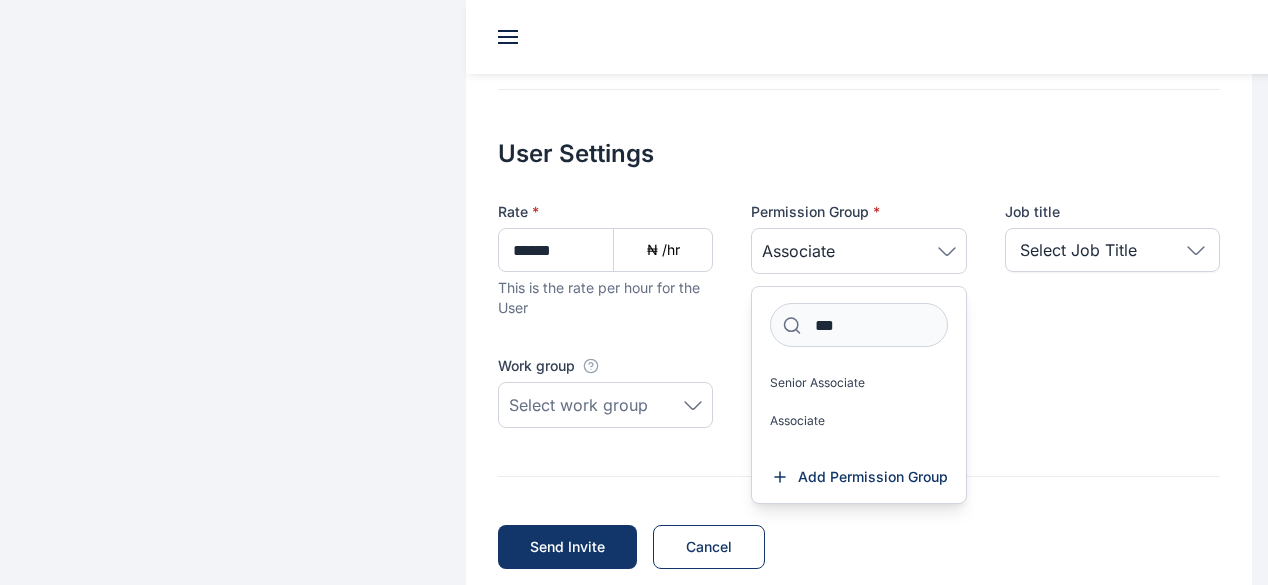 click on "Select Job Title" at bounding box center [1078, 250] 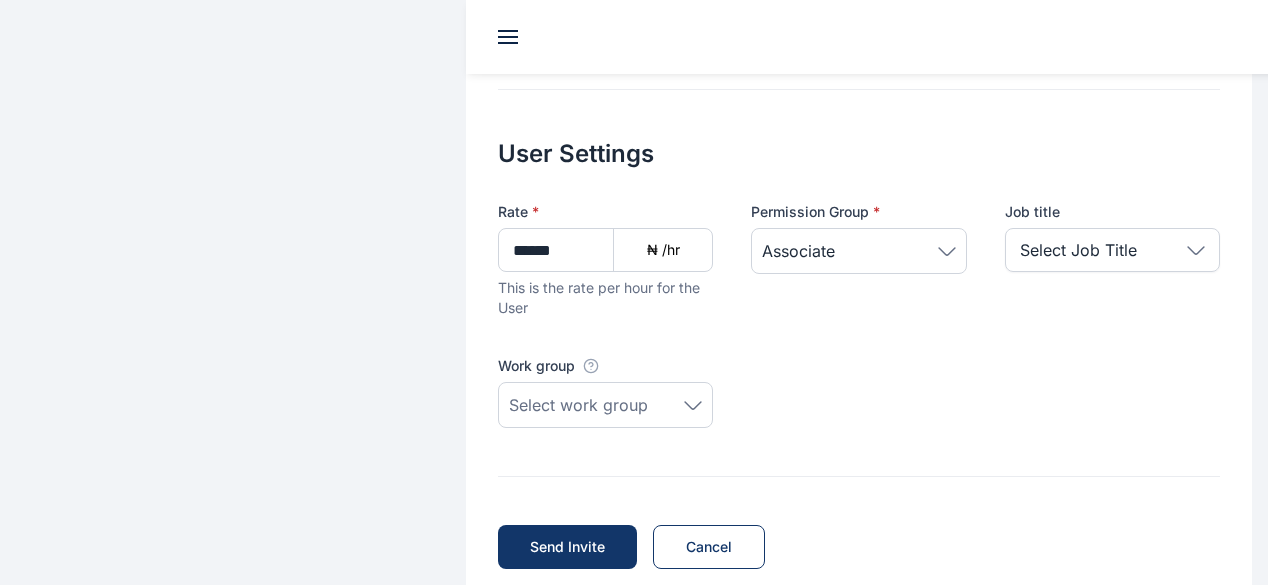 drag, startPoint x: 1180, startPoint y: 249, endPoint x: 1185, endPoint y: 263, distance: 14.866069 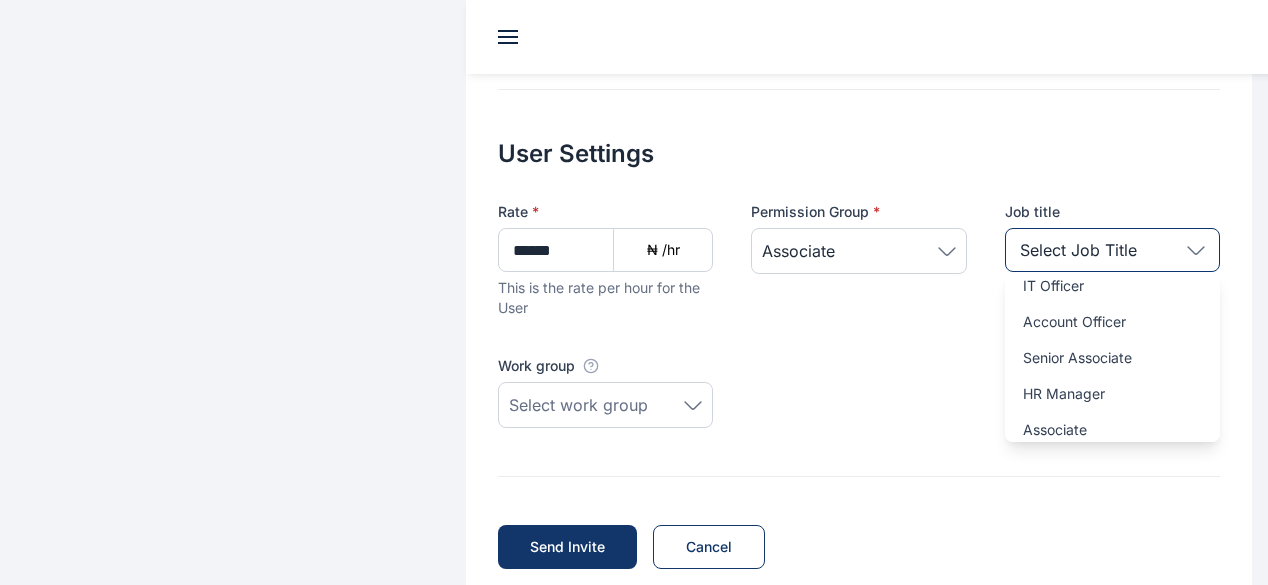scroll, scrollTop: 62, scrollLeft: 0, axis: vertical 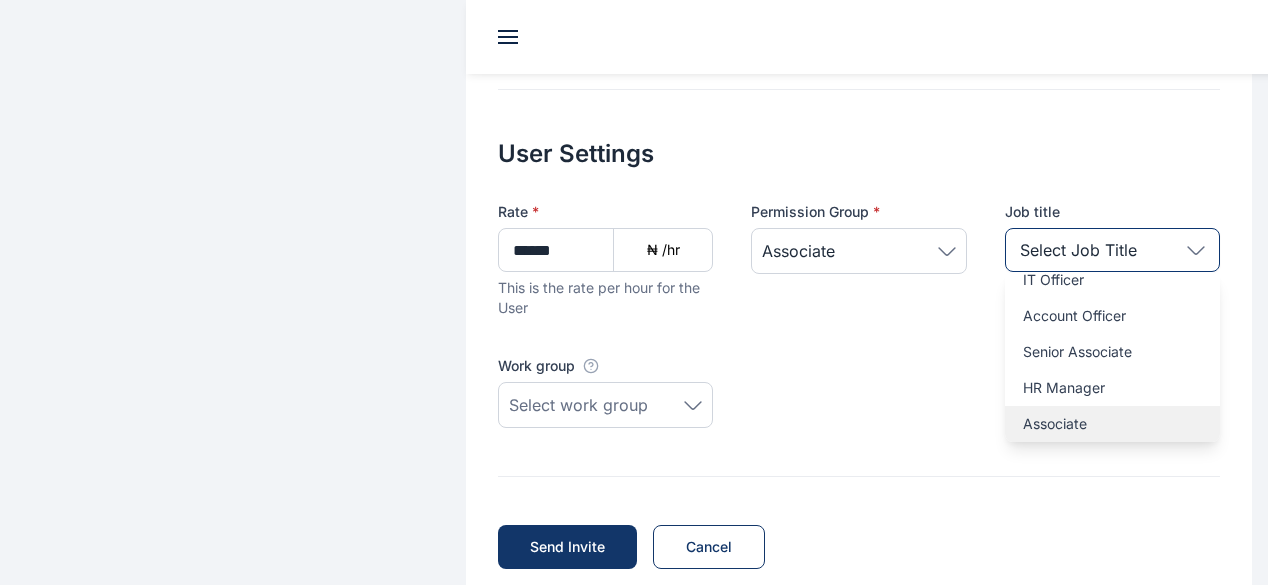 click on "Associate" at bounding box center [1112, 424] 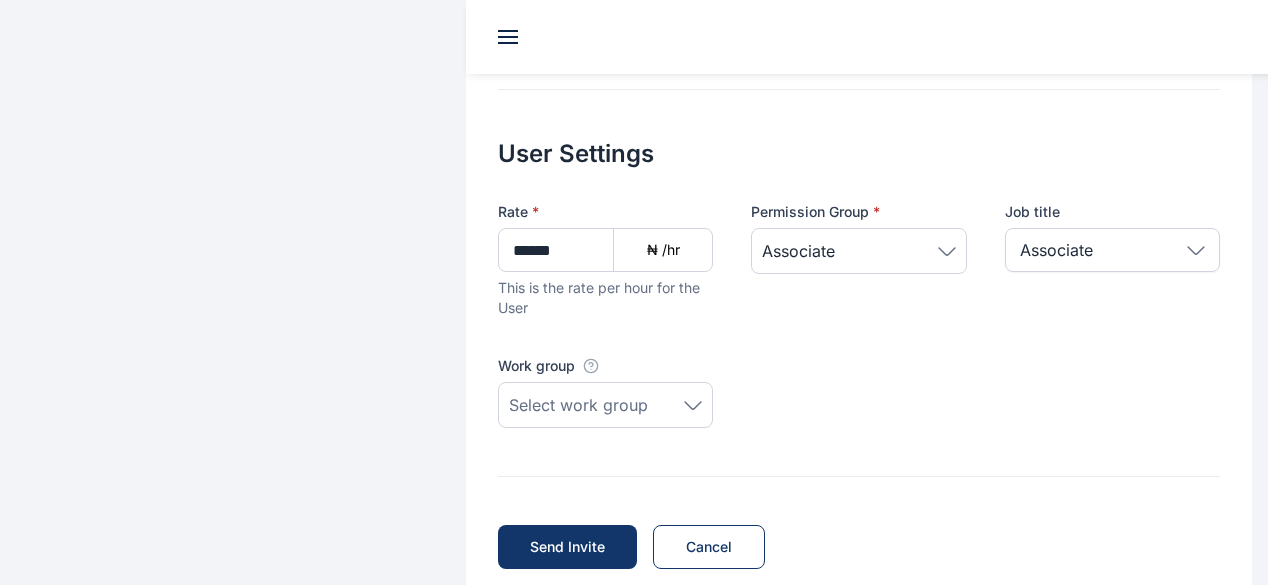 click 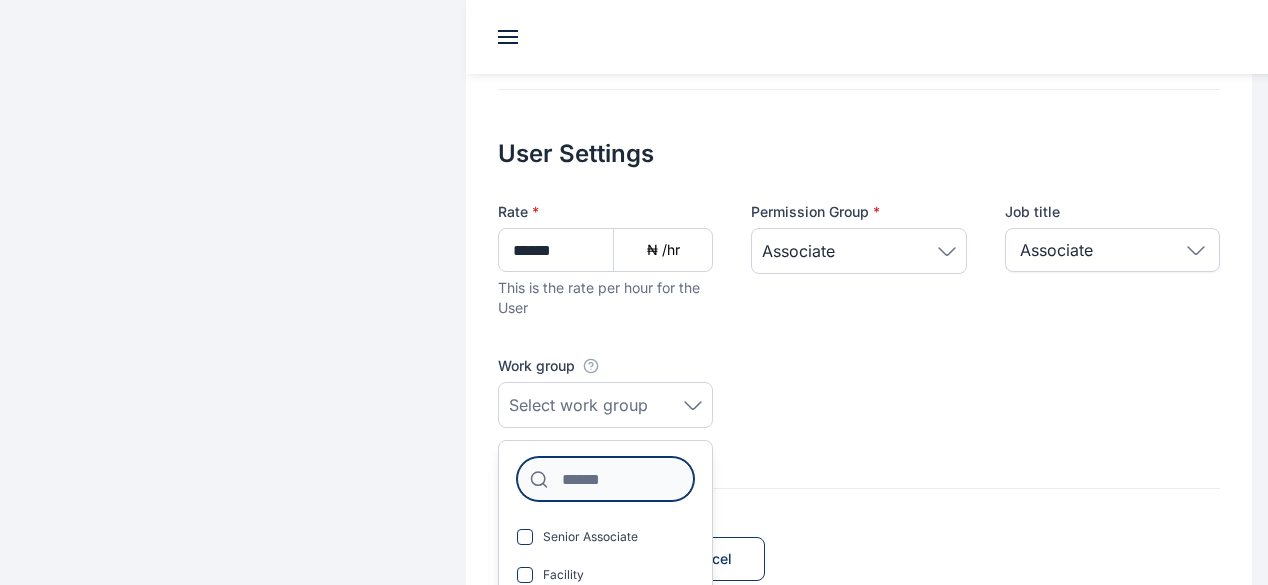 click at bounding box center [605, 479] 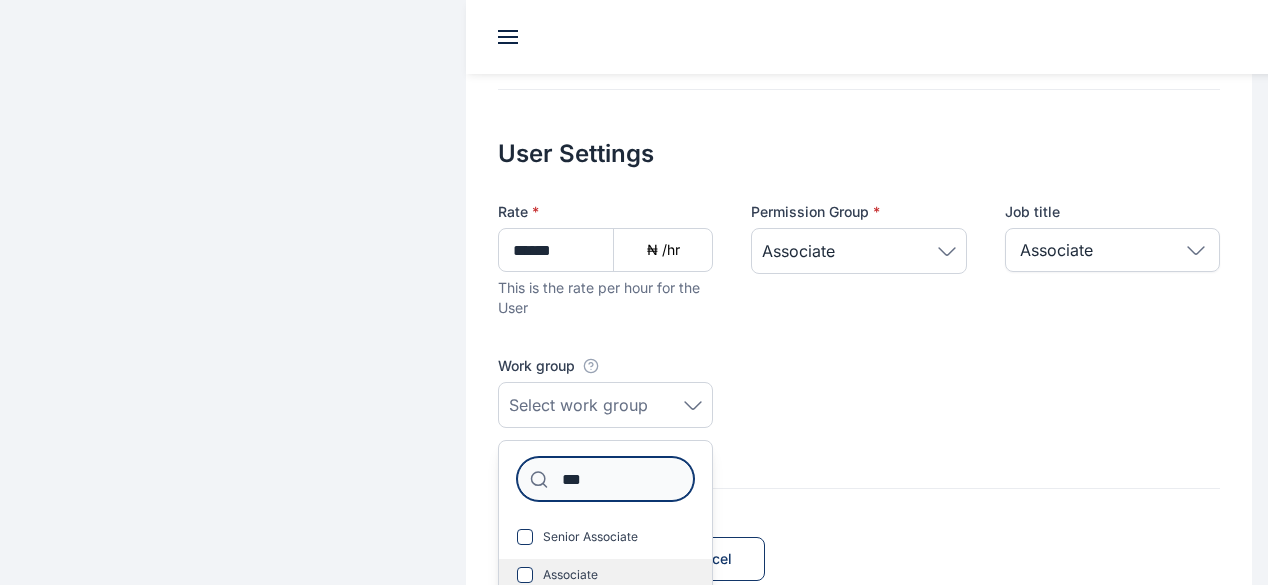 type on "***" 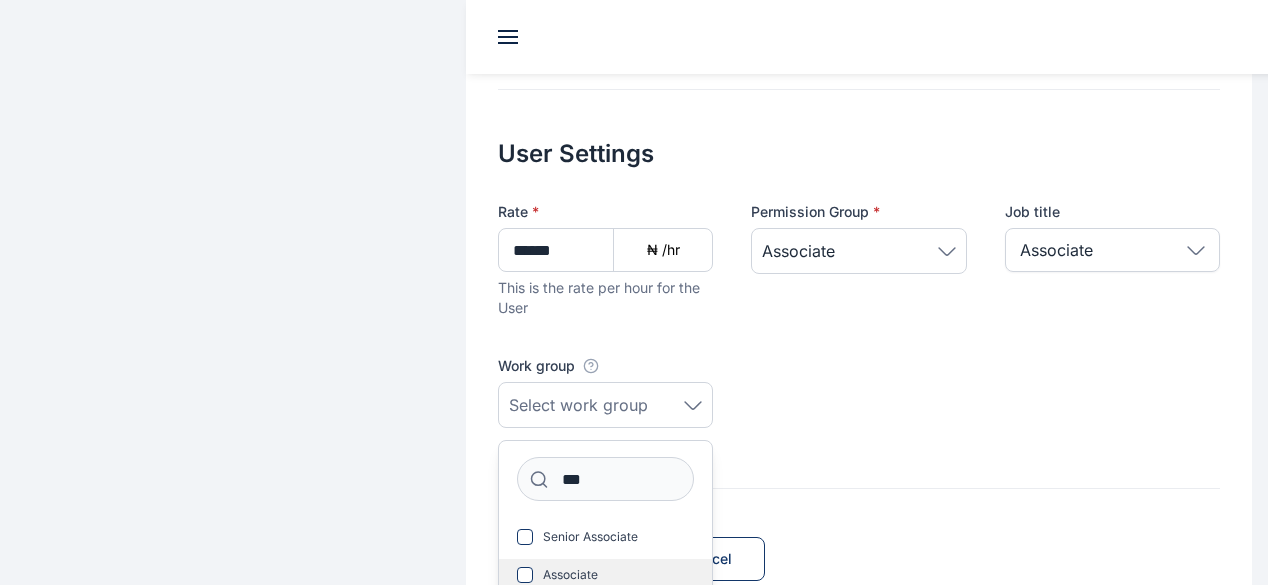 click on "Associate" at bounding box center [570, 575] 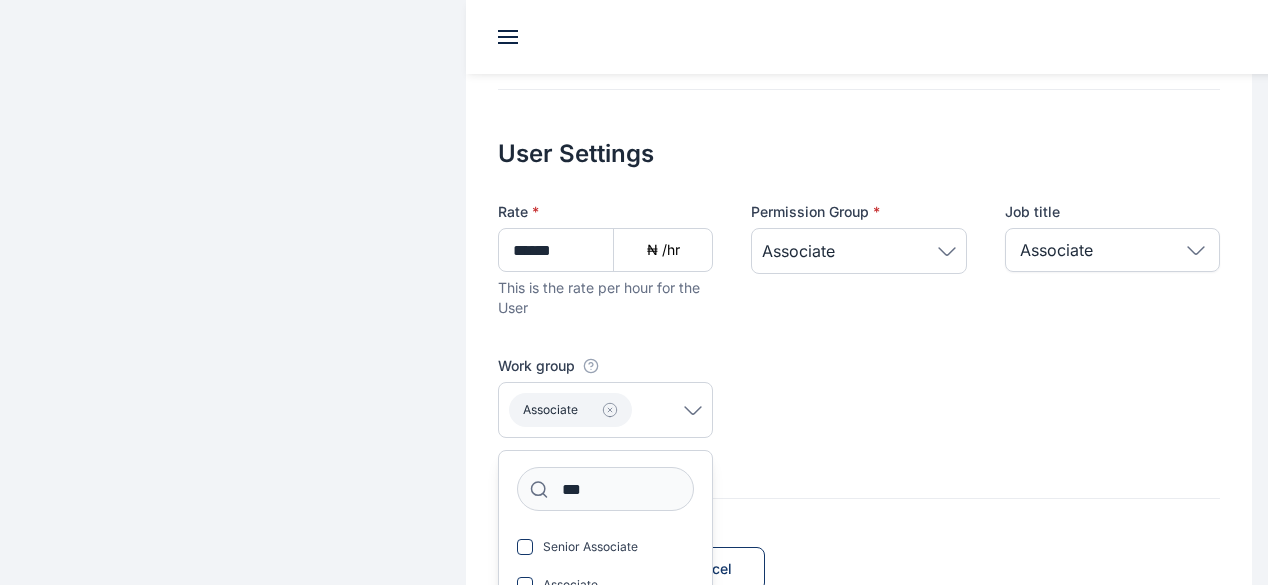 click on "Send Invite Invite Cancel" at bounding box center (859, 545) 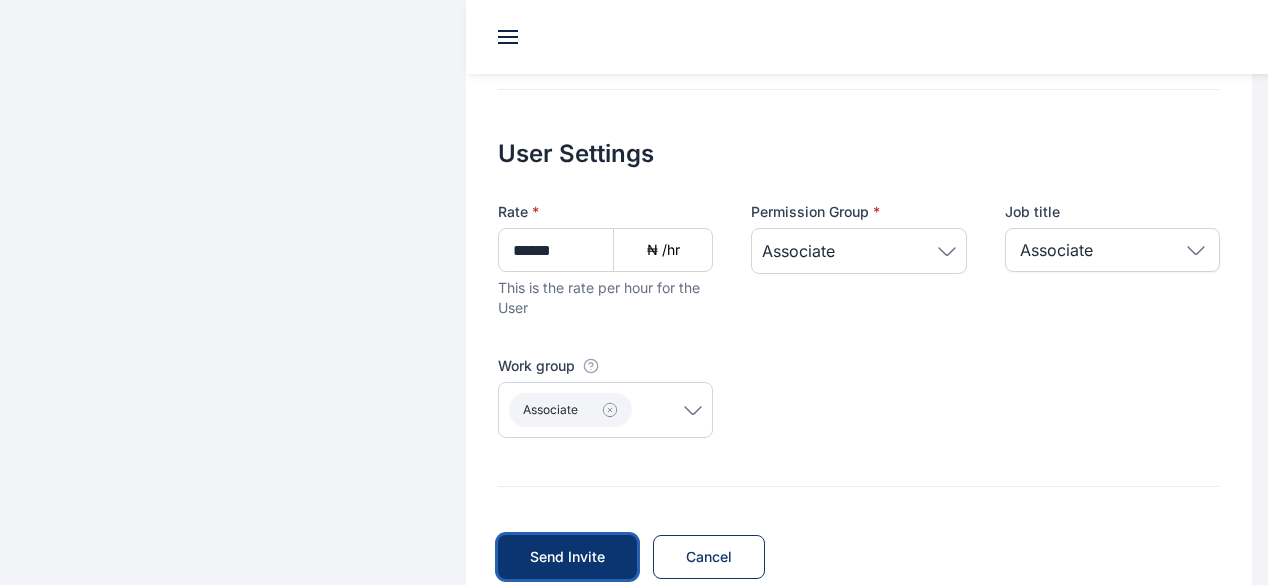 click on "Send Invite" at bounding box center (567, 557) 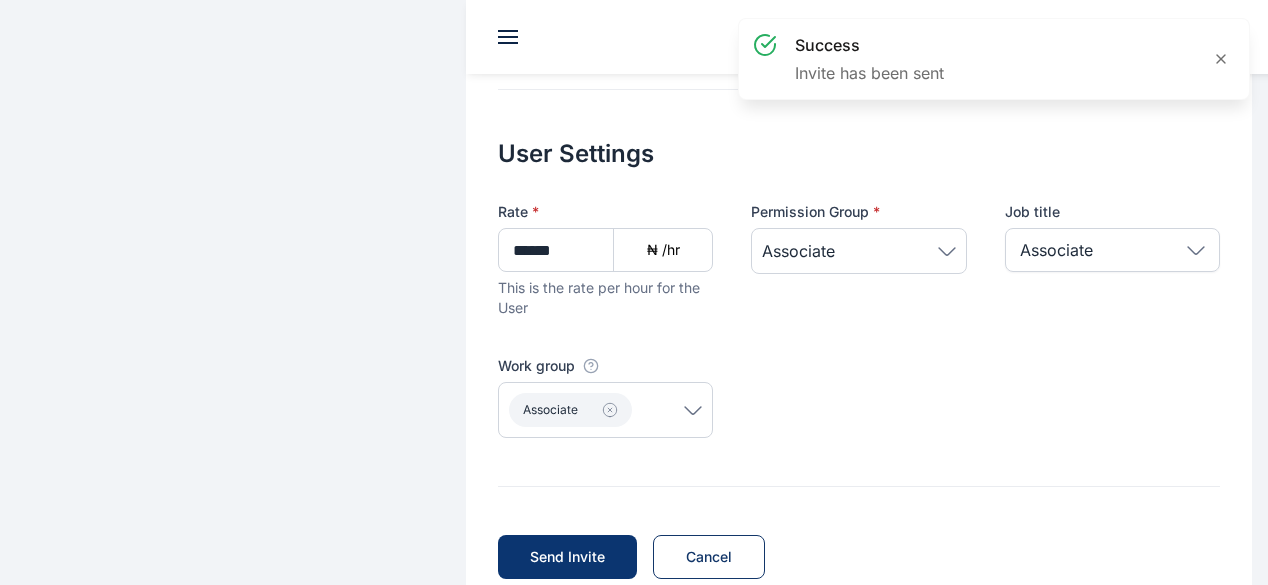 scroll, scrollTop: 0, scrollLeft: 0, axis: both 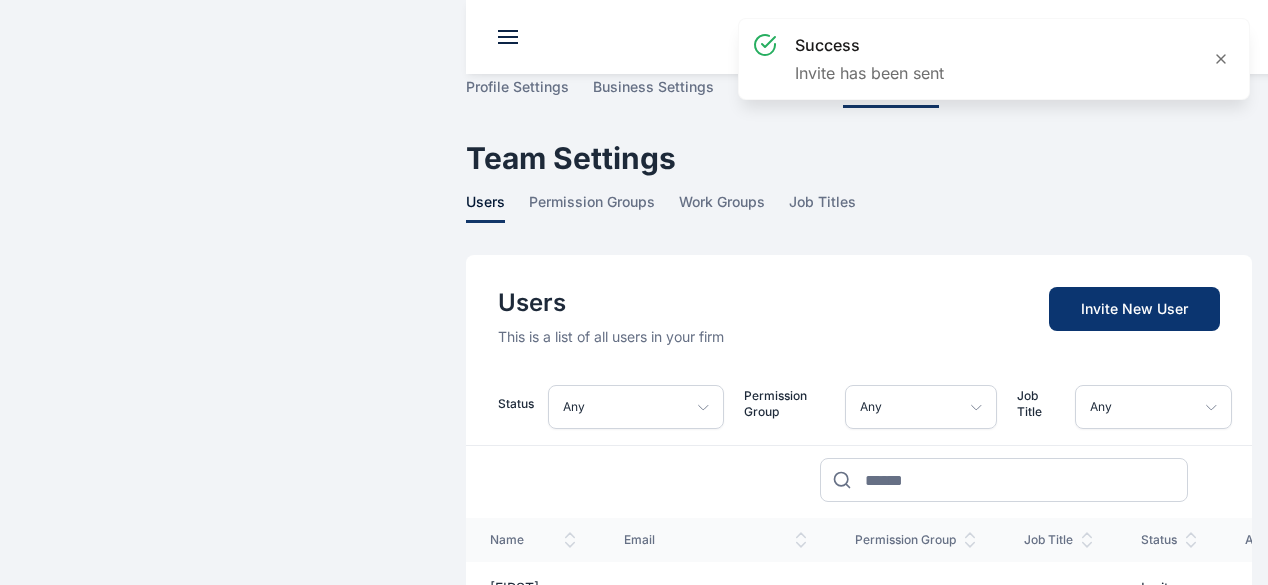 click on "Invite New User" at bounding box center [1134, 309] 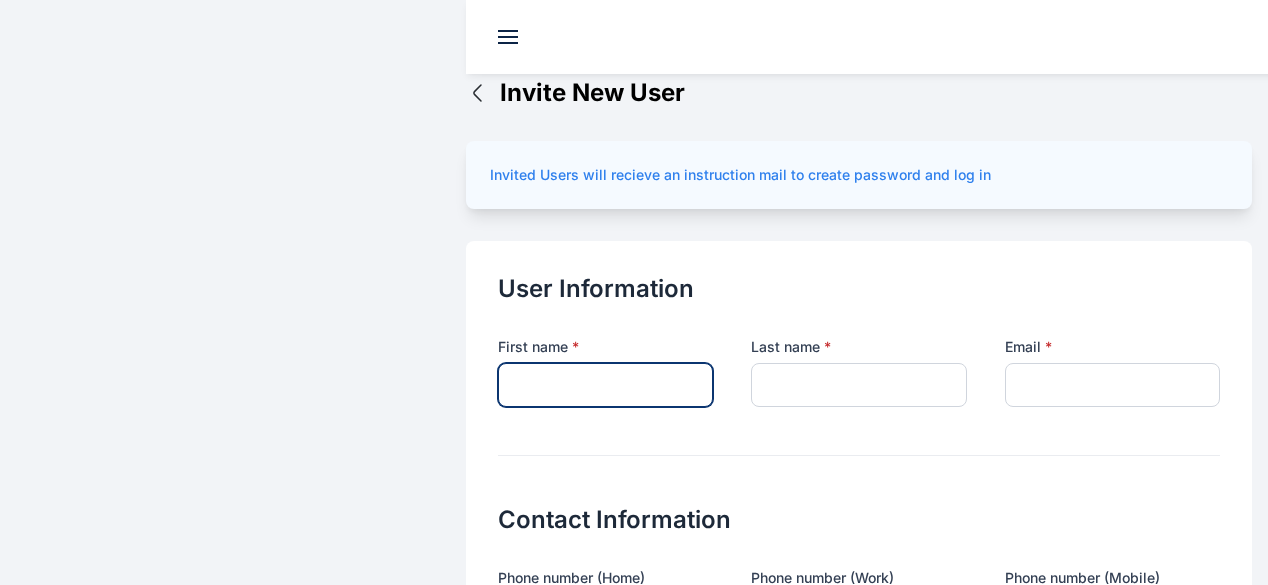 click at bounding box center (605, 385) 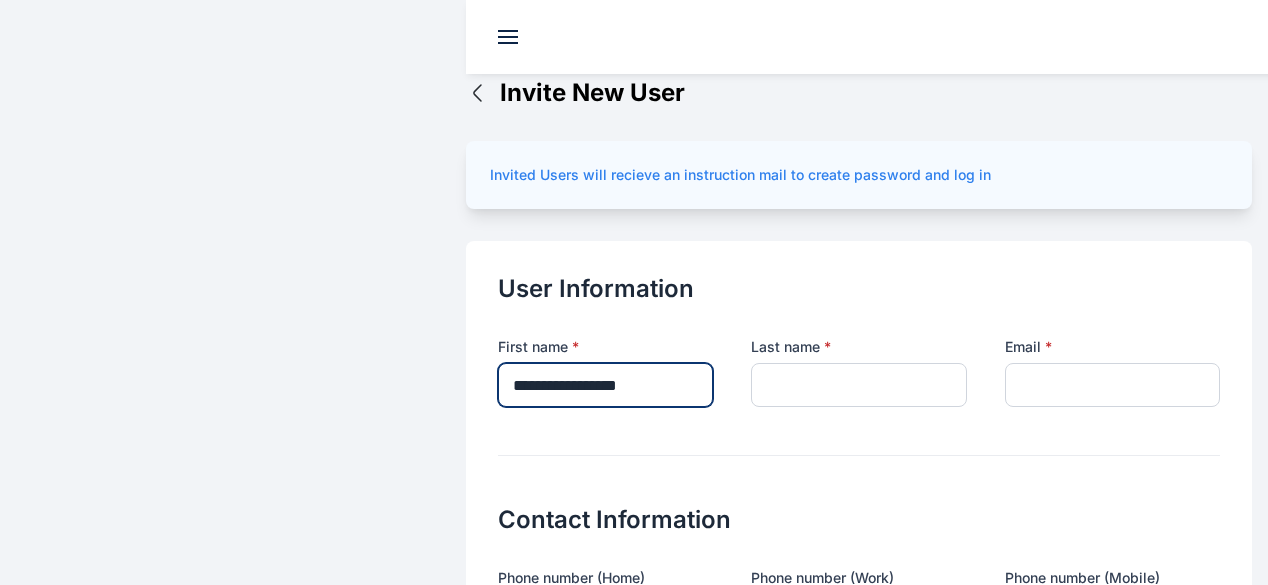 drag, startPoint x: 582, startPoint y: 341, endPoint x: 498, endPoint y: 344, distance: 84.05355 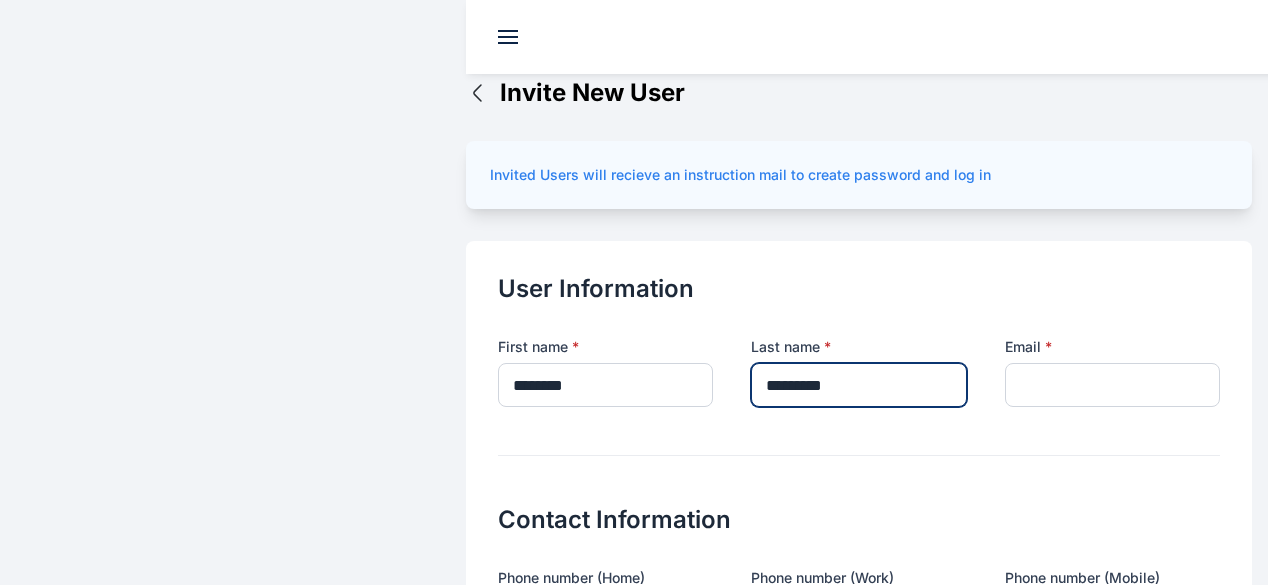 click on "*********" at bounding box center (858, 385) 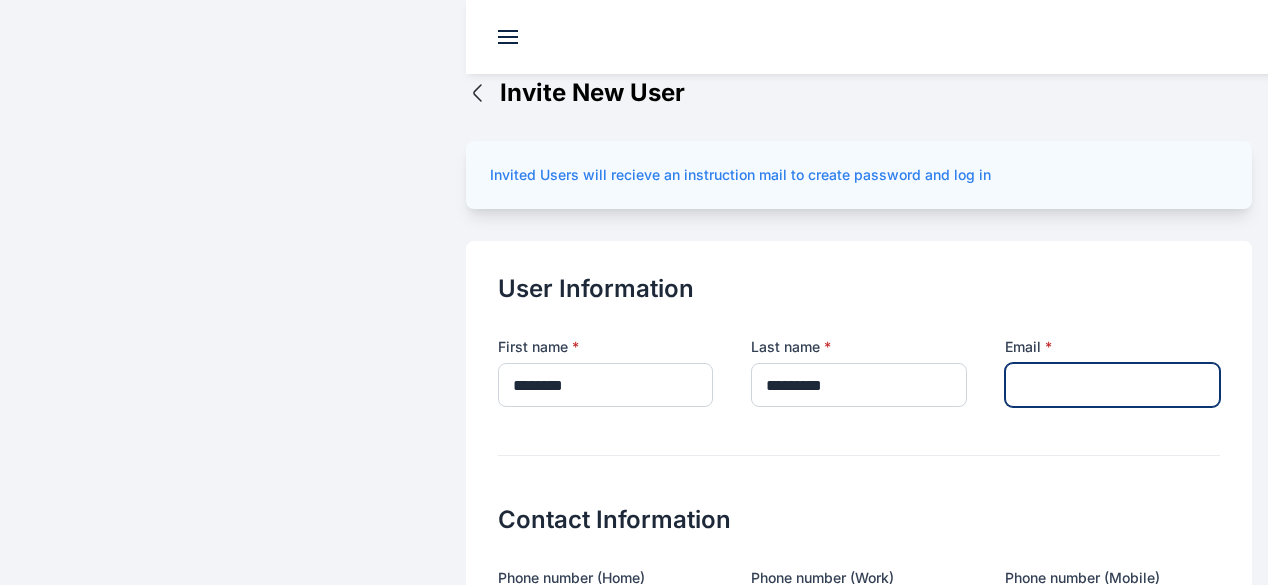 click at bounding box center [1112, 385] 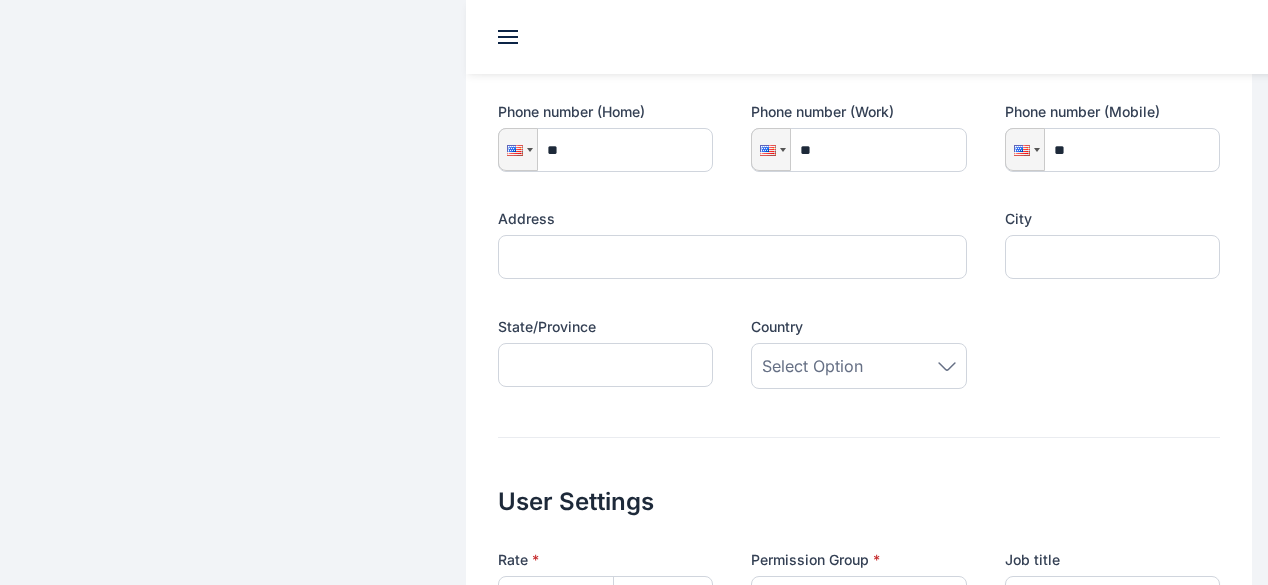 scroll, scrollTop: 468, scrollLeft: 0, axis: vertical 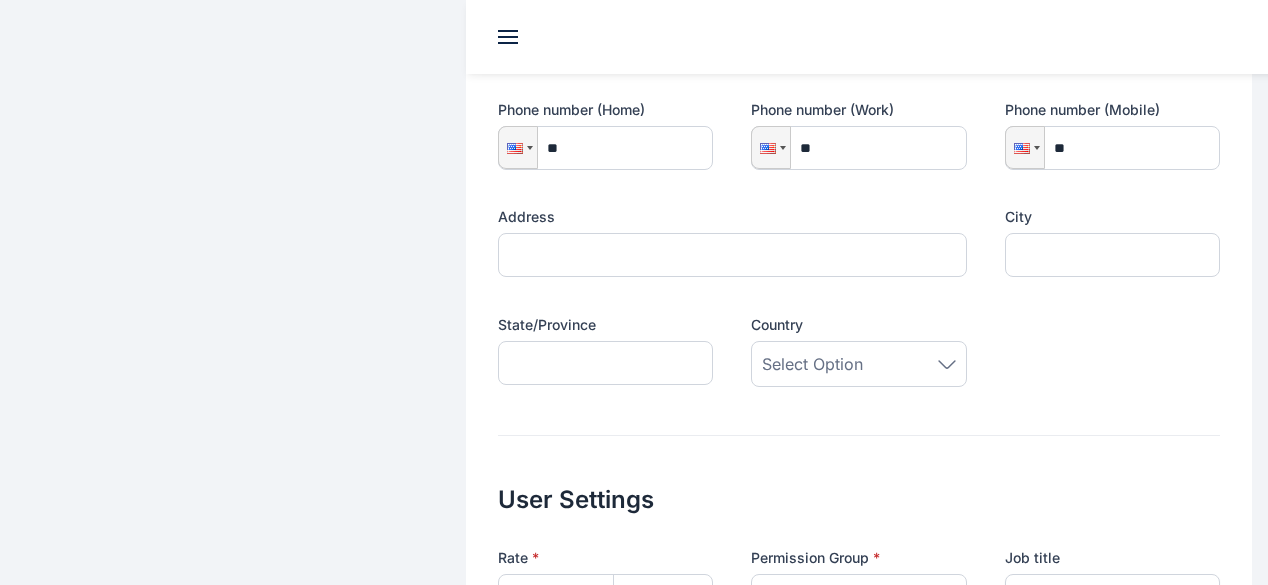type on "**********" 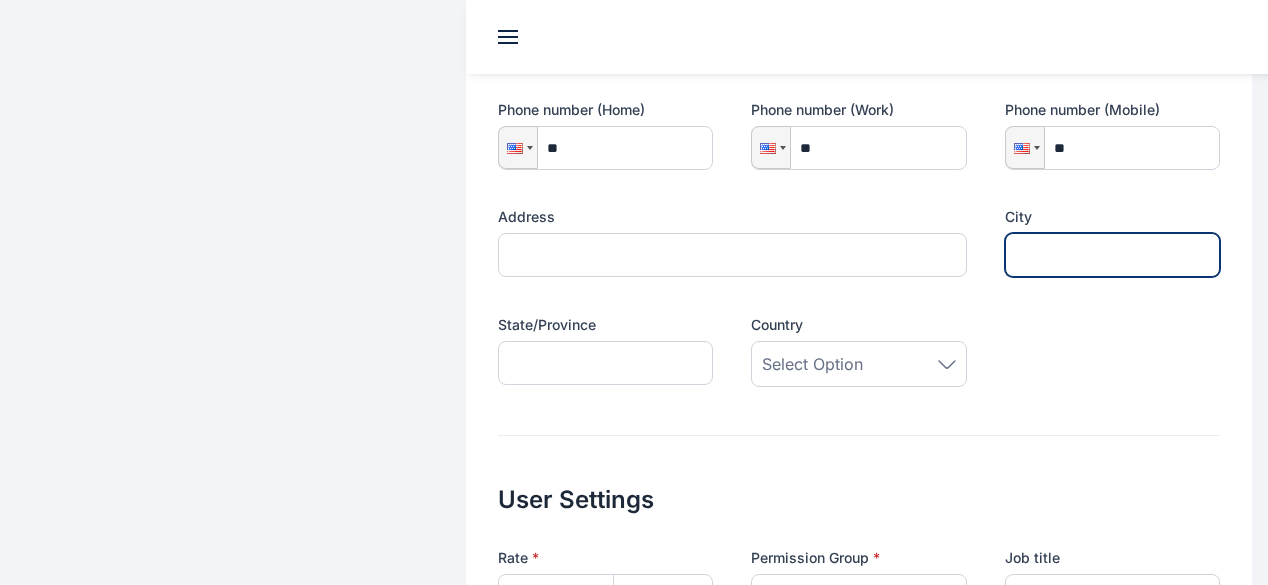 click at bounding box center [1112, 255] 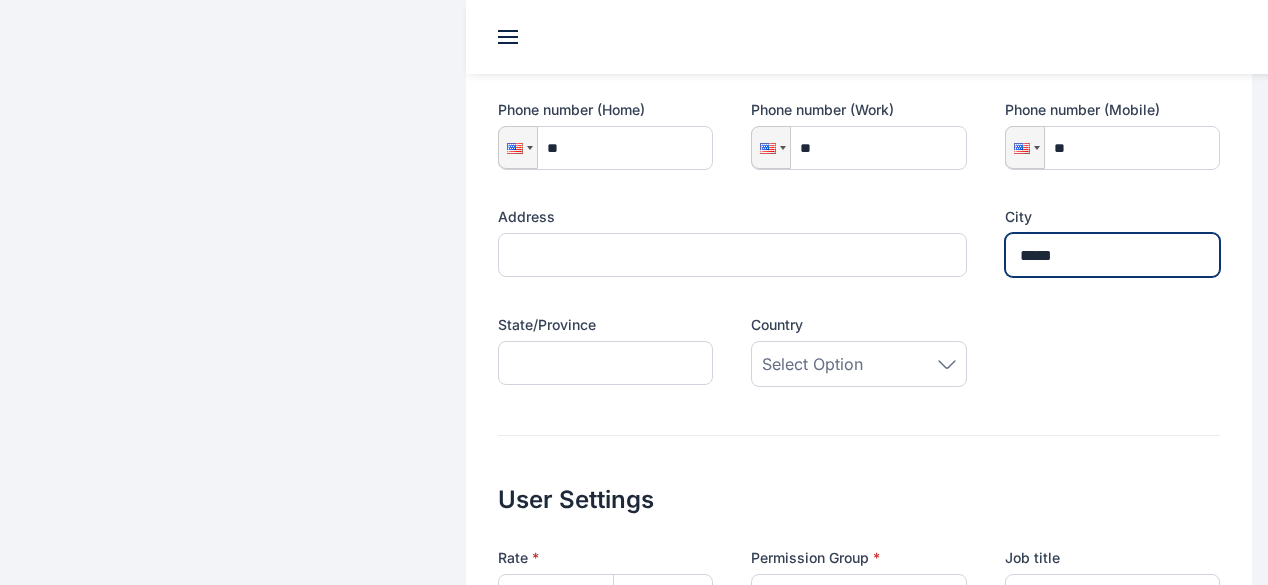 type on "*****" 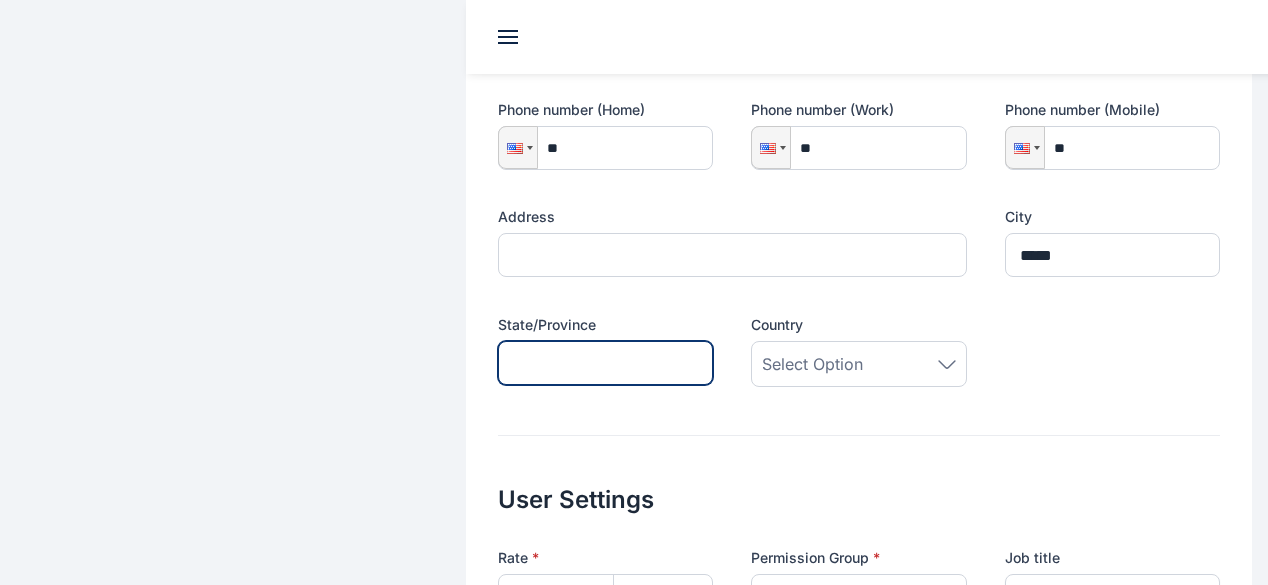 click at bounding box center [605, 363] 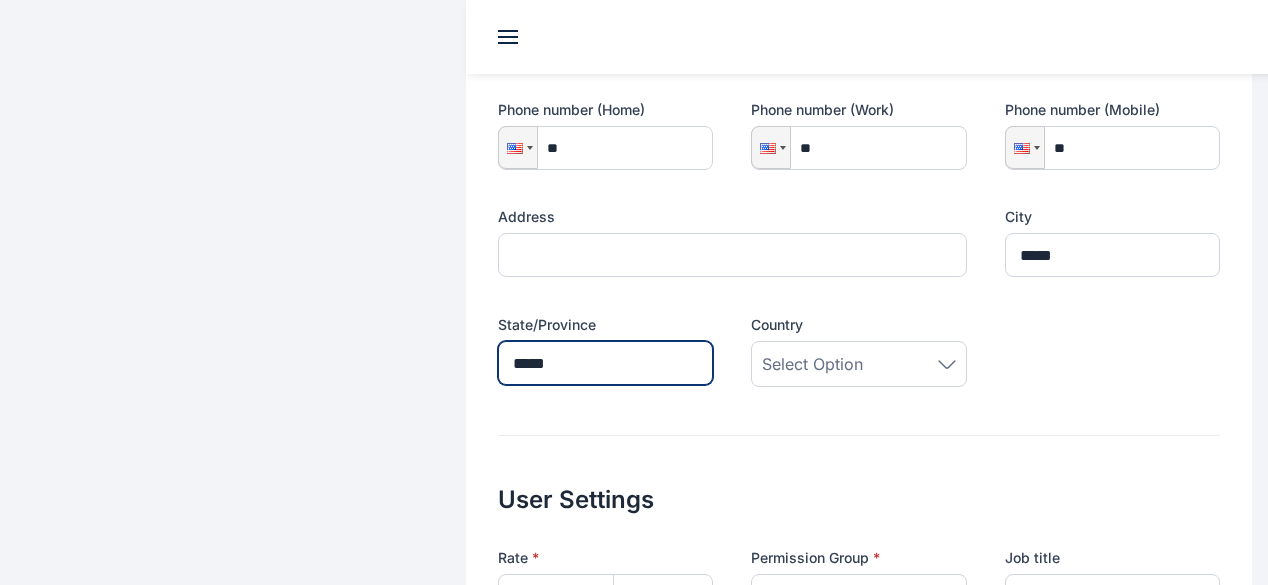 type on "*****" 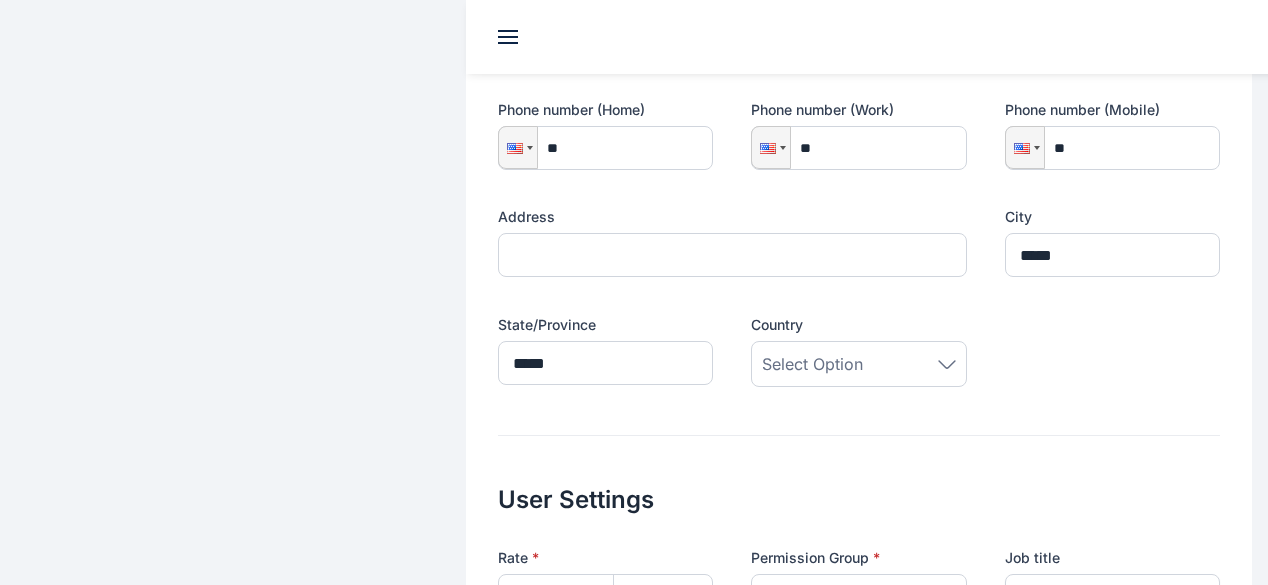 click on "Select Option" at bounding box center (812, 364) 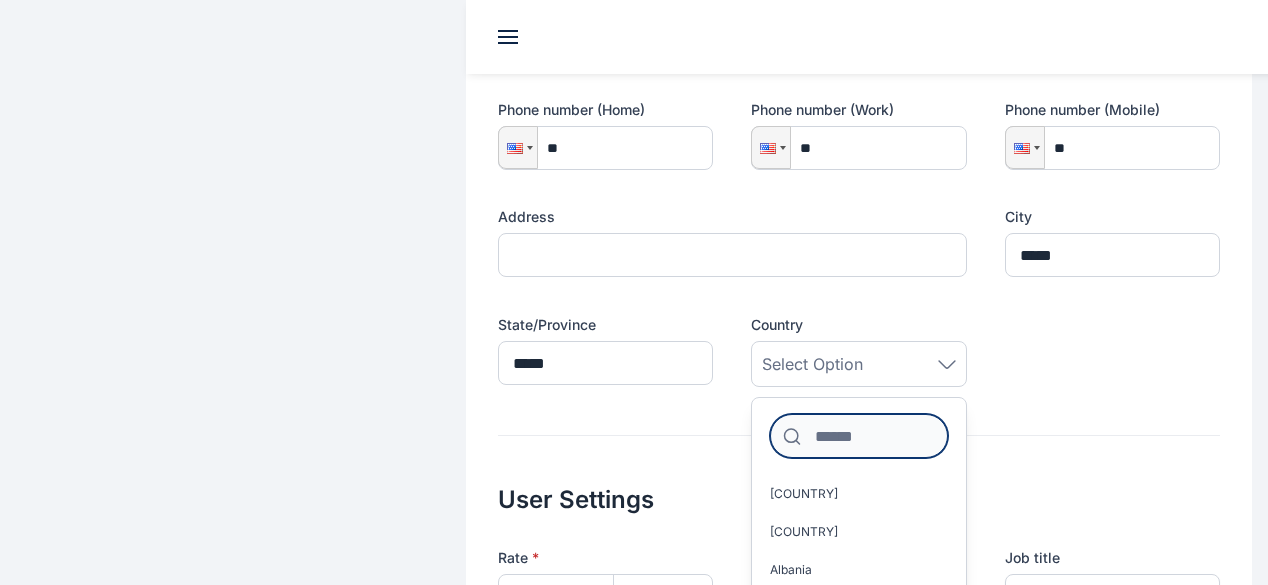 click at bounding box center (858, 436) 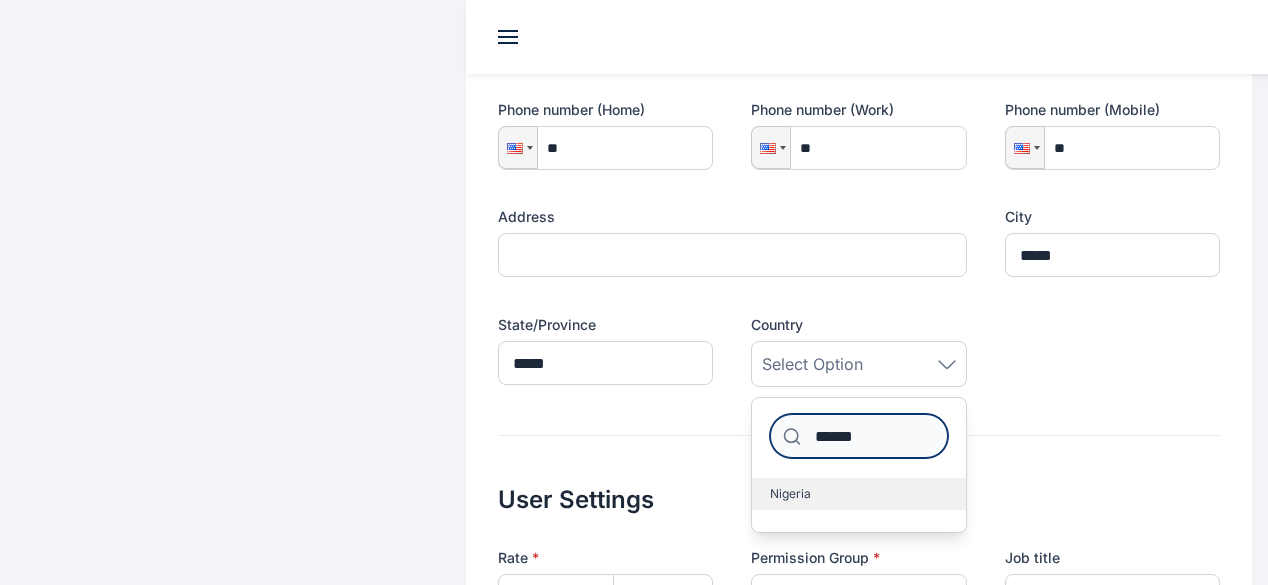 type on "******" 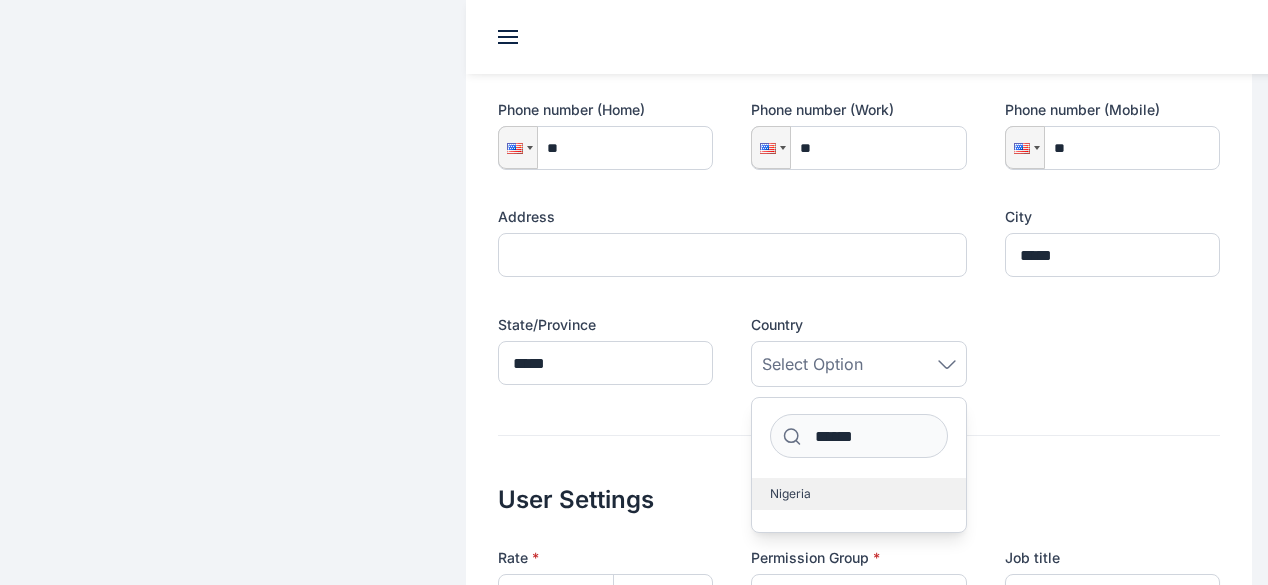 click on "Nigeria" at bounding box center [790, 494] 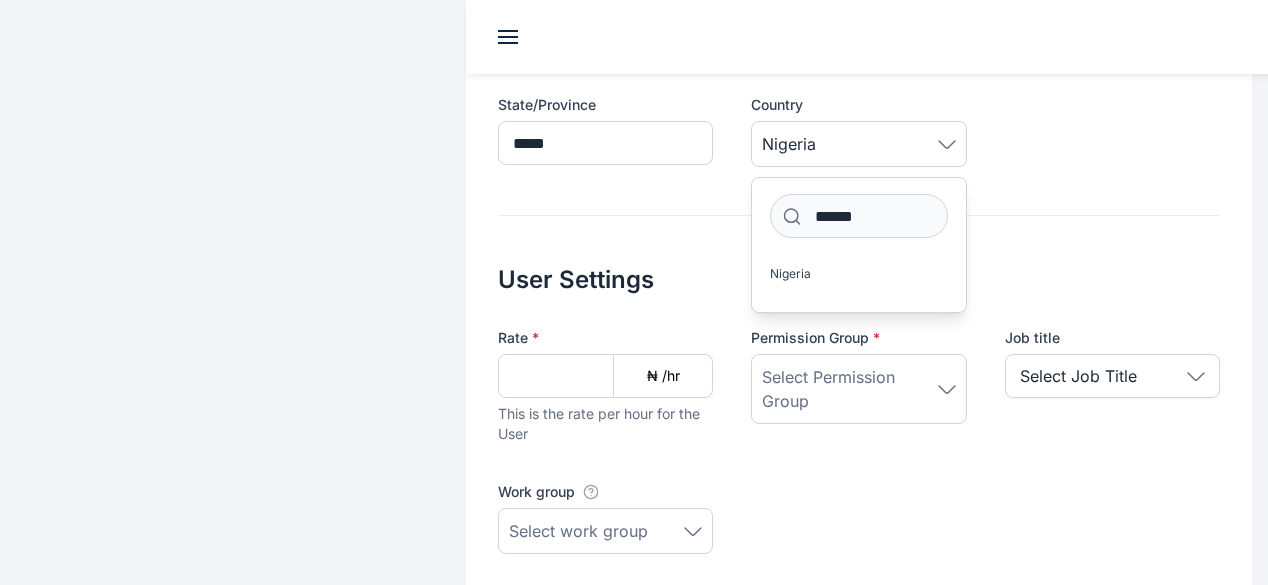 scroll, scrollTop: 701, scrollLeft: 0, axis: vertical 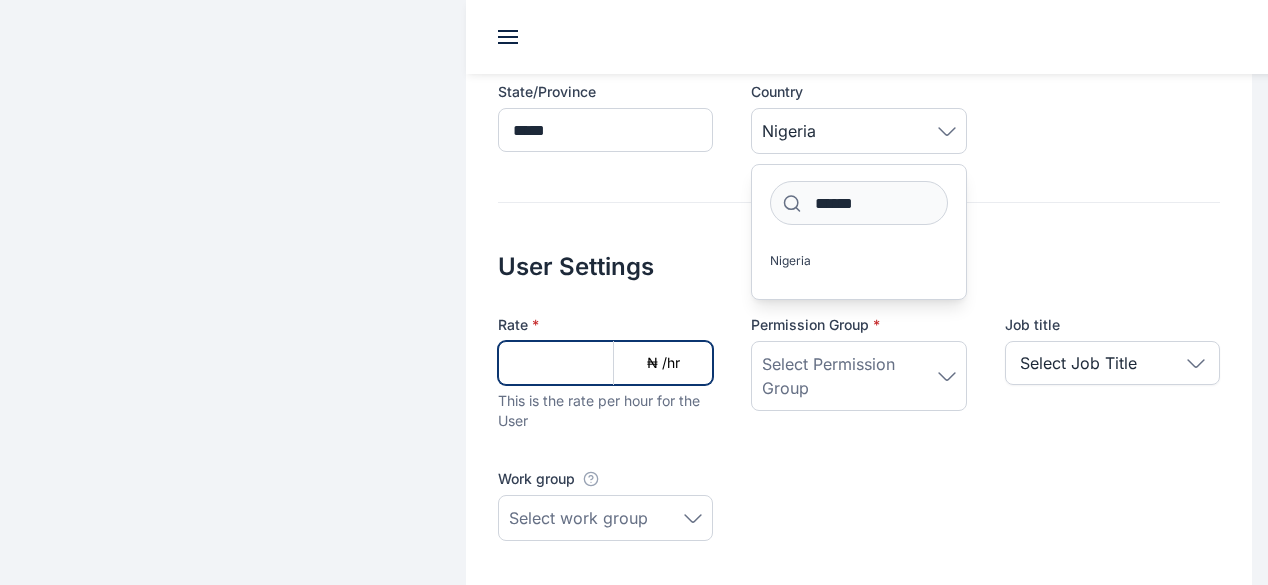 click at bounding box center [605, 363] 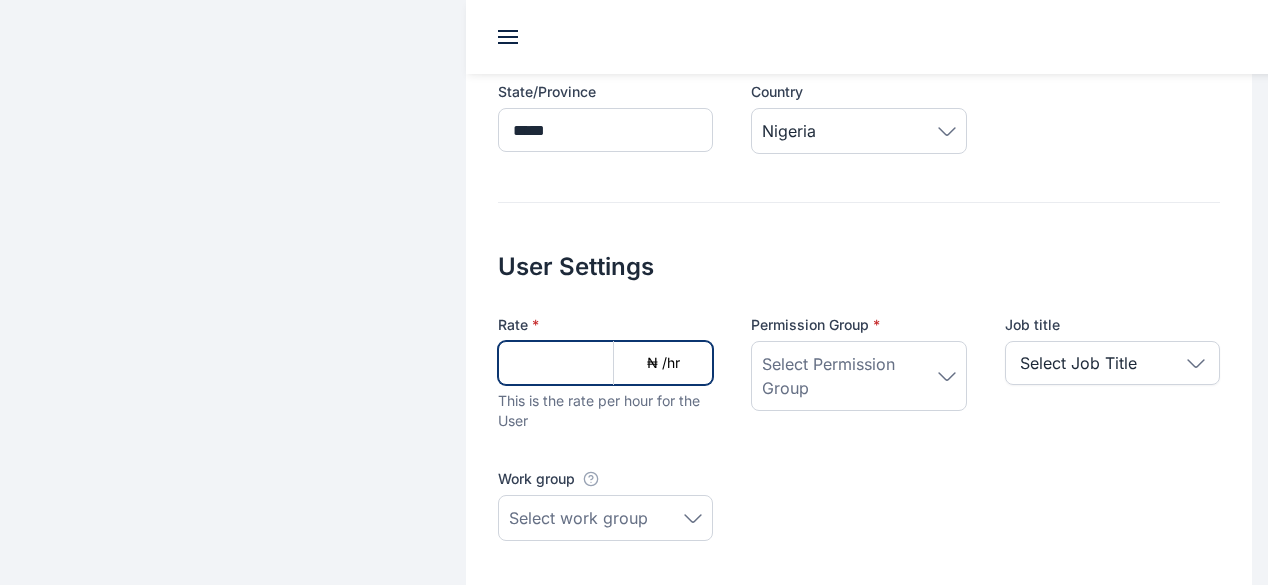 type on "******" 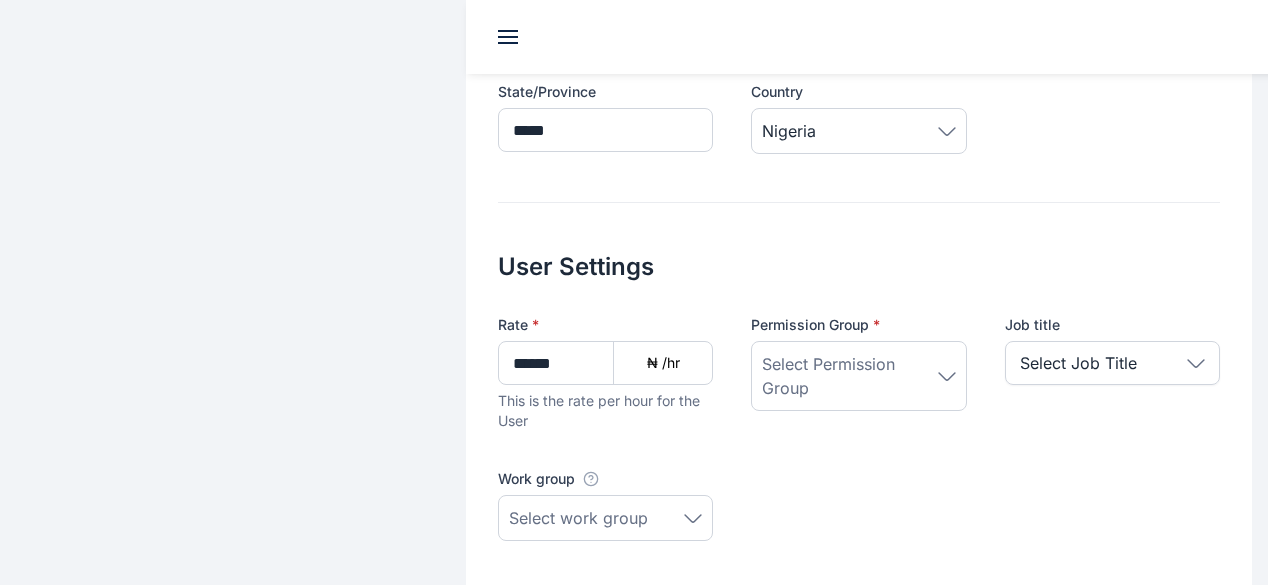 click on "Select Permission Group" at bounding box center [849, 376] 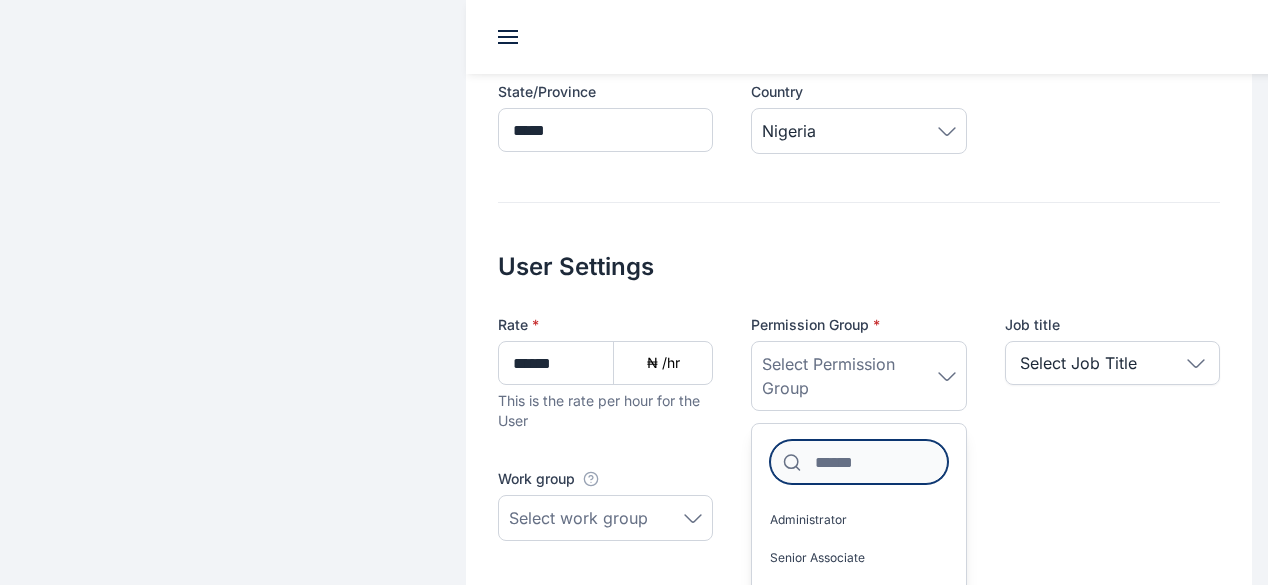 click at bounding box center [858, 462] 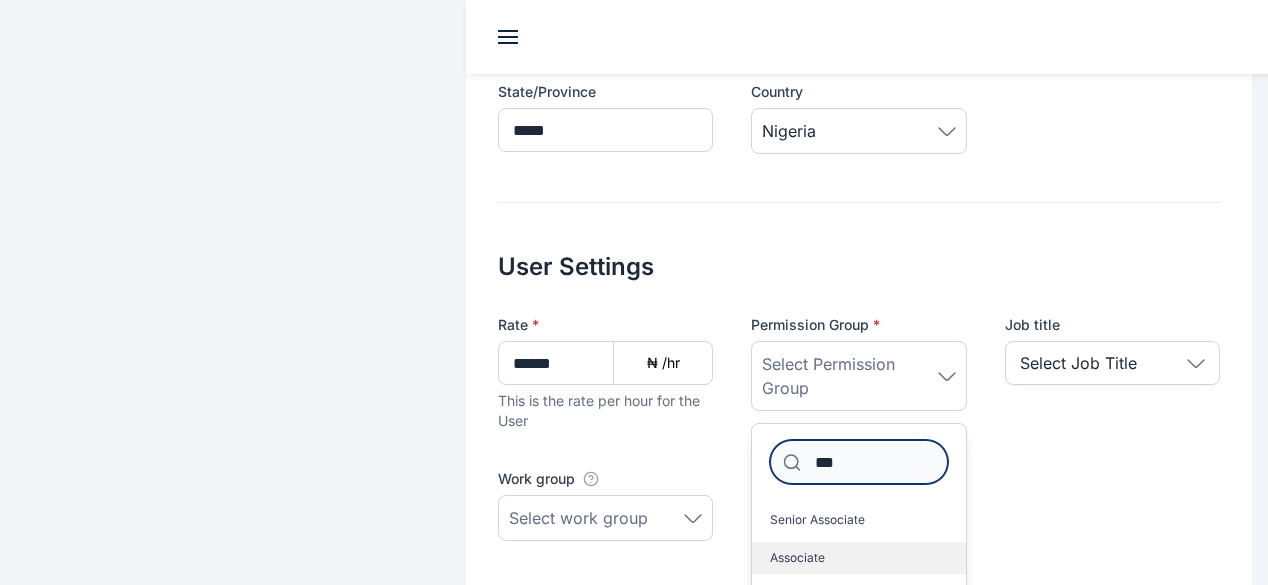 type on "***" 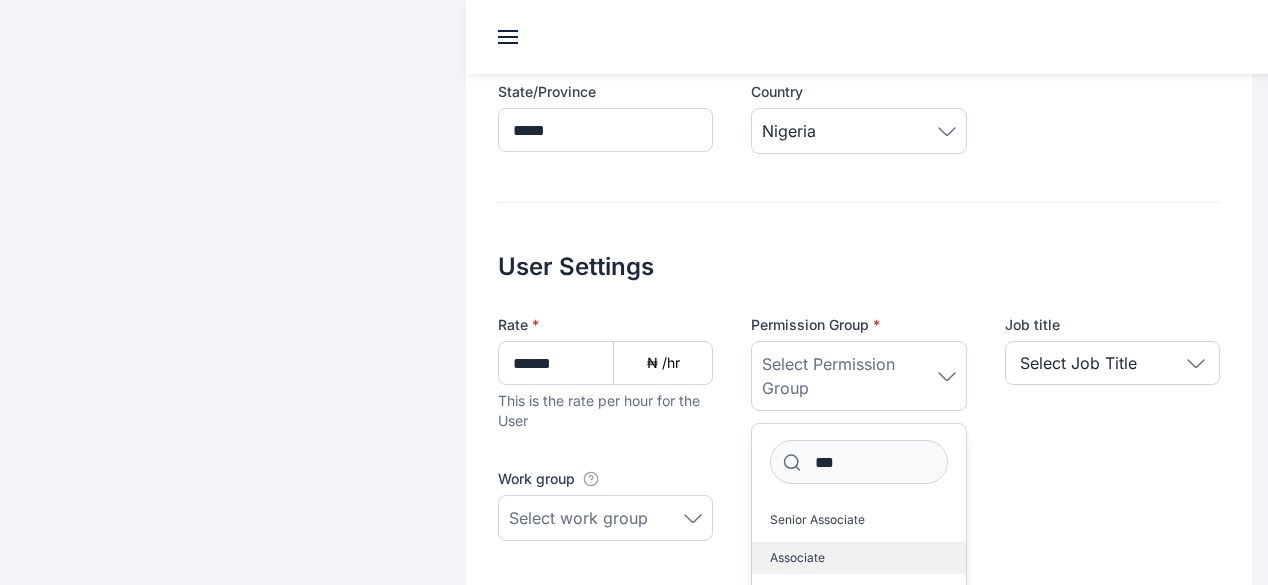 click on "Associate" at bounding box center [797, 558] 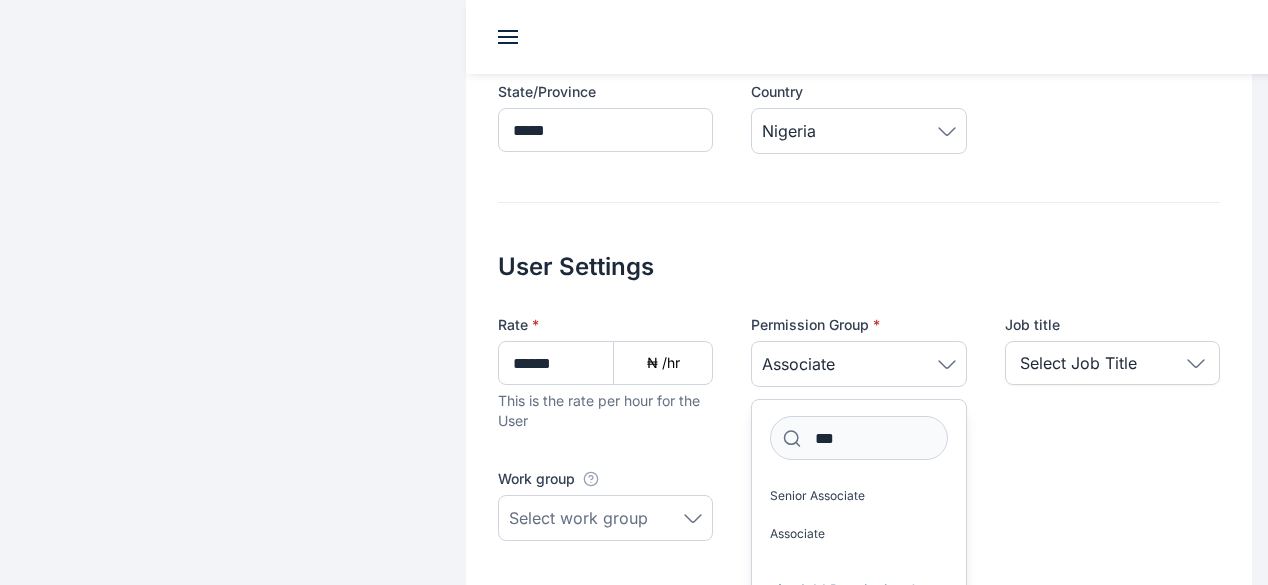 click on "Select Job Title" at bounding box center [1112, 363] 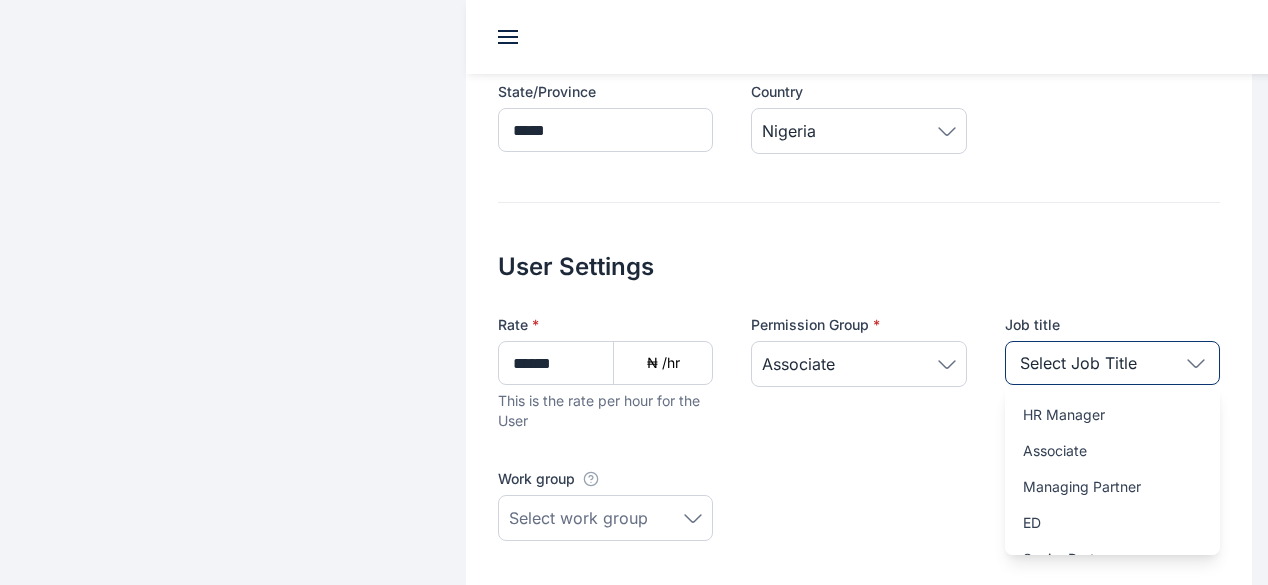 scroll, scrollTop: 174, scrollLeft: 0, axis: vertical 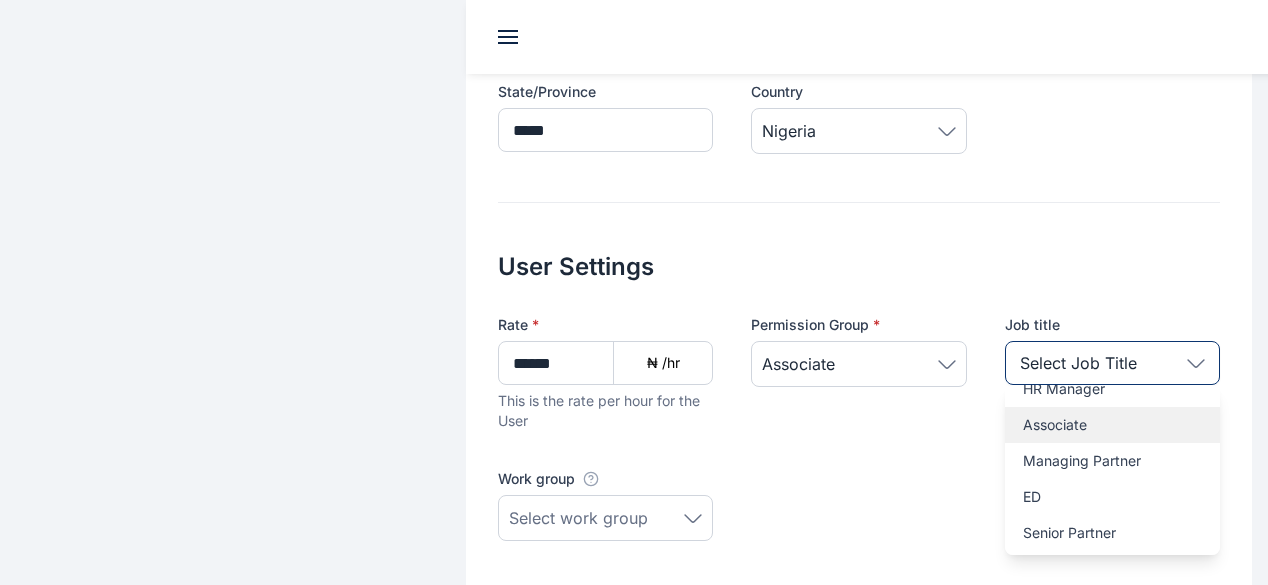 click on "Associate" at bounding box center (1112, 425) 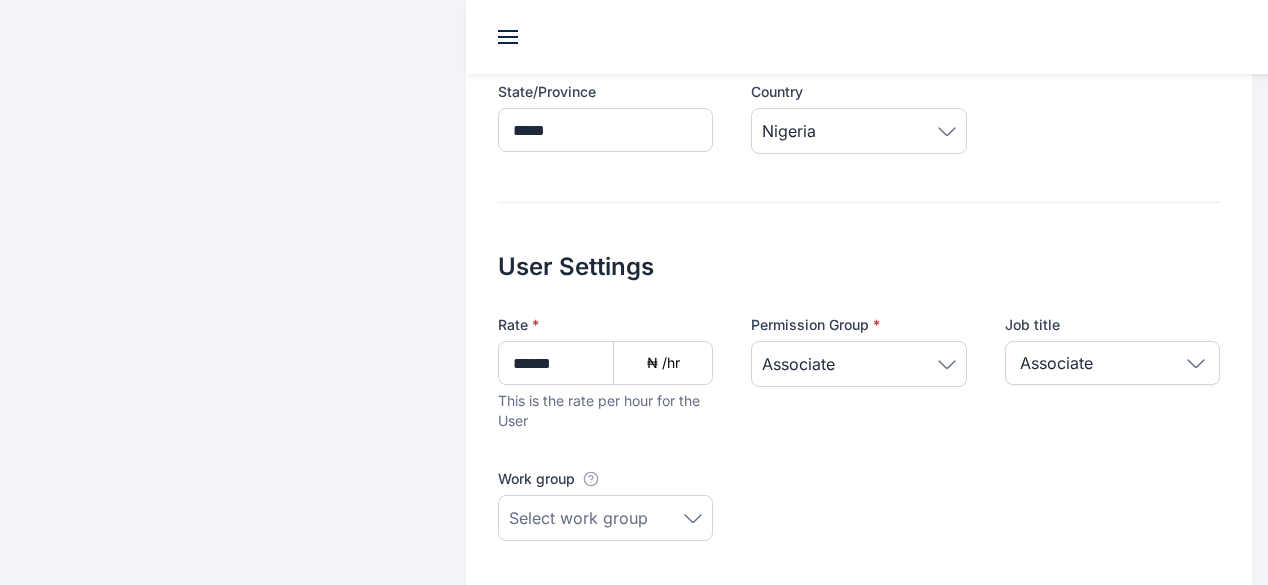 click on "Select work group" at bounding box center [605, 518] 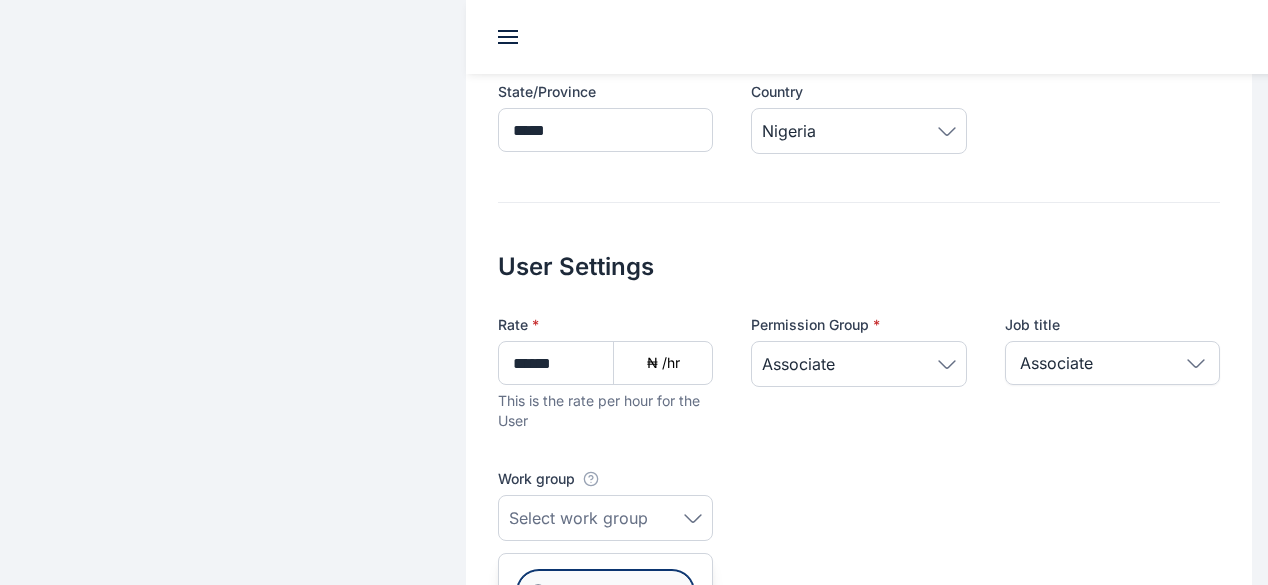 click at bounding box center (605, 592) 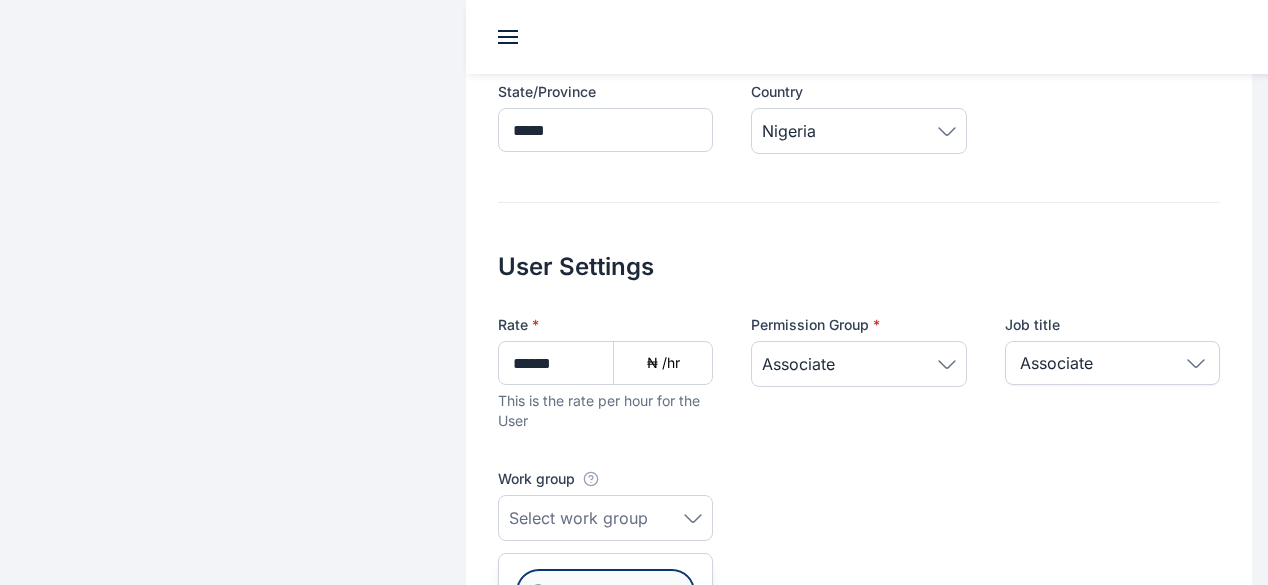 scroll, scrollTop: 826, scrollLeft: 0, axis: vertical 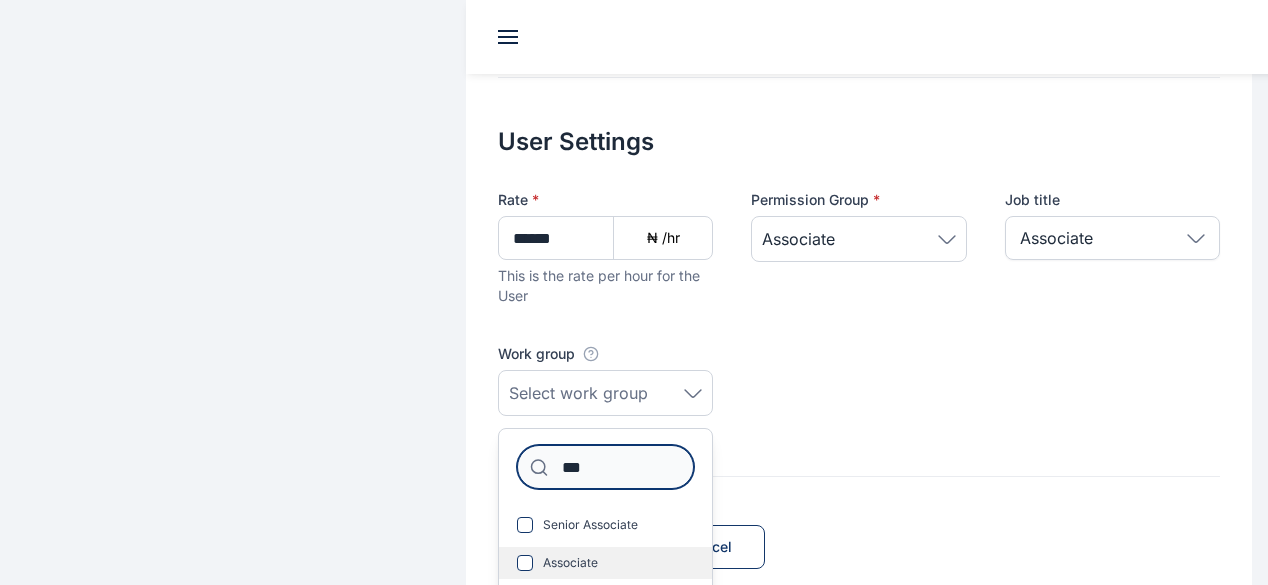type on "***" 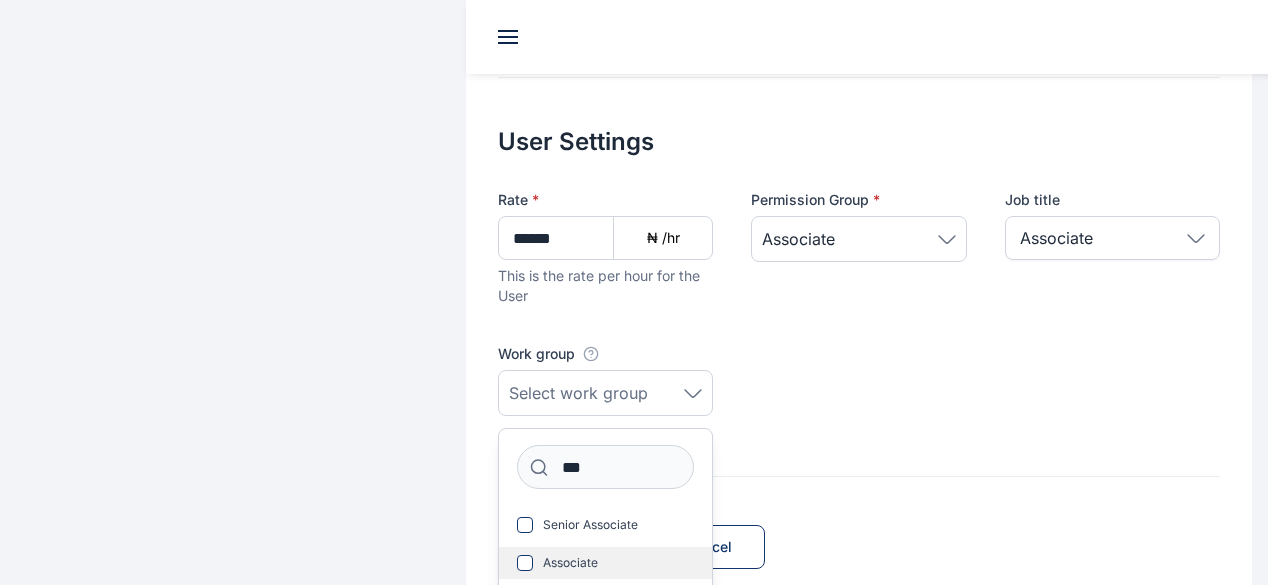 click on "Associate" at bounding box center (605, 563) 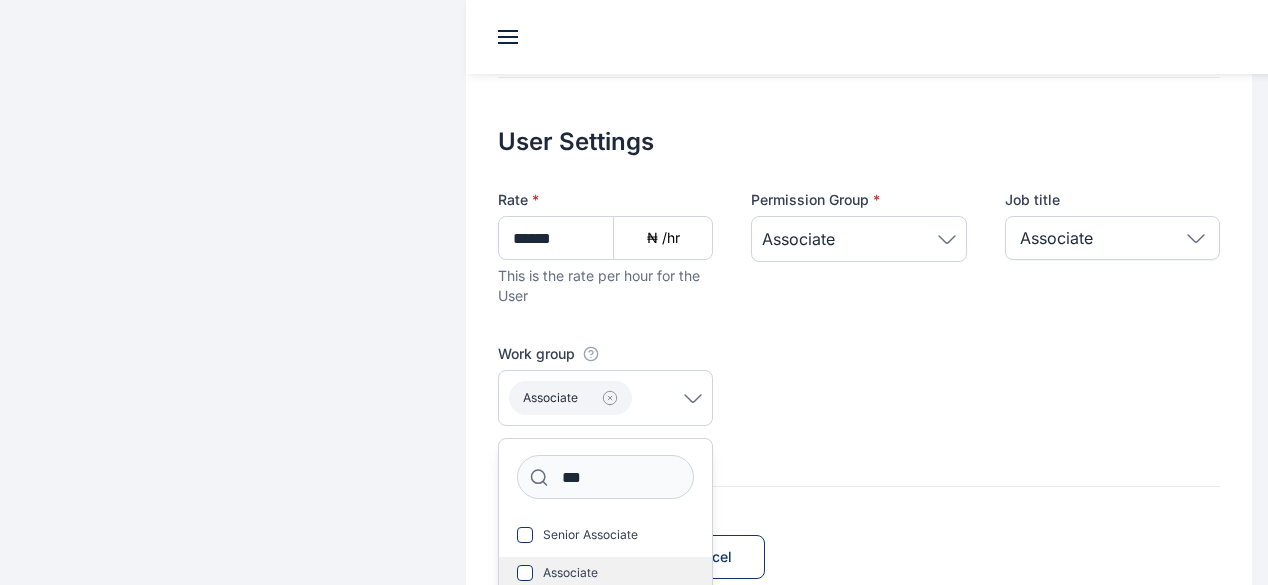 click on "Associate" at bounding box center [570, 573] 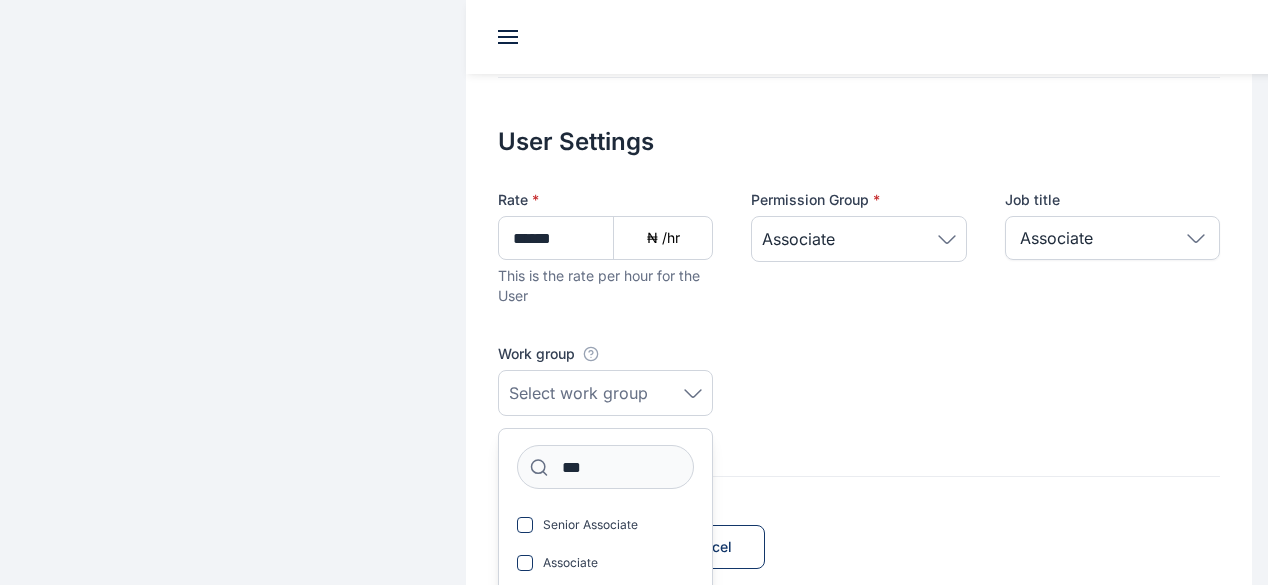 click on "Send Invite Invite Cancel" at bounding box center [859, 523] 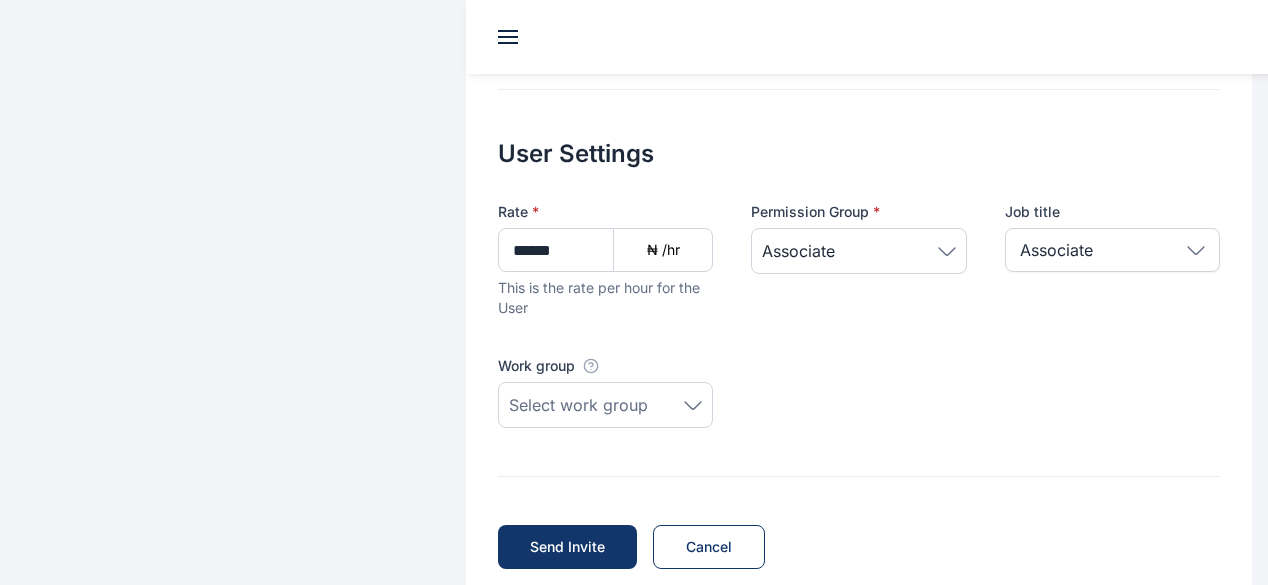 click on "Select work group" at bounding box center [578, 405] 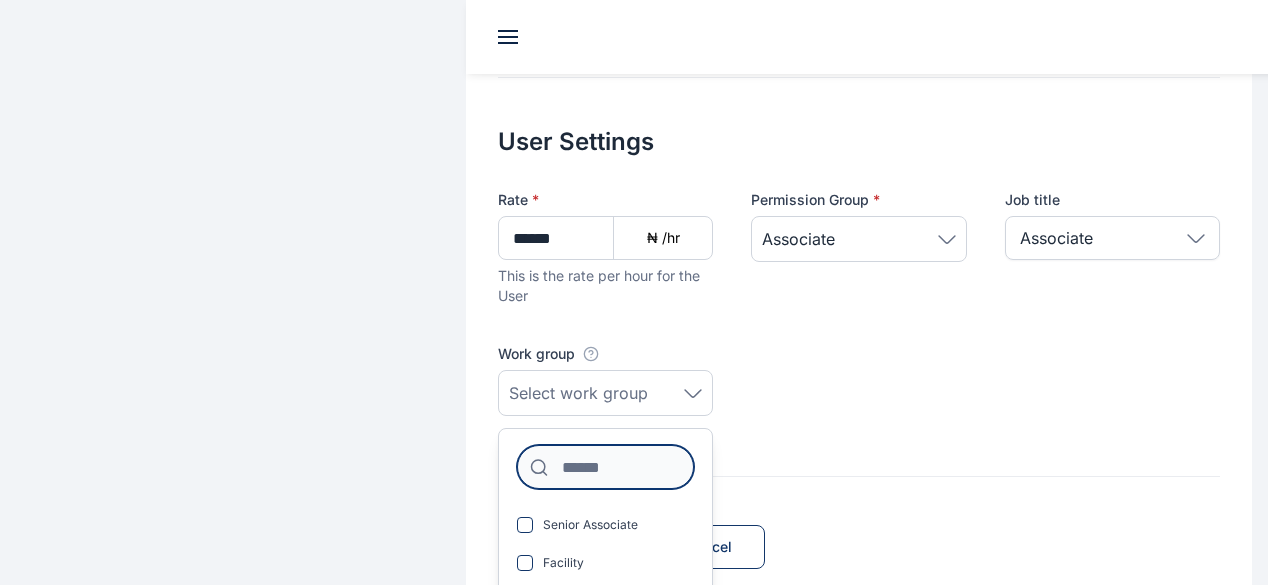 click at bounding box center [605, 467] 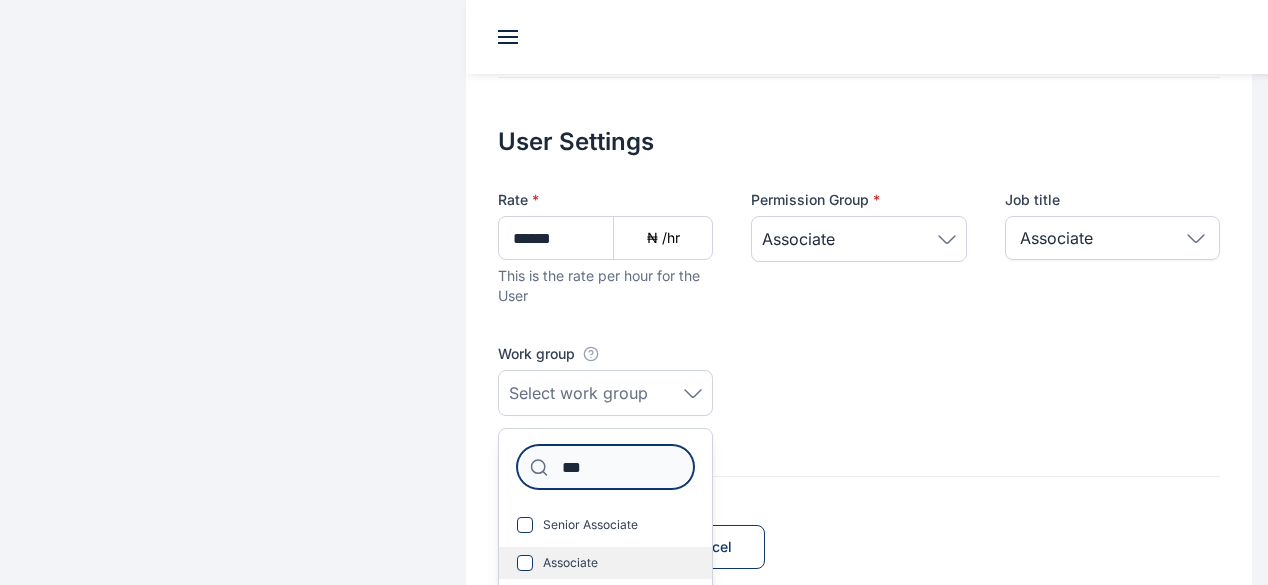 type on "***" 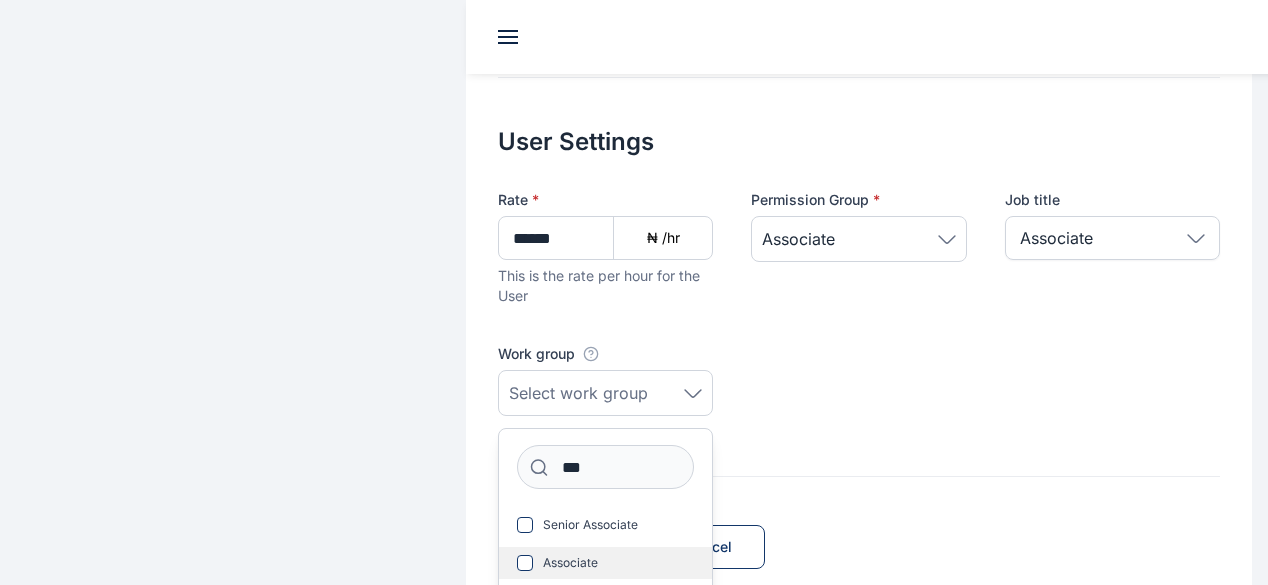 click at bounding box center (525, 563) 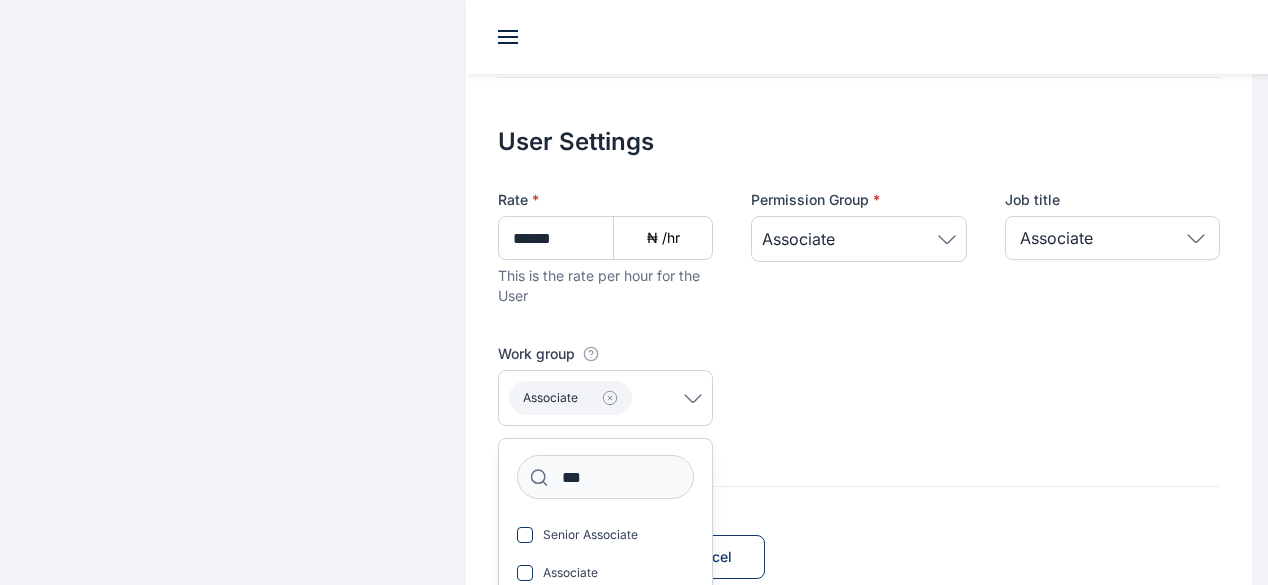 click on "Send Invite Invite Cancel" at bounding box center [859, 533] 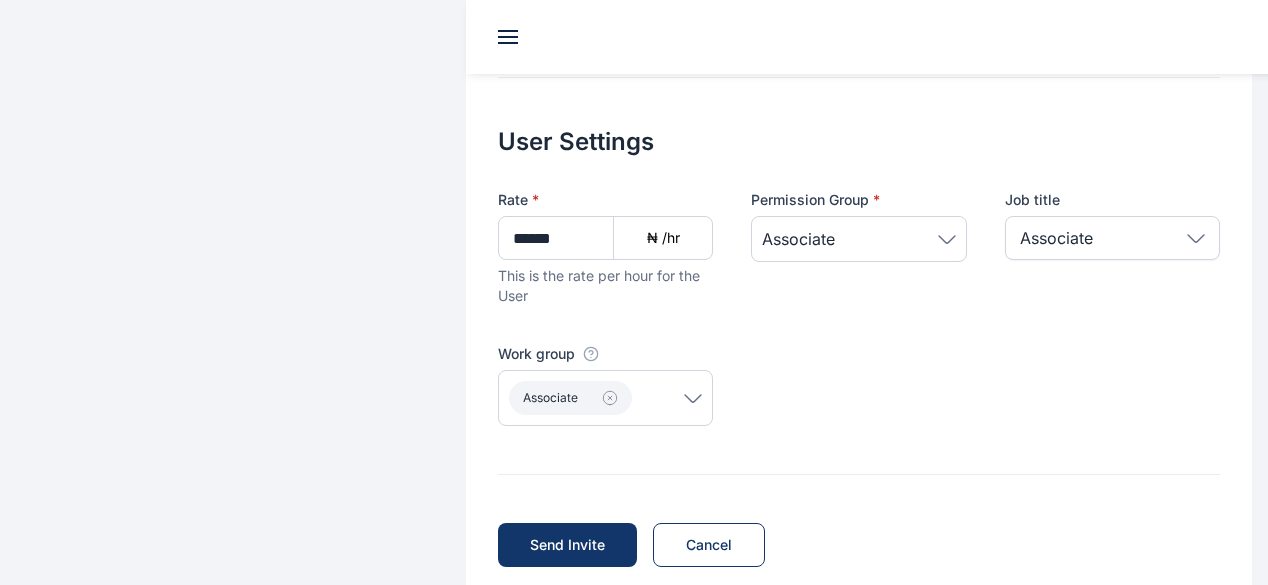 scroll, scrollTop: 824, scrollLeft: 0, axis: vertical 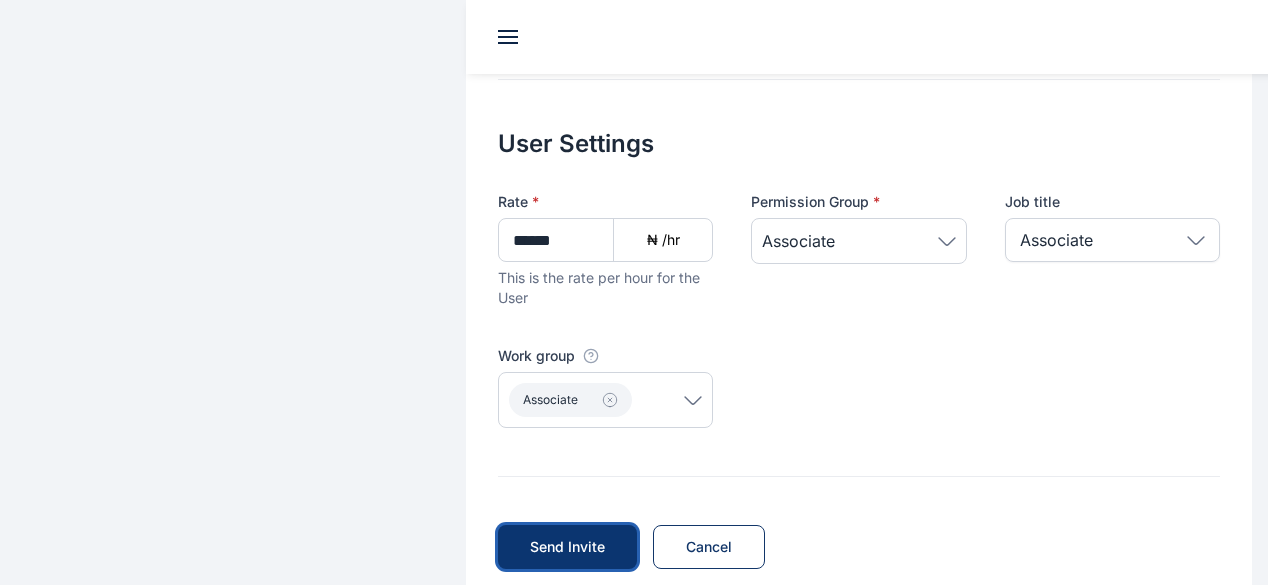 click on "Send Invite" at bounding box center (567, 547) 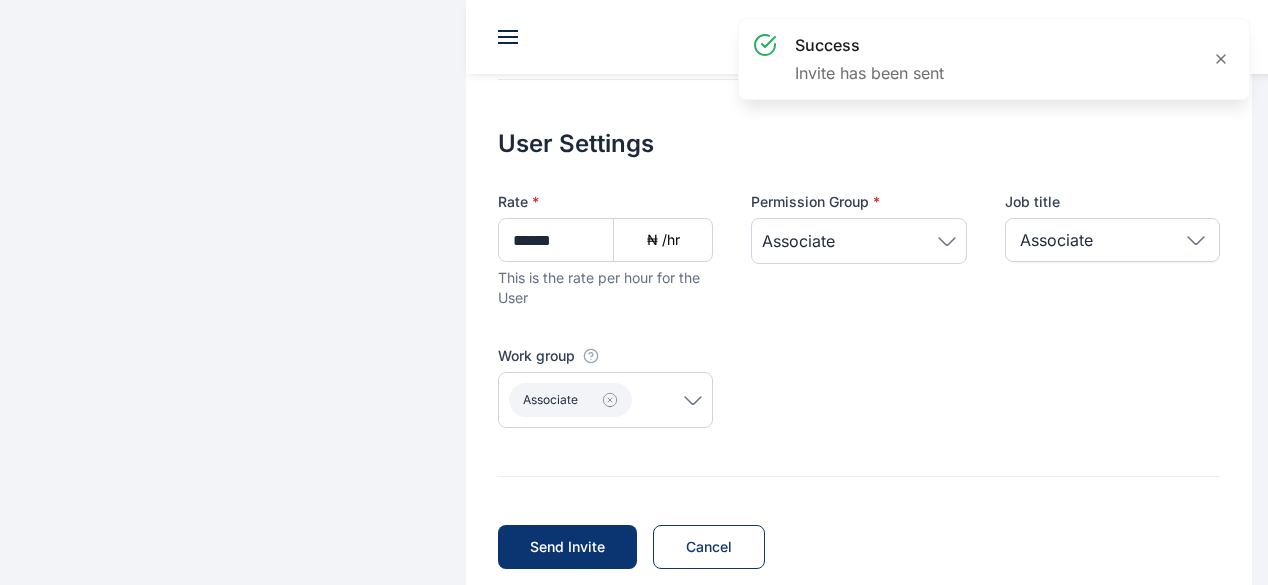 scroll, scrollTop: 0, scrollLeft: 0, axis: both 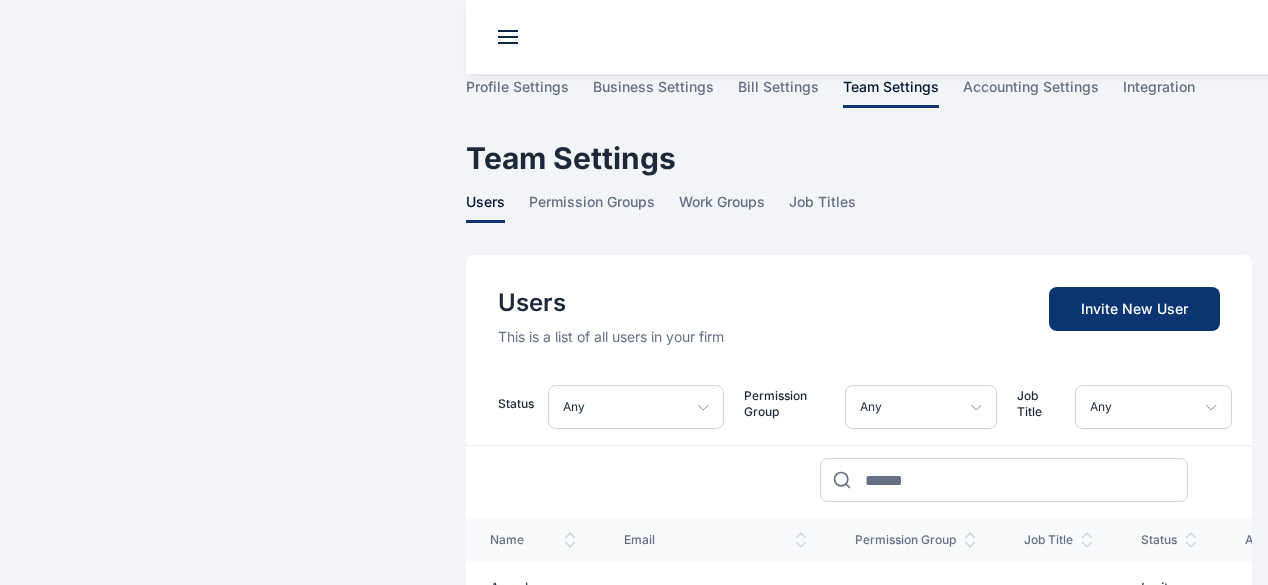 click on "Invite New User" at bounding box center [1134, 309] 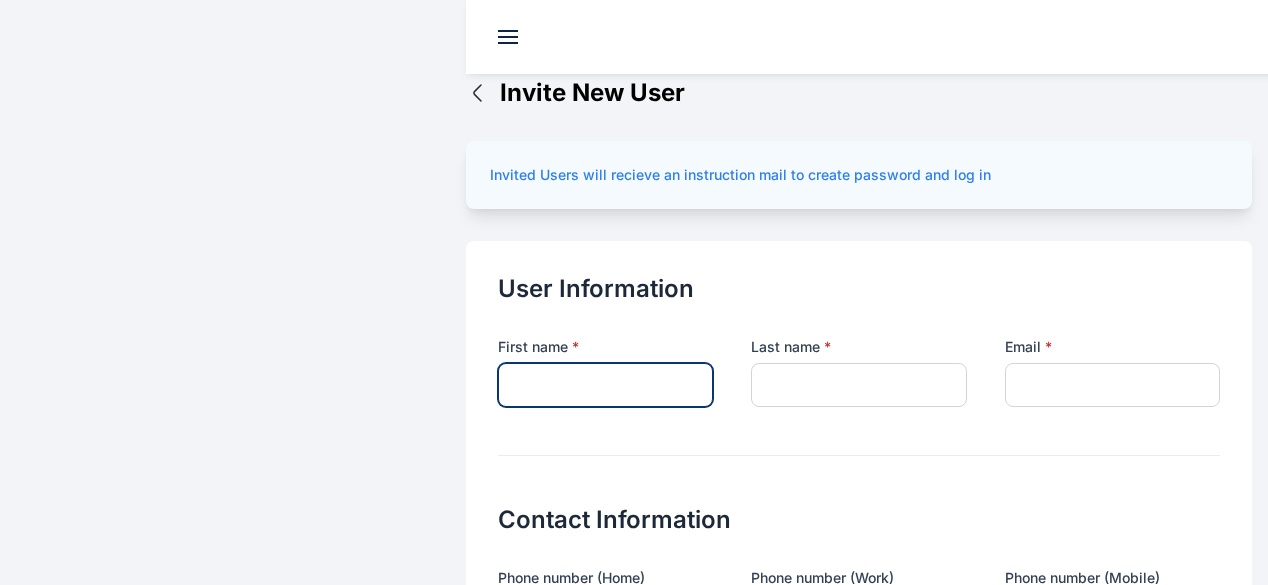 click at bounding box center (605, 385) 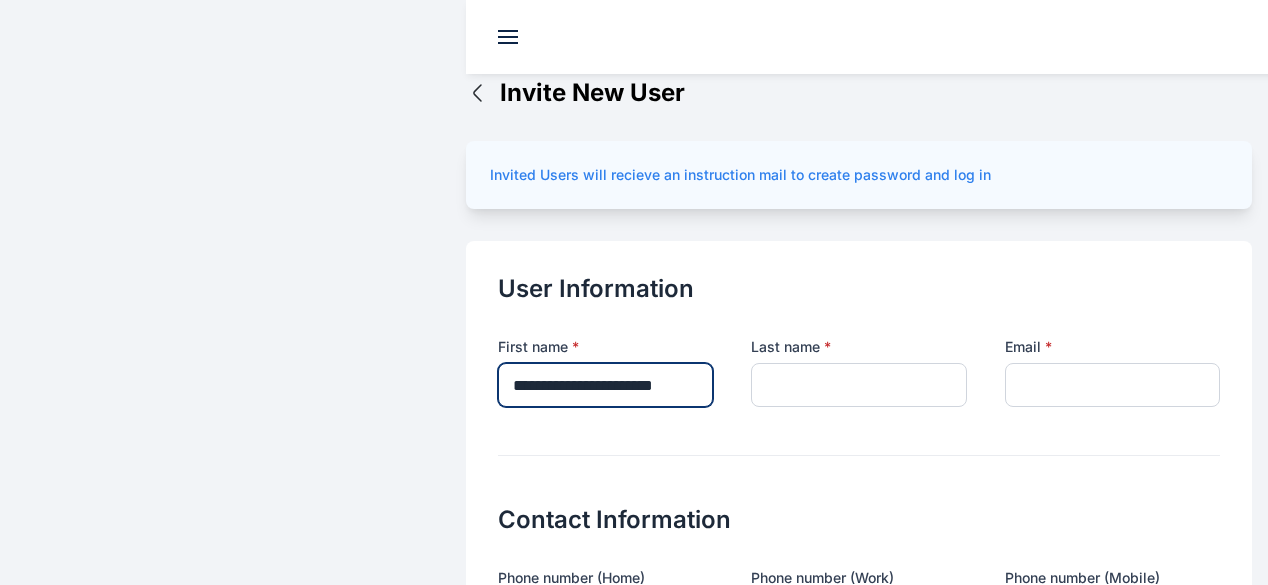 drag, startPoint x: 630, startPoint y: 340, endPoint x: 570, endPoint y: 341, distance: 60.00833 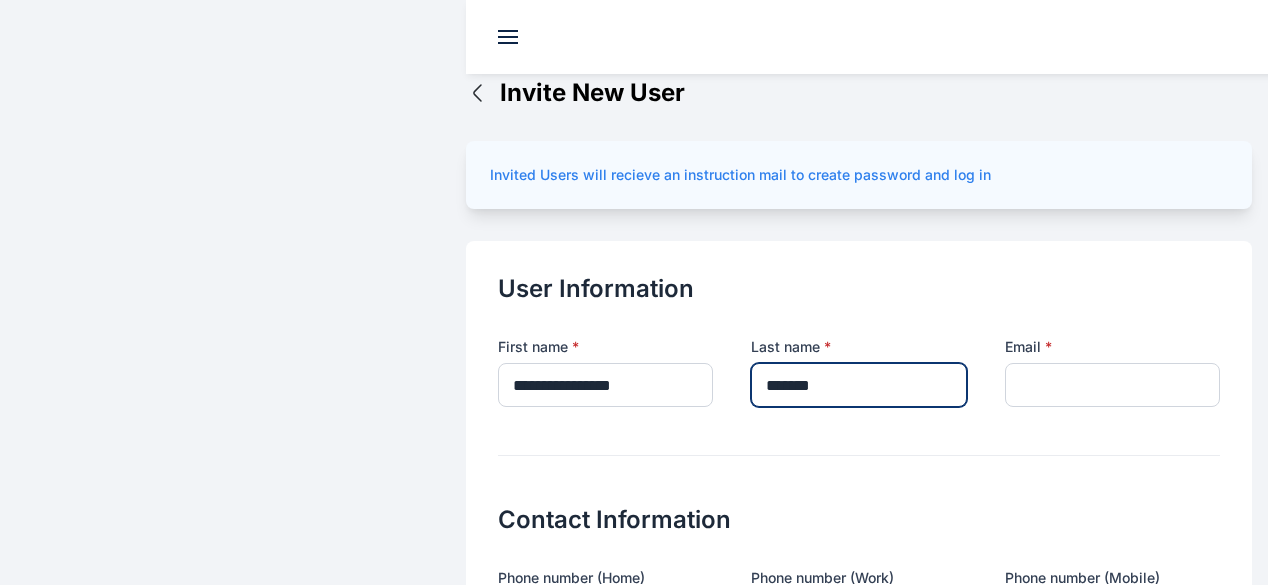 type on "******" 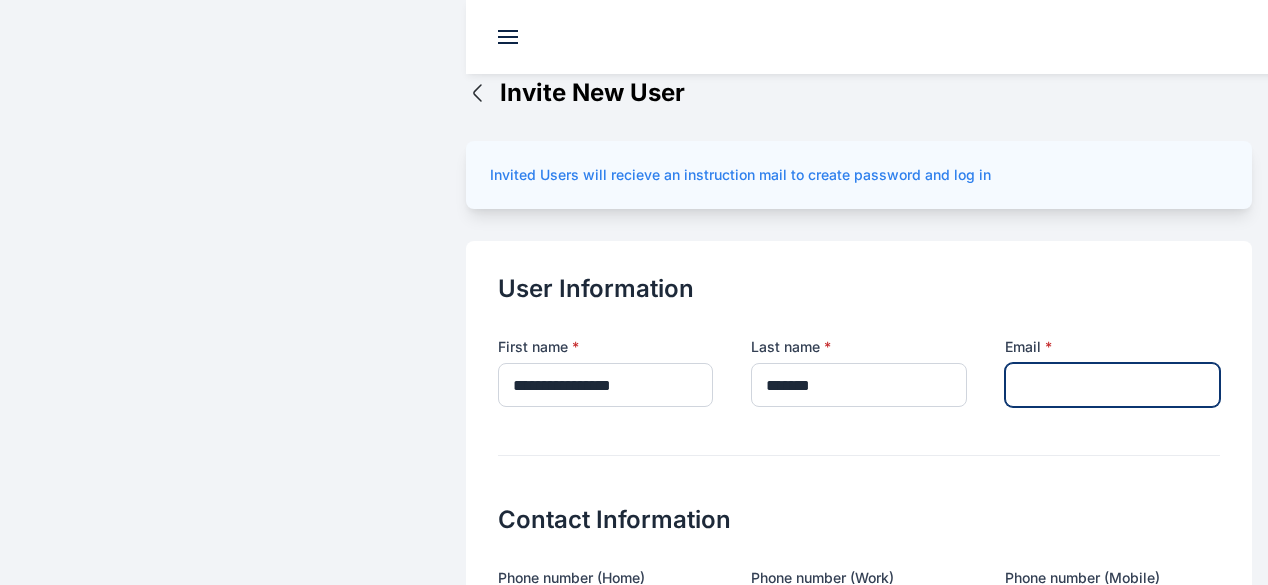 click at bounding box center [1112, 385] 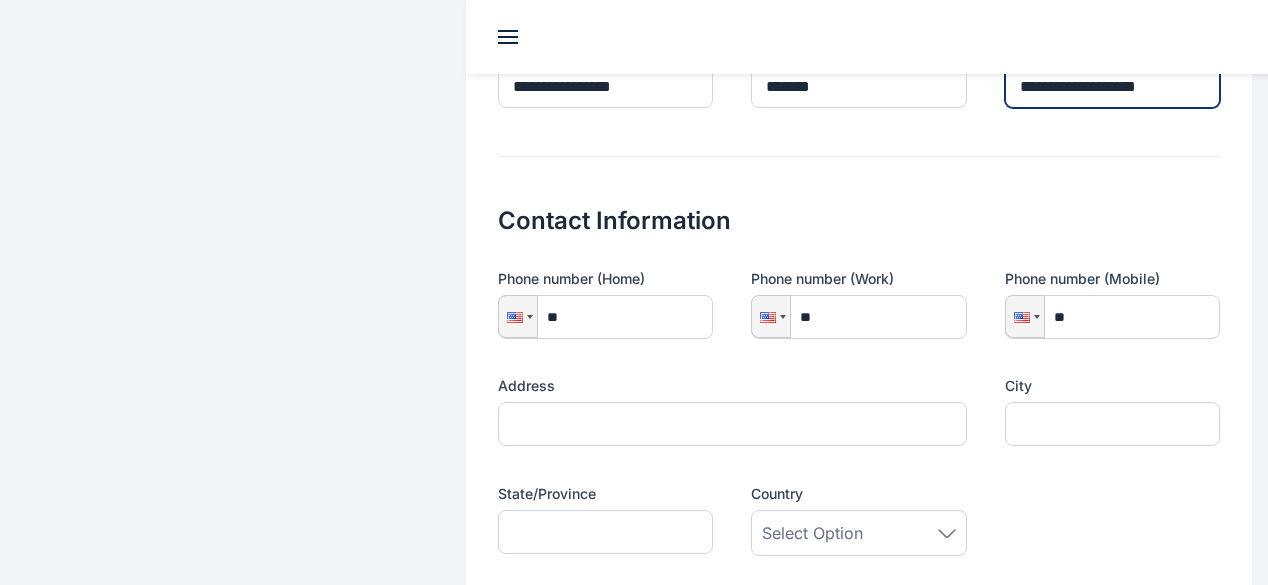 scroll, scrollTop: 315, scrollLeft: 0, axis: vertical 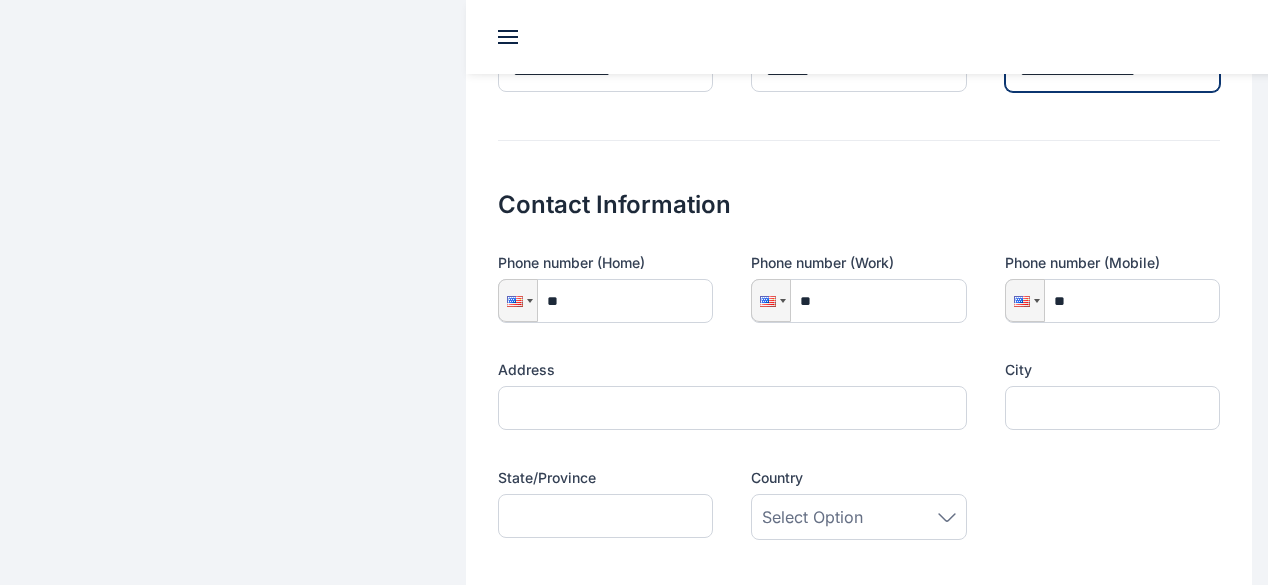 type on "**********" 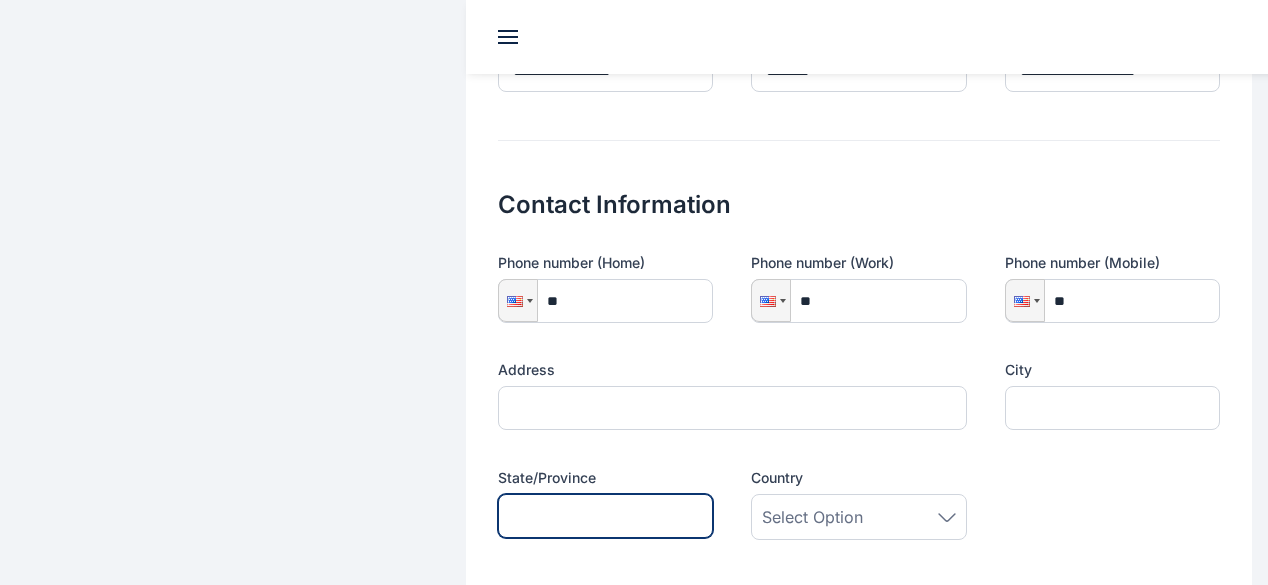 click at bounding box center (605, 516) 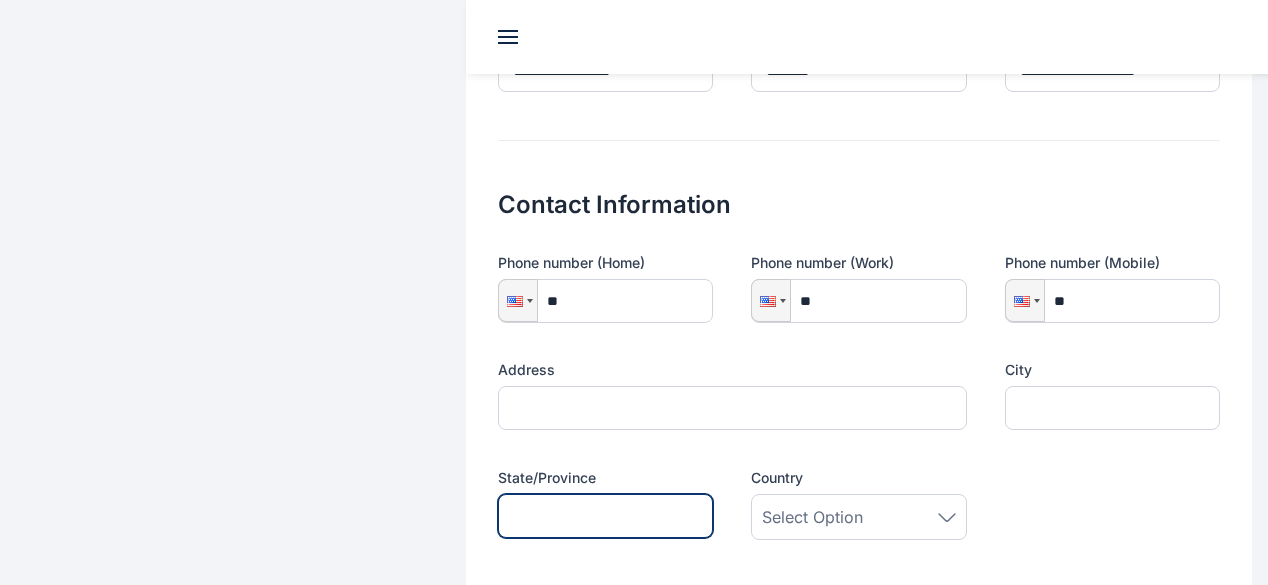 type on "*****" 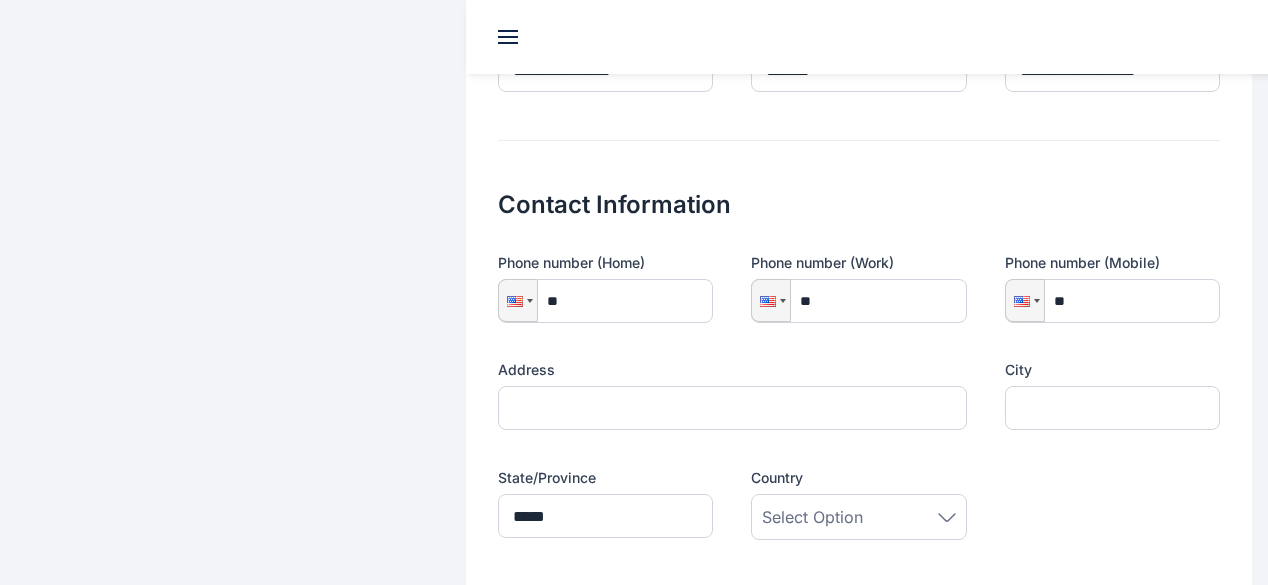 click on "Select Option" at bounding box center (858, 517) 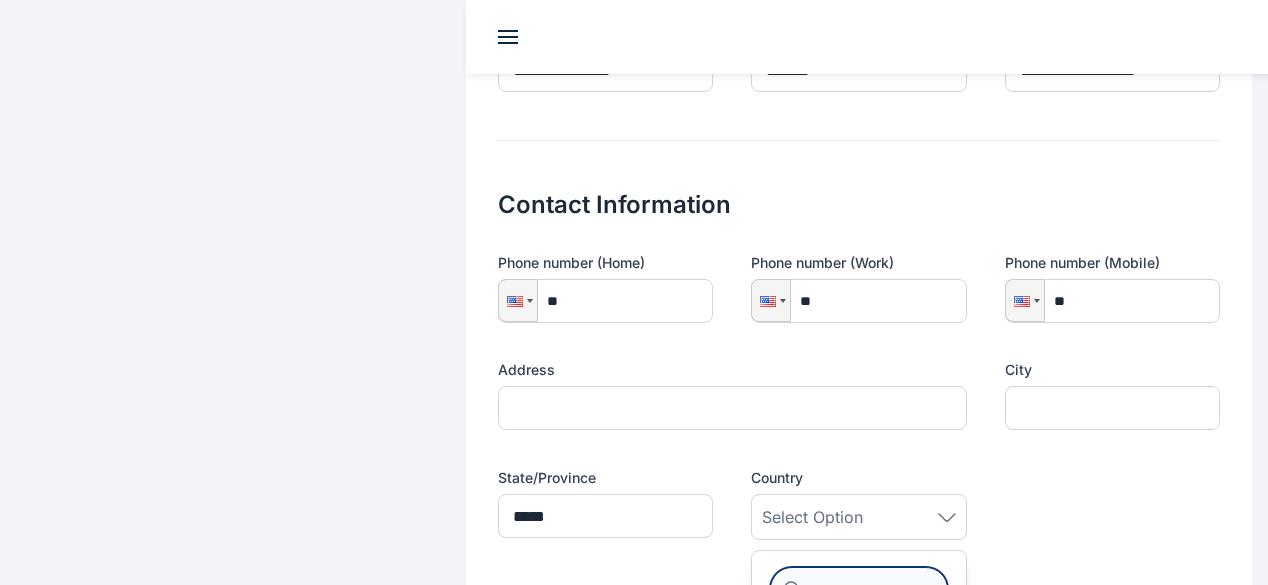 click at bounding box center (858, 589) 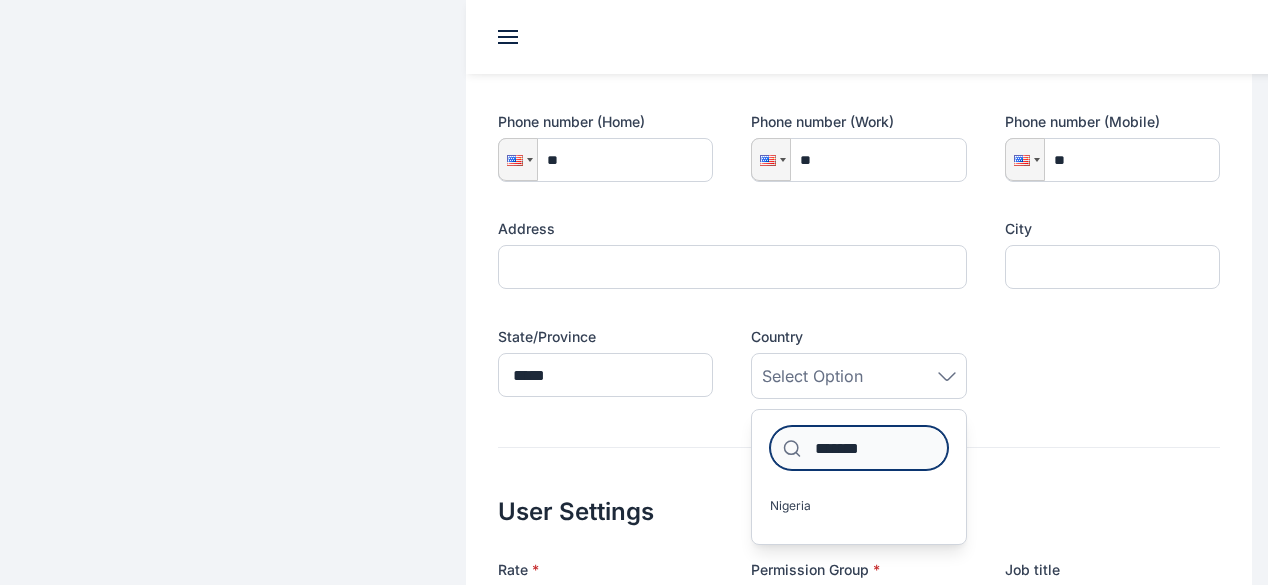 scroll, scrollTop: 464, scrollLeft: 0, axis: vertical 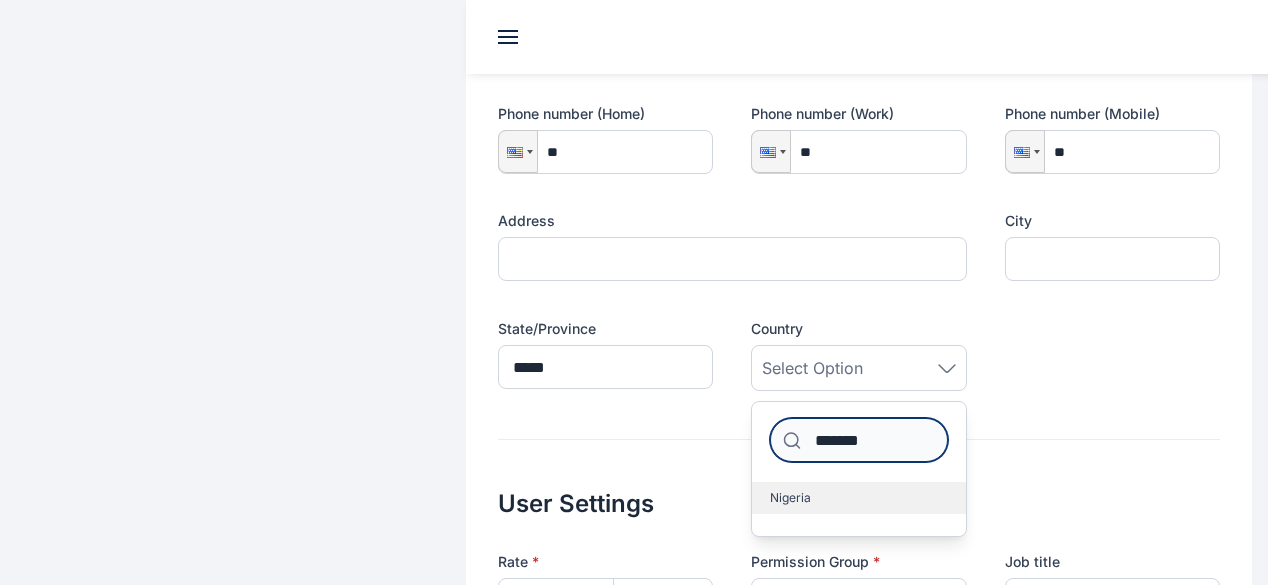 type on "*******" 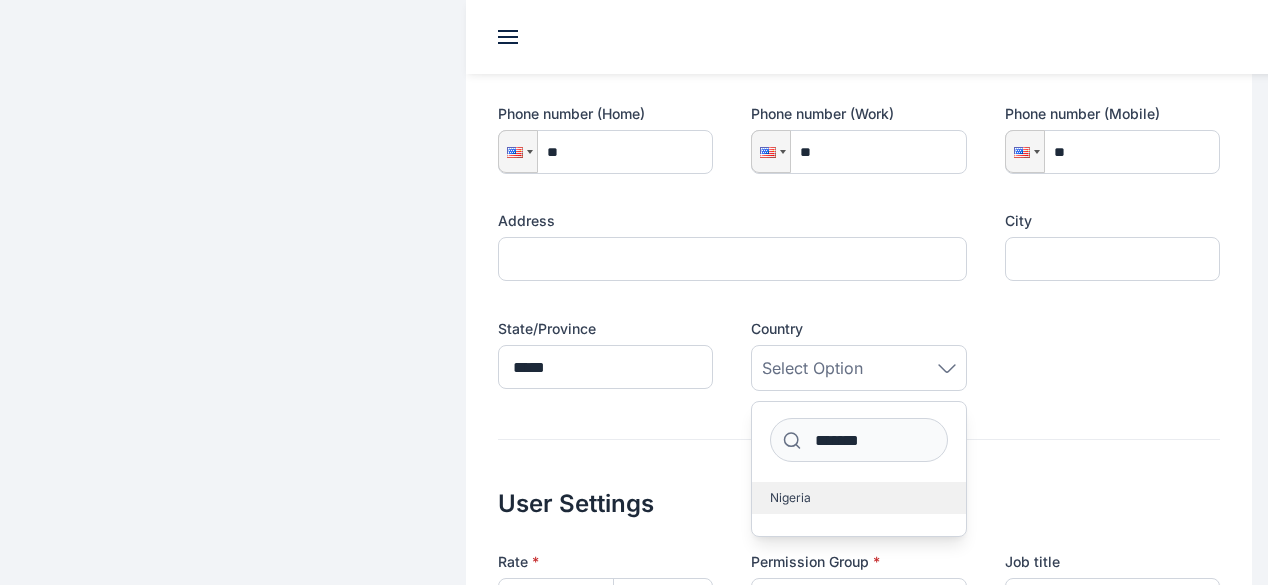 click on "Nigeria" at bounding box center [790, 498] 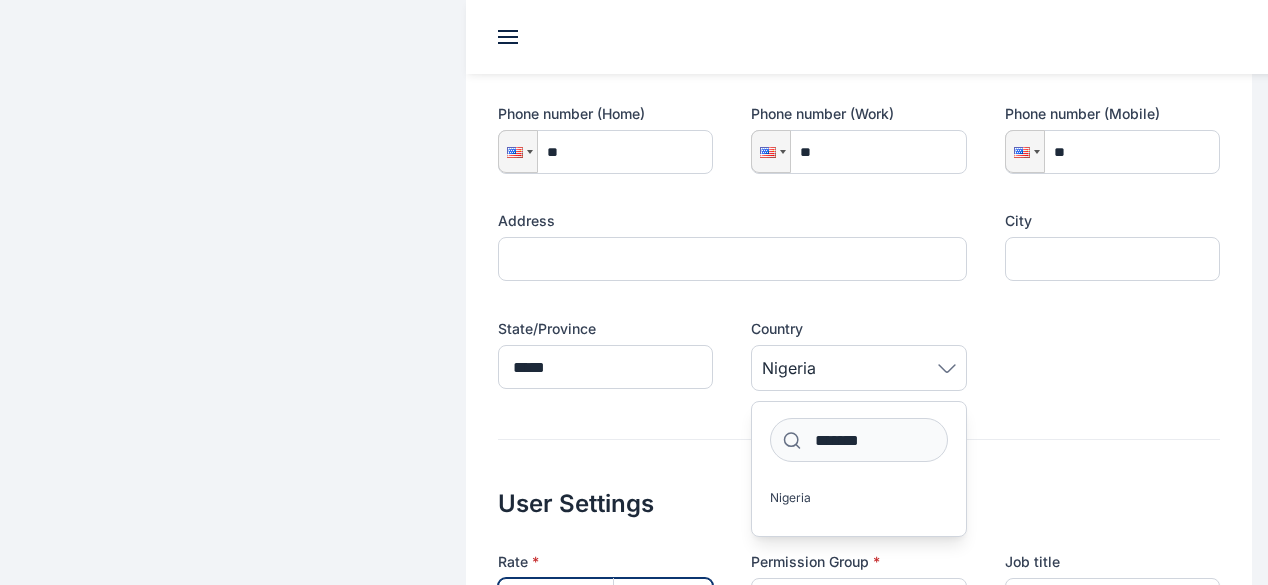 click at bounding box center (605, 600) 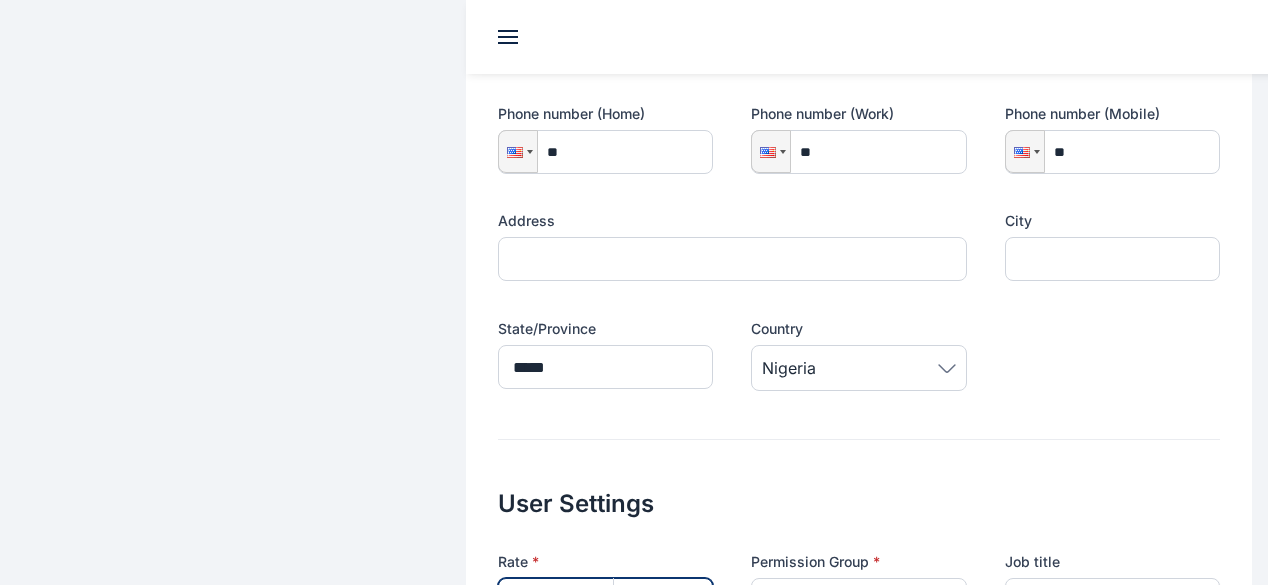 type on "******" 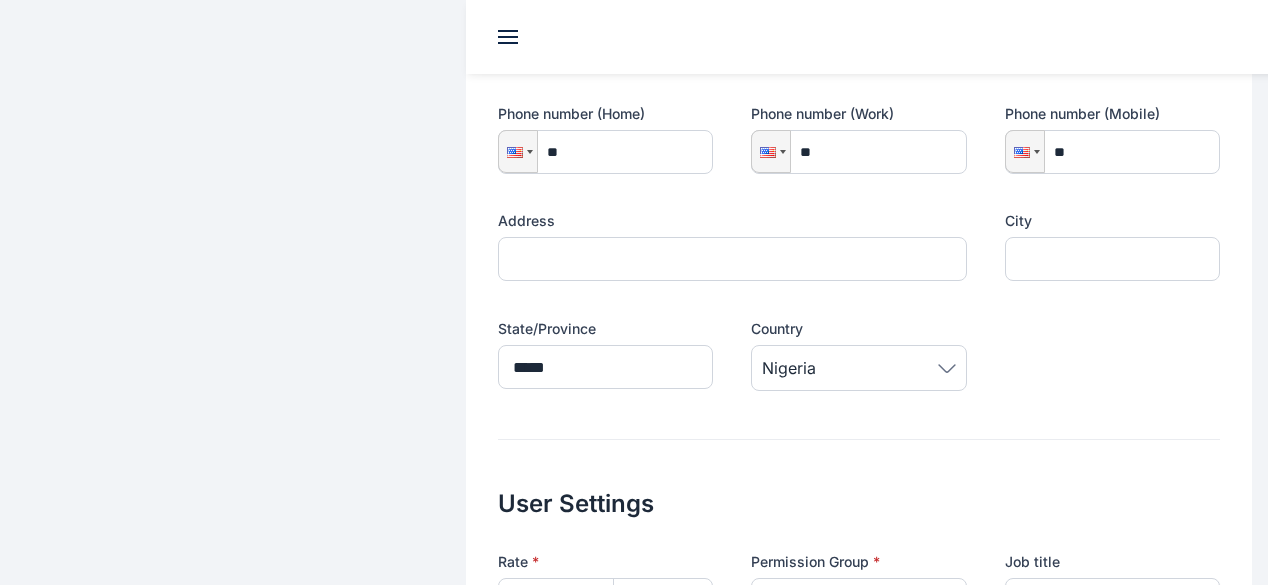 click 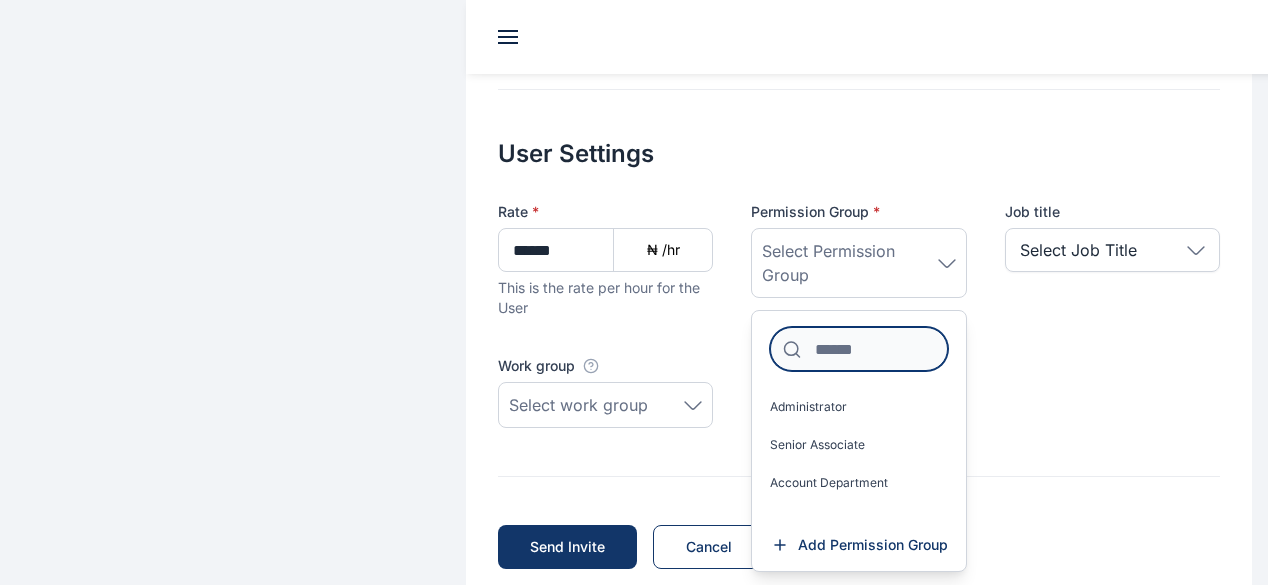 click at bounding box center [858, 349] 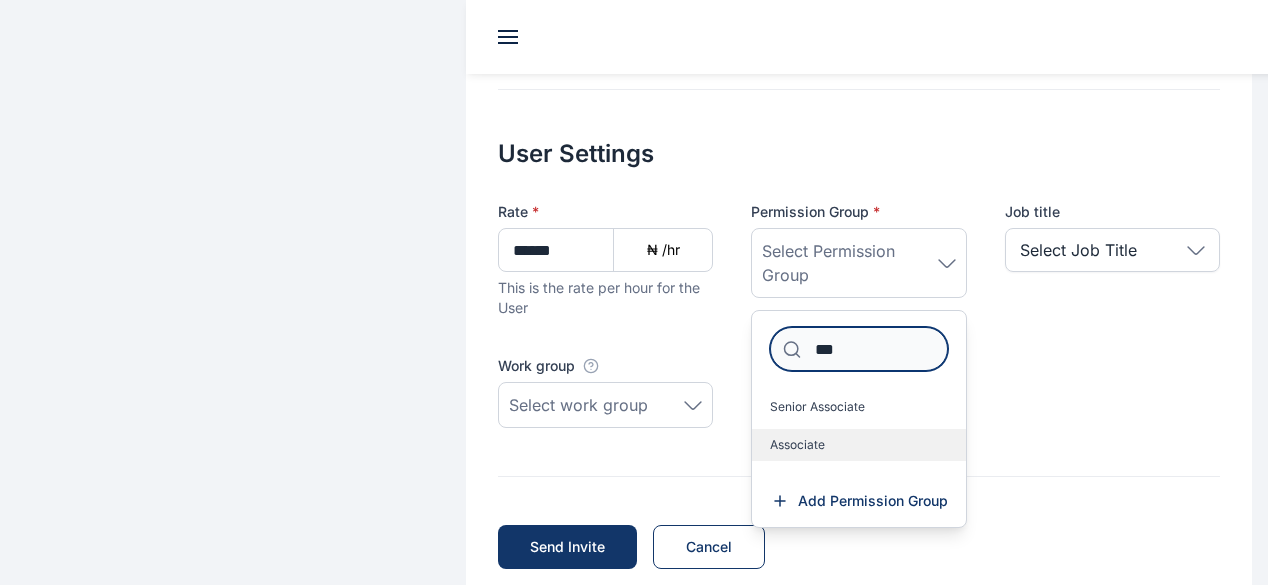 type on "***" 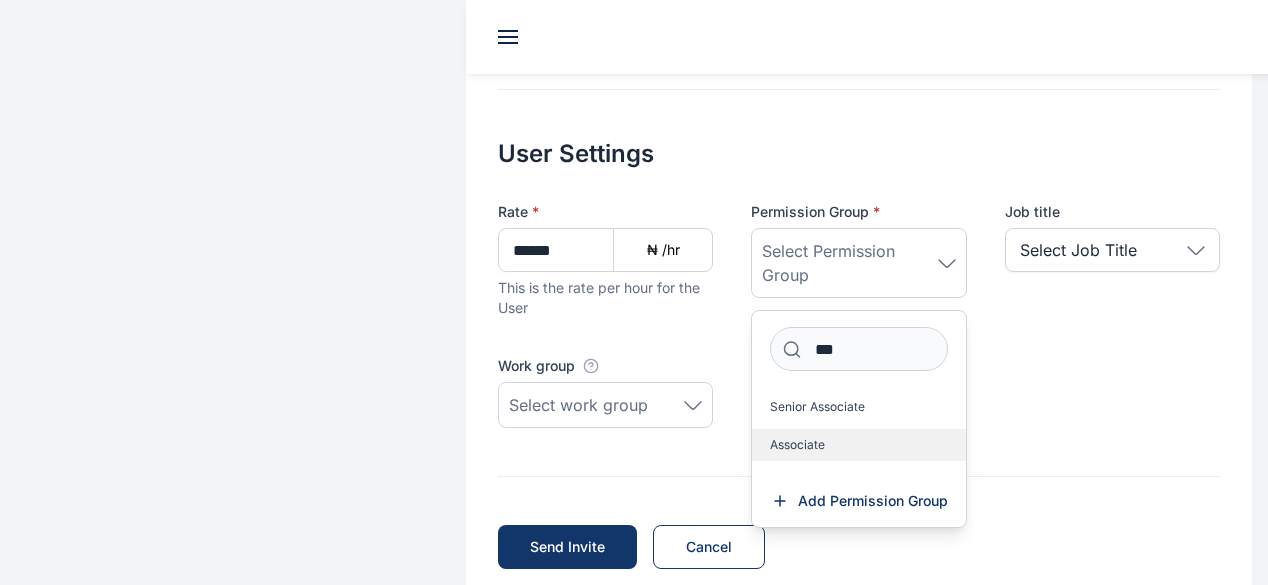click on "Associate" at bounding box center (797, 445) 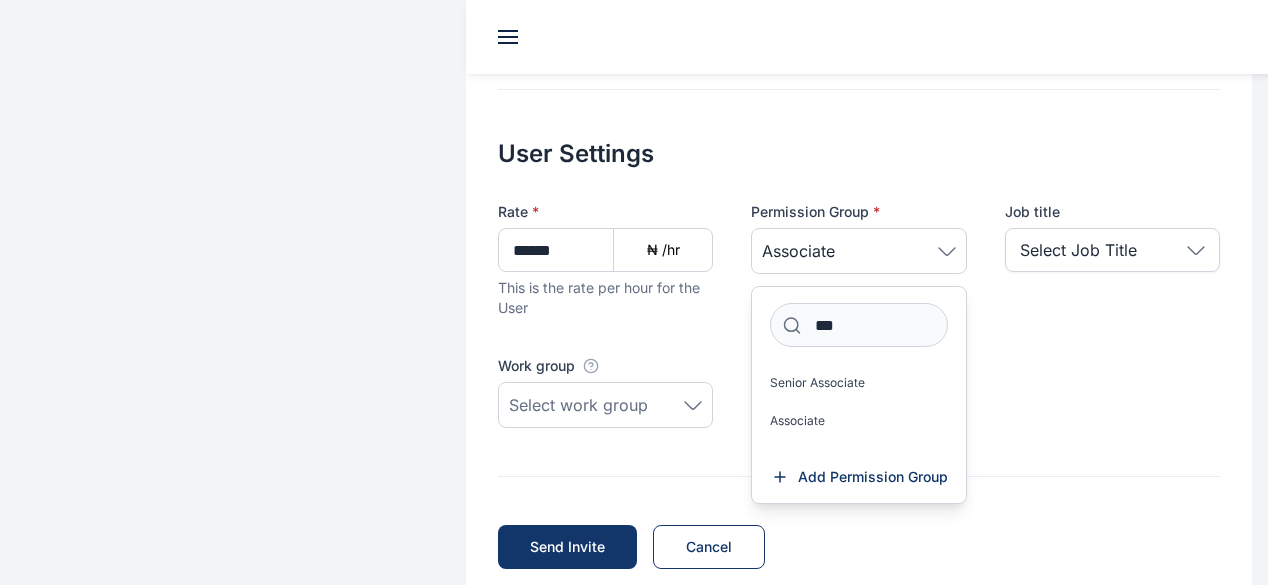 click on "Select Job Title" at bounding box center [1112, 250] 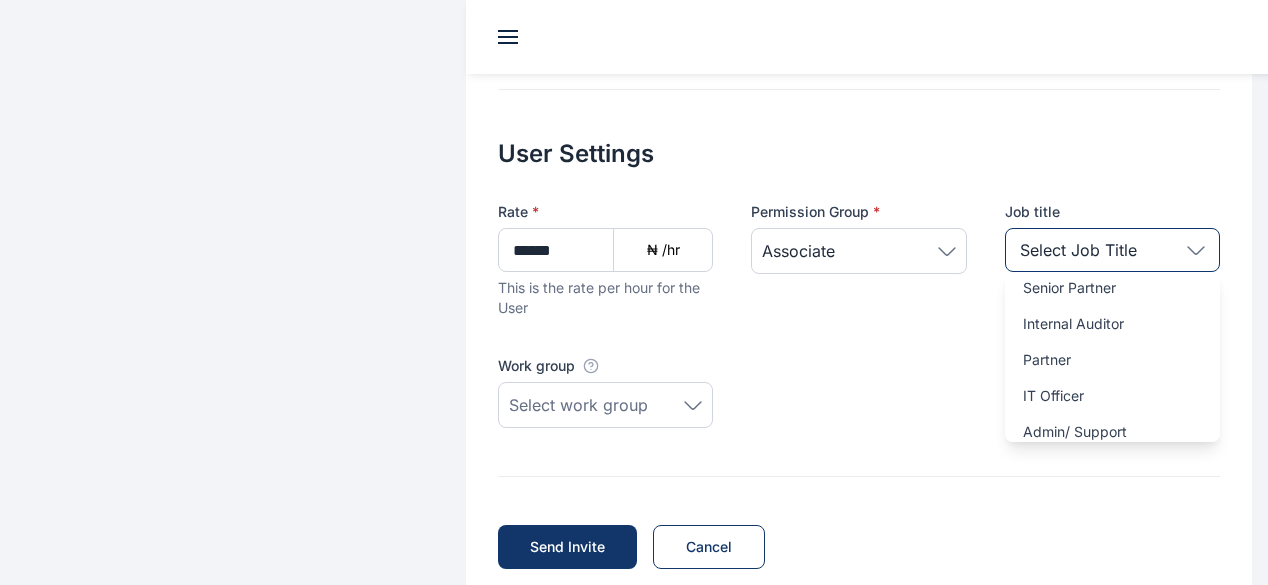 scroll, scrollTop: 422, scrollLeft: 0, axis: vertical 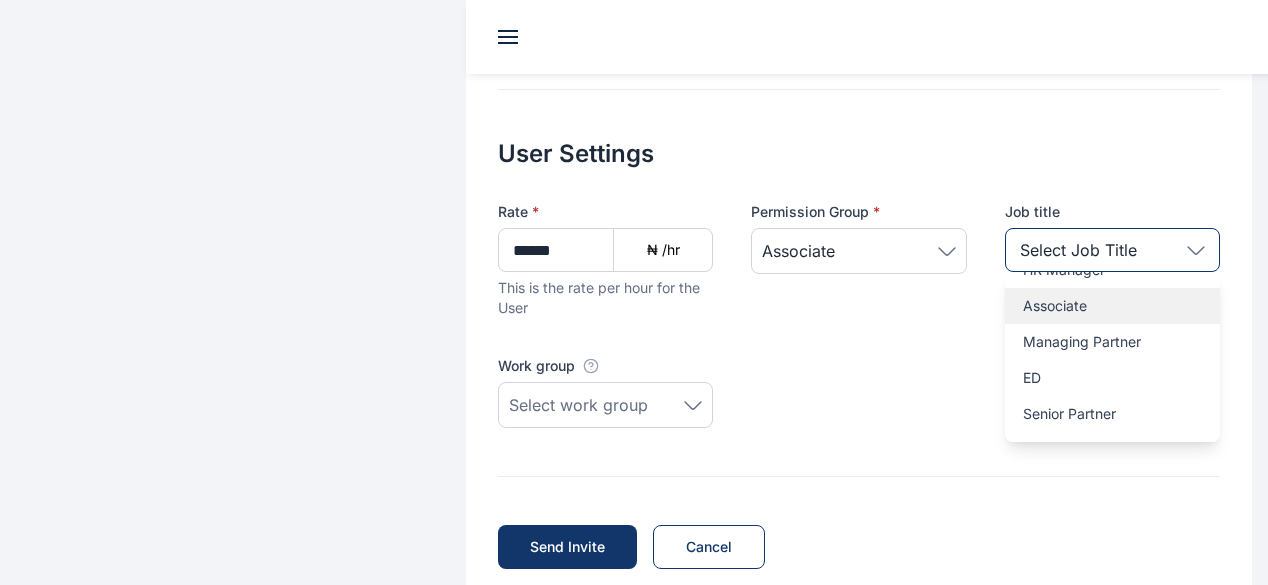 click on "Associate" at bounding box center (1112, 306) 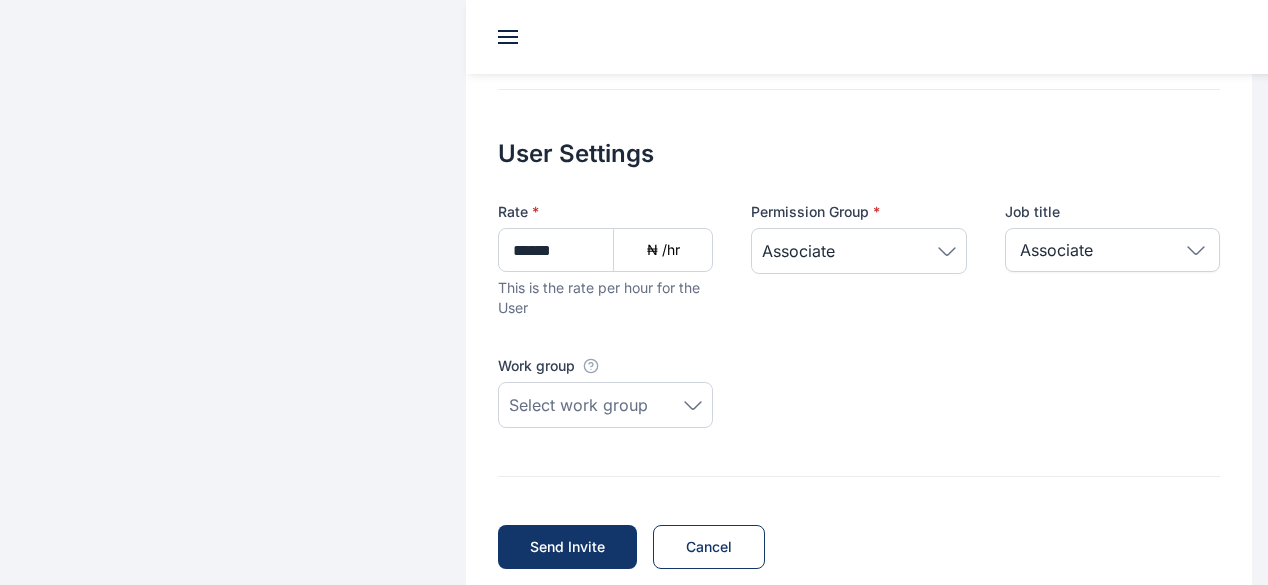 click on "Select work group" at bounding box center [605, 405] 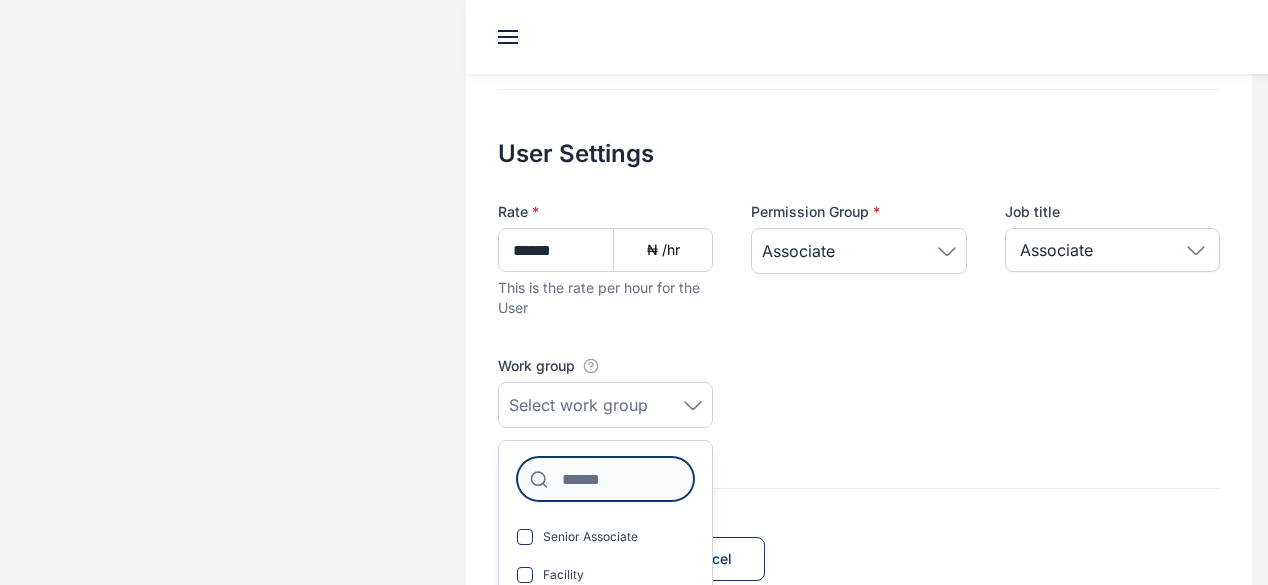 click at bounding box center (605, 479) 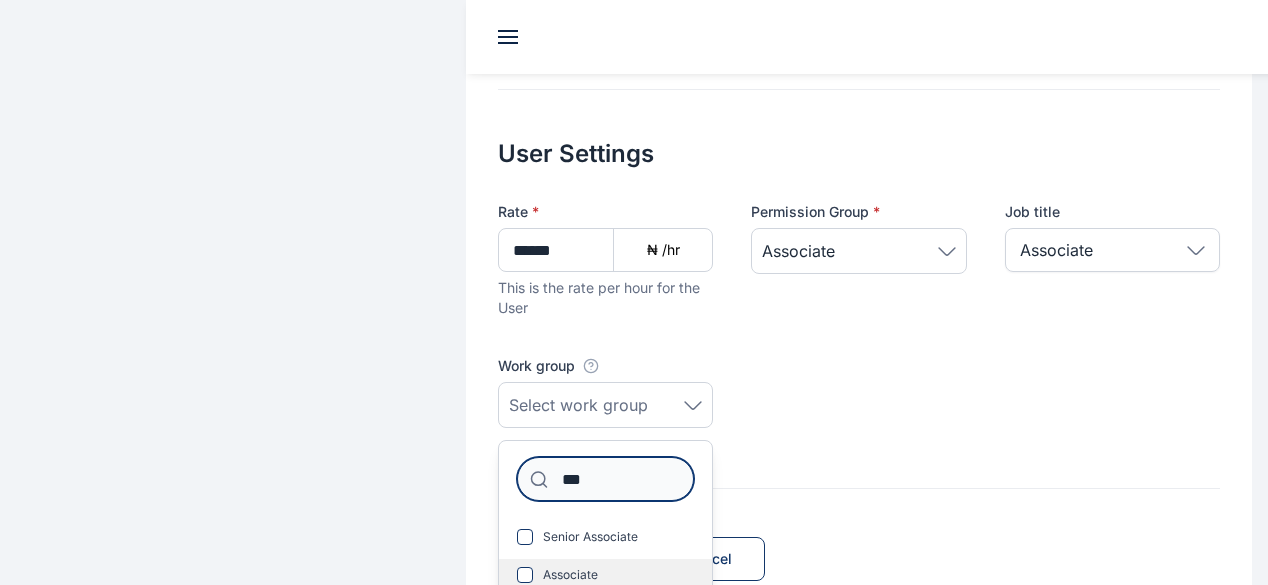 type on "***" 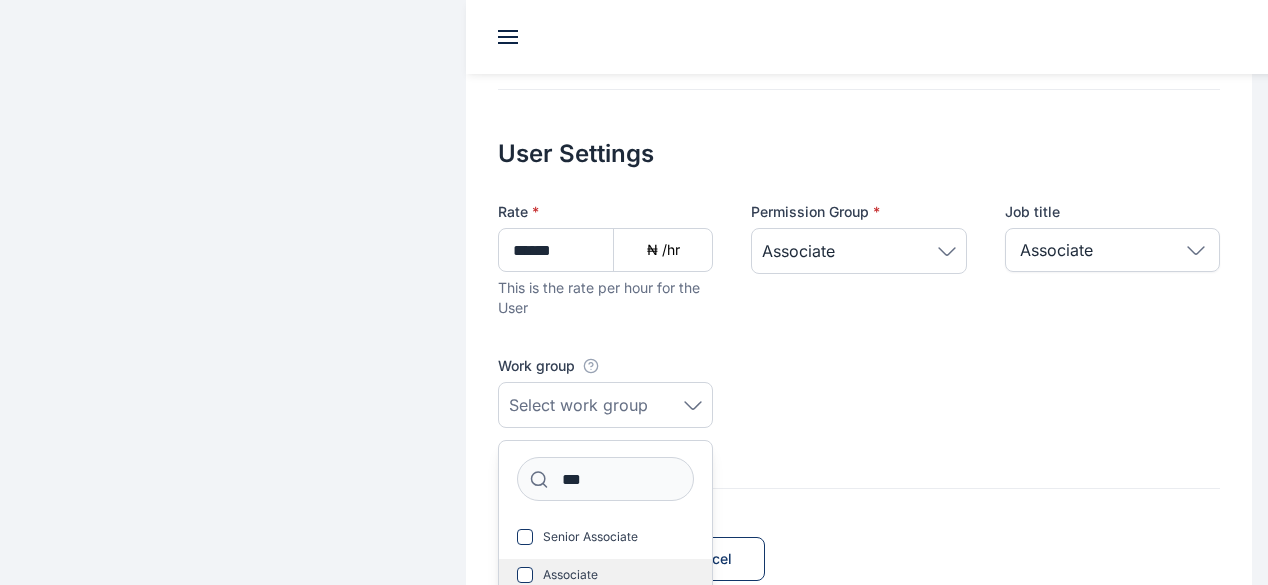 click on "Associate" at bounding box center [570, 575] 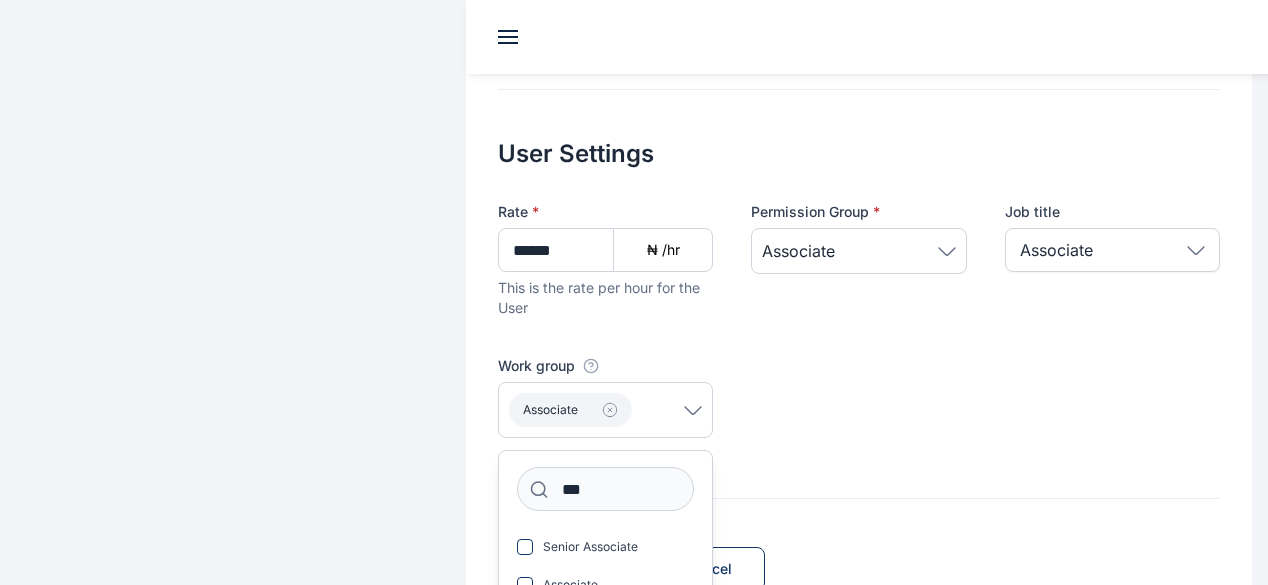 click on "**********" at bounding box center [859, 25] 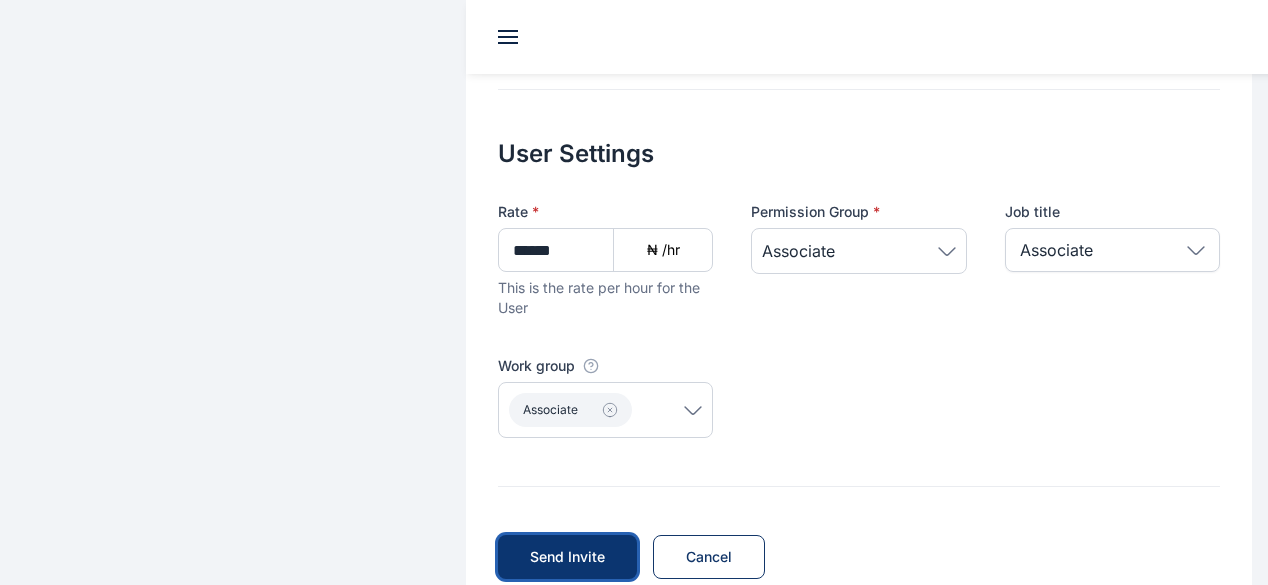 click on "Send Invite" at bounding box center [567, 557] 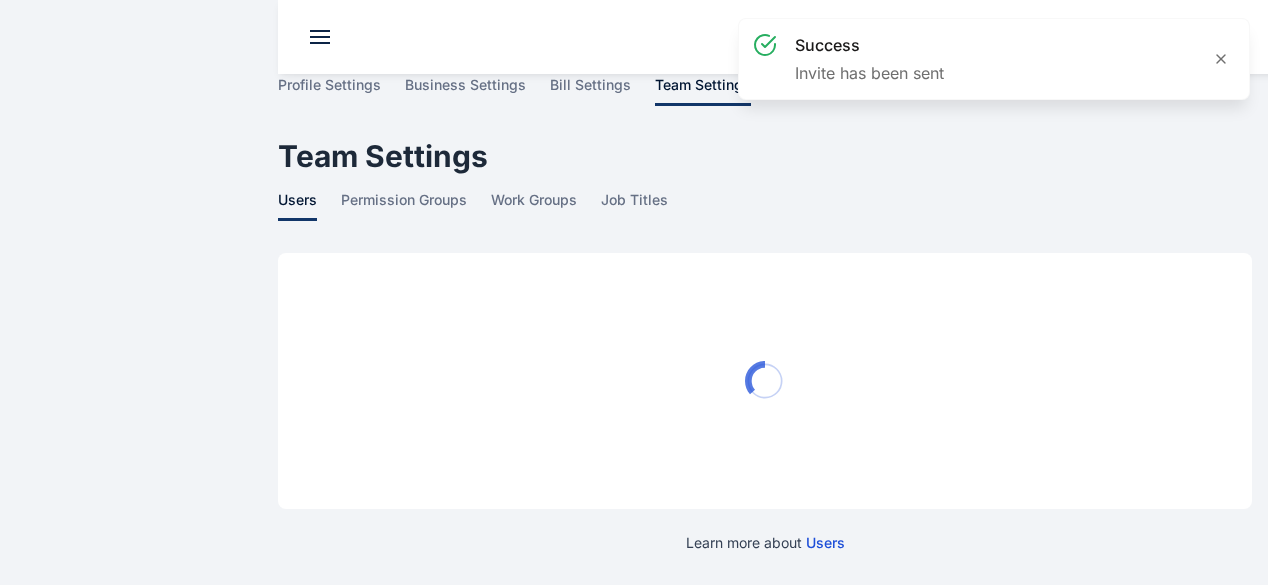 scroll, scrollTop: 0, scrollLeft: 0, axis: both 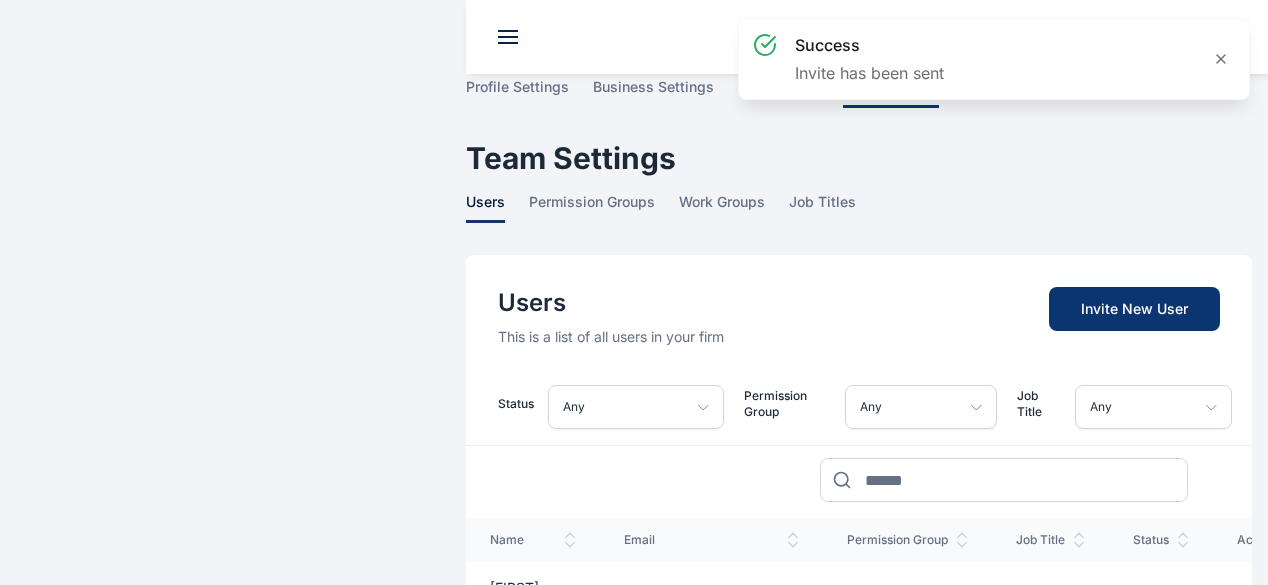 click on "Invite New User" at bounding box center (1134, 309) 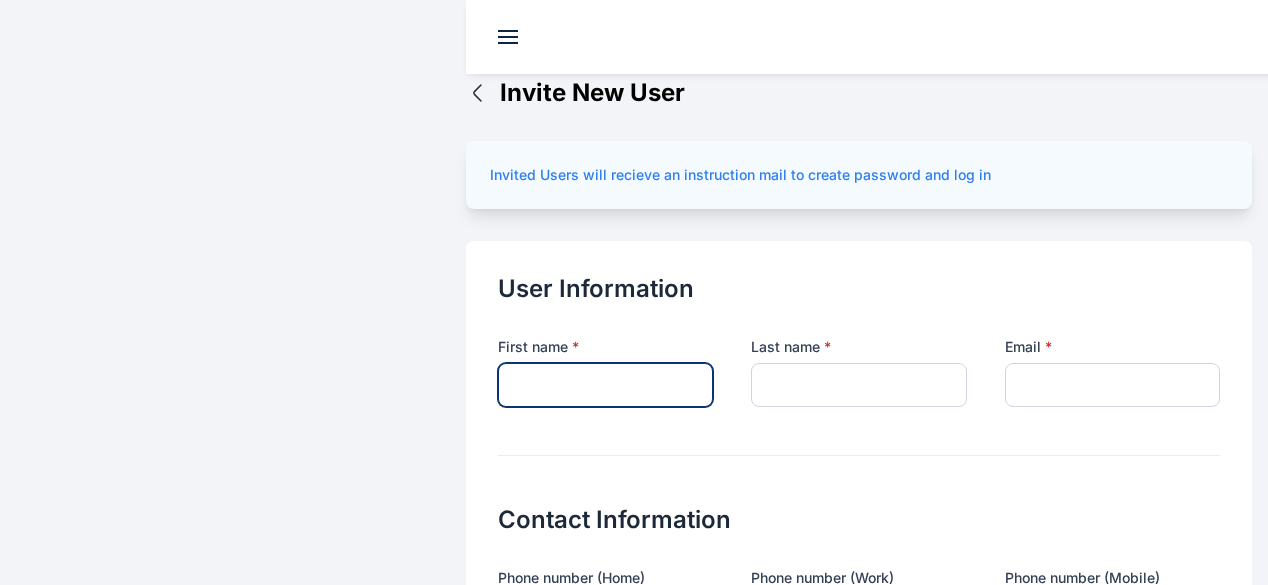click at bounding box center (605, 385) 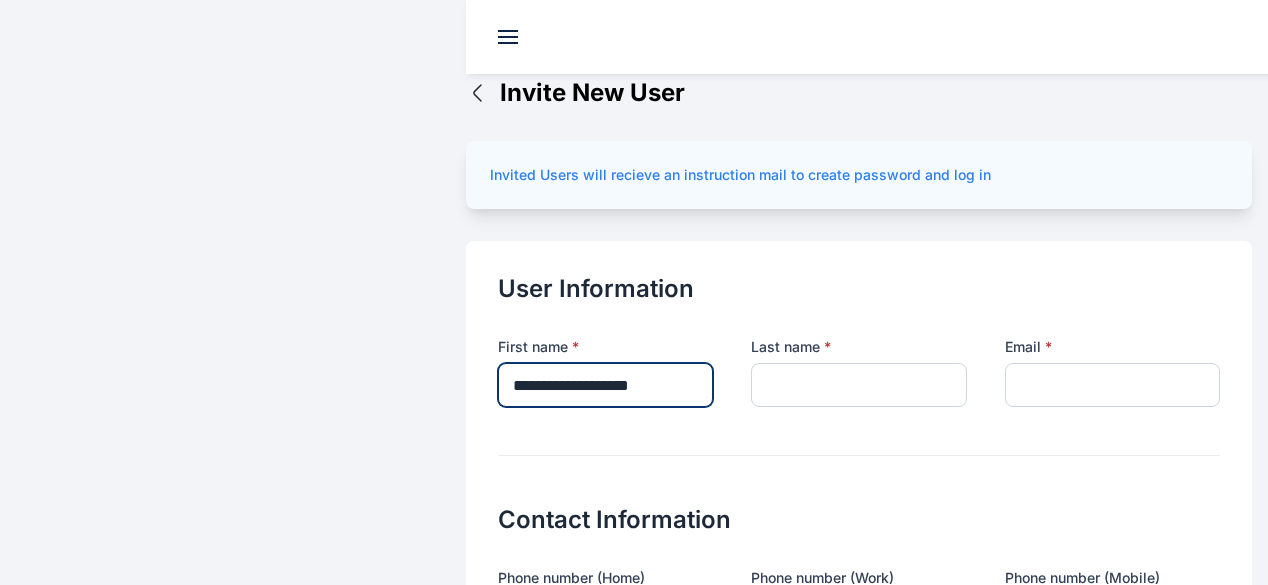 drag, startPoint x: 571, startPoint y: 339, endPoint x: 541, endPoint y: 341, distance: 30.066593 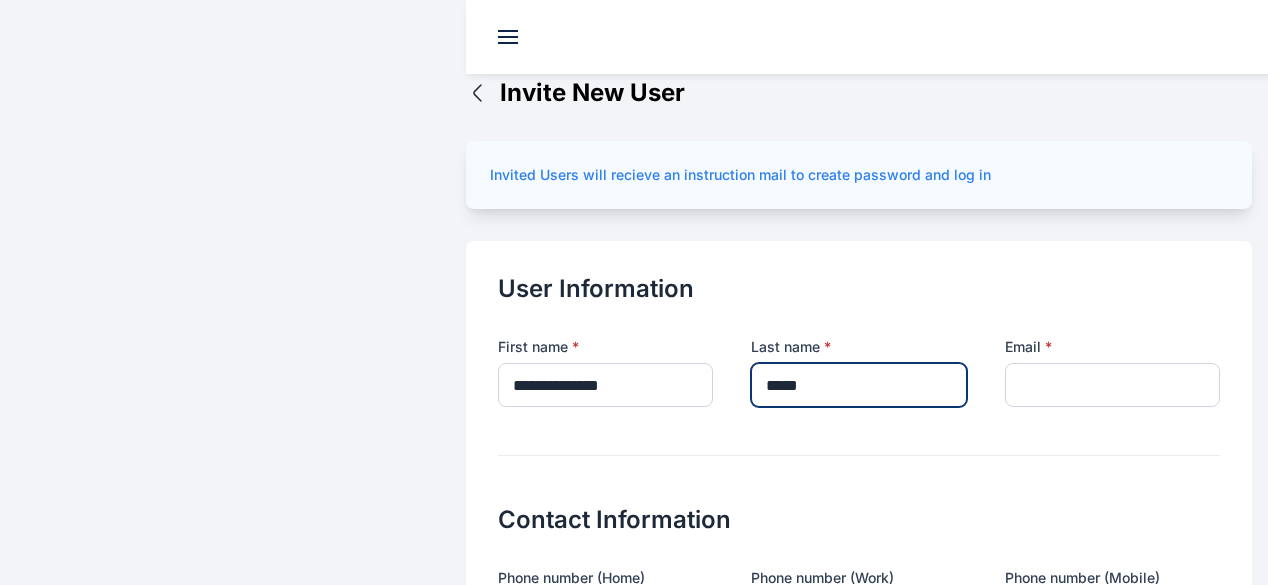 type on "*****" 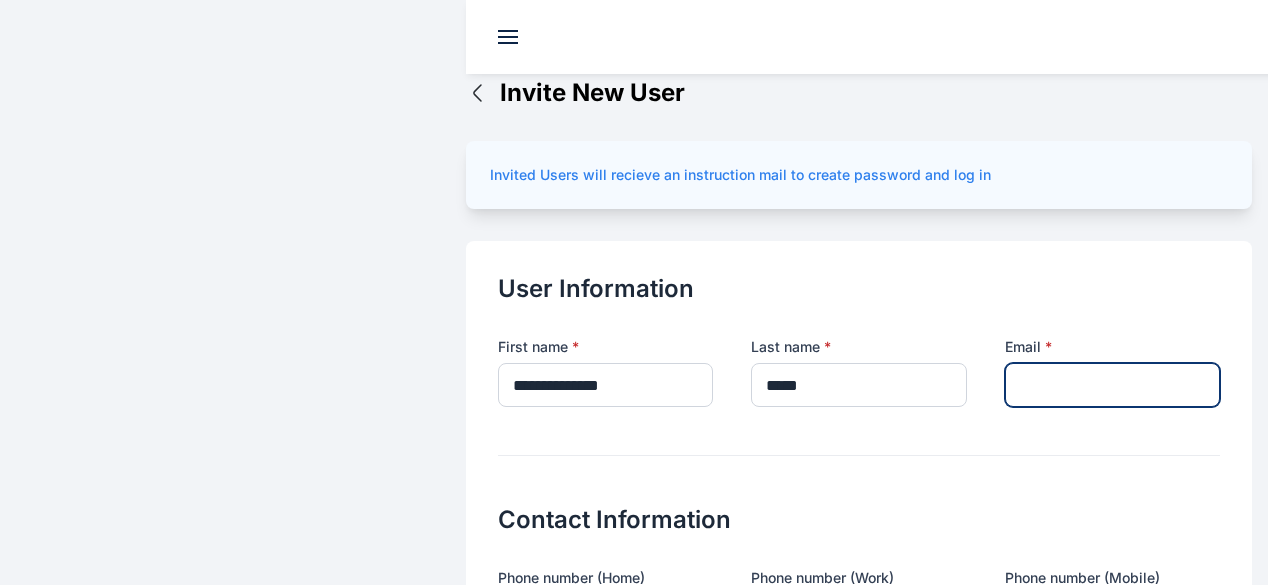 click at bounding box center (1112, 385) 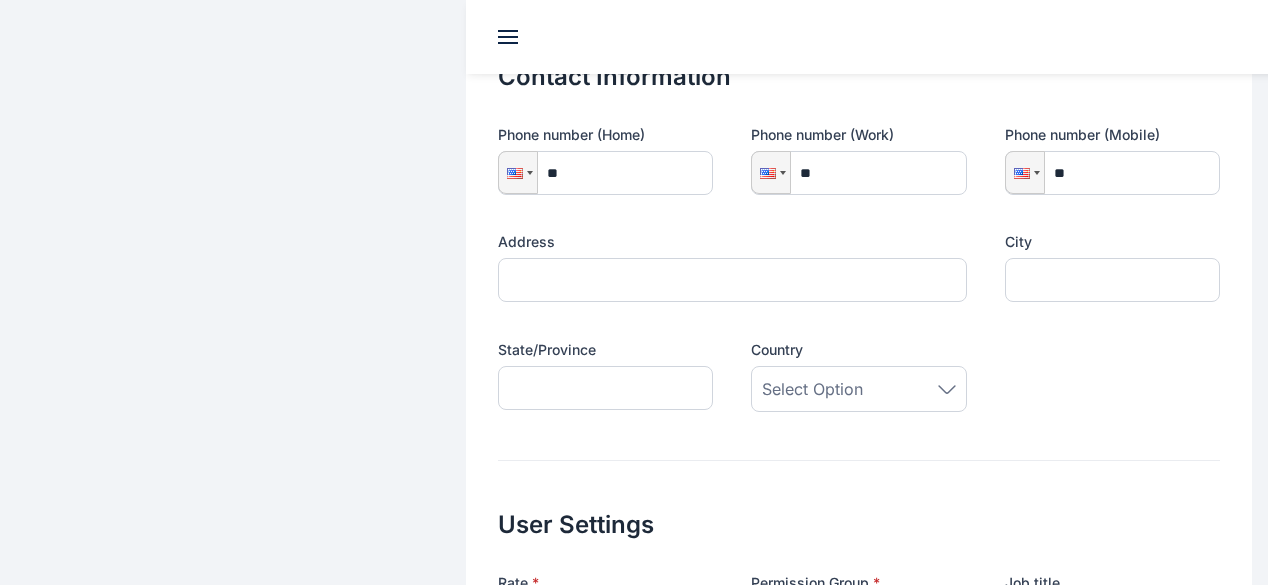 scroll, scrollTop: 512, scrollLeft: 0, axis: vertical 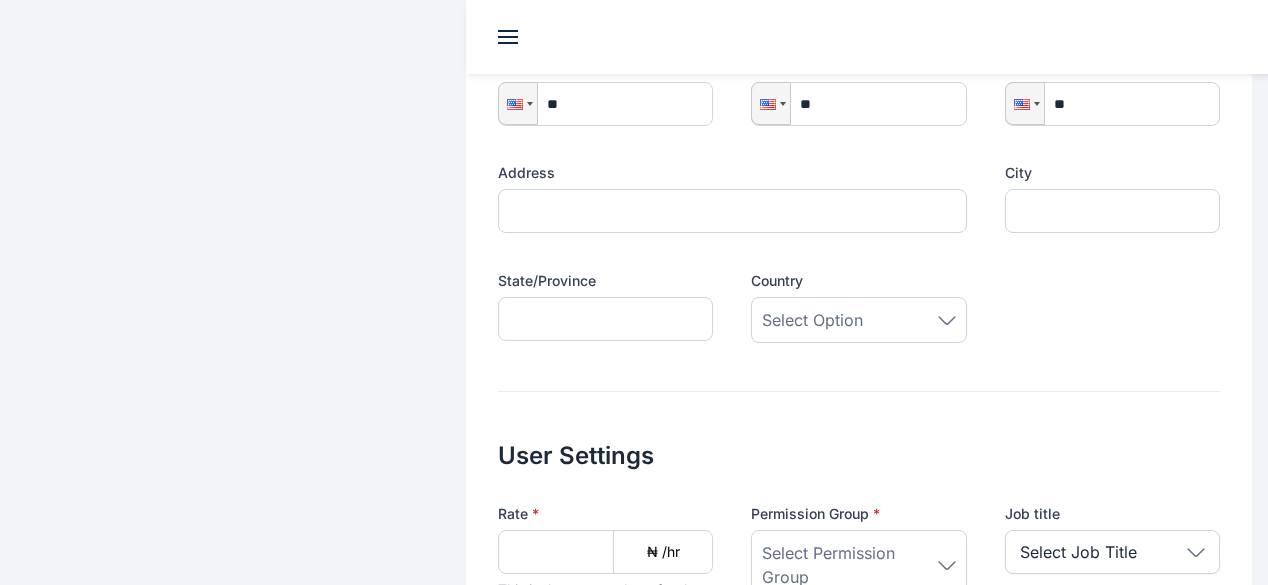 type on "**********" 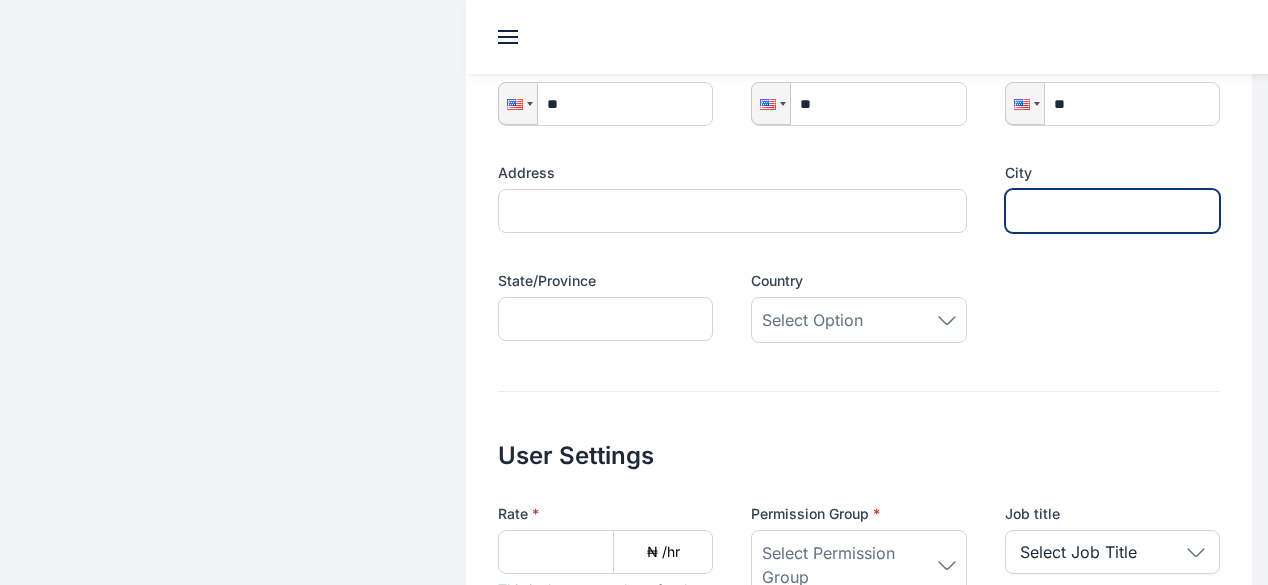 click at bounding box center [1112, 211] 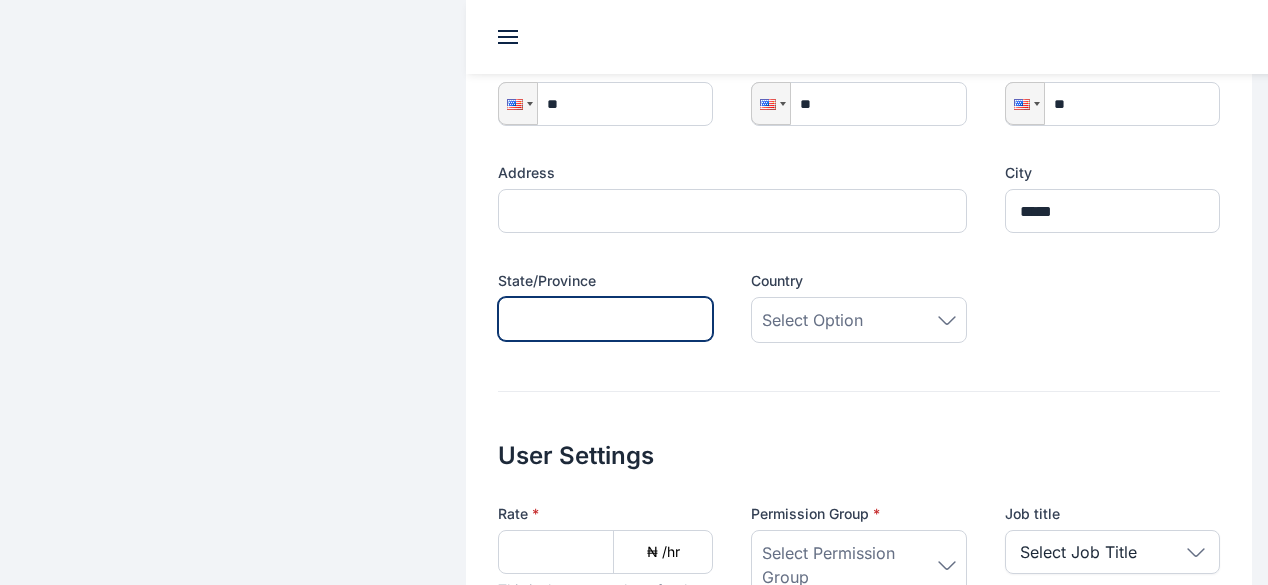 click at bounding box center (605, 319) 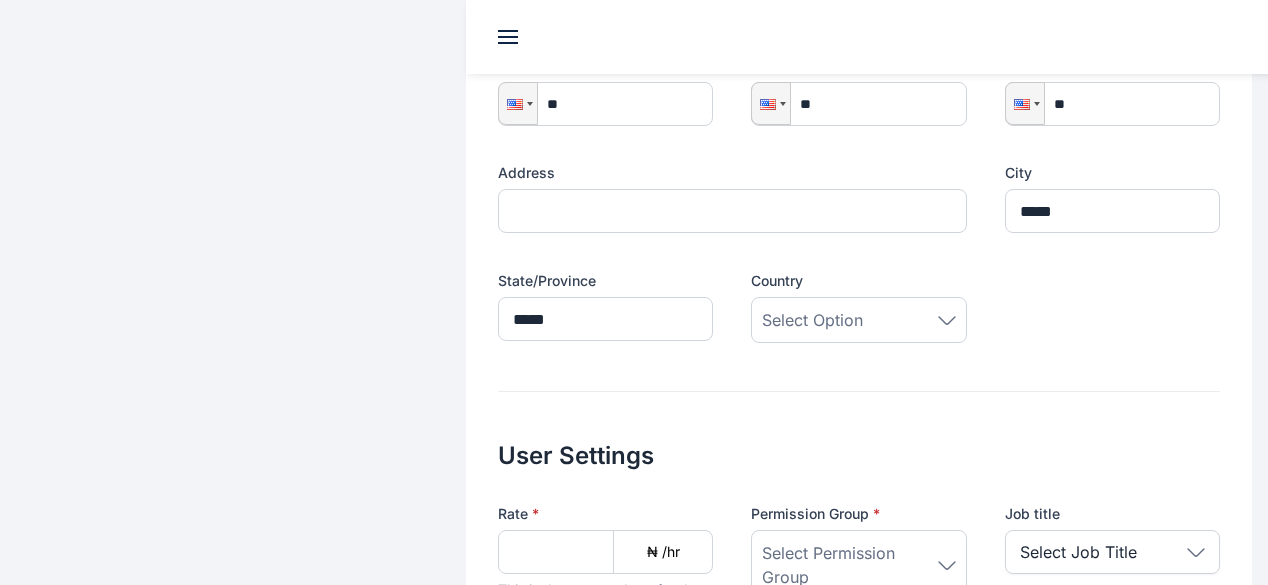 click on "Select Option" at bounding box center (812, 320) 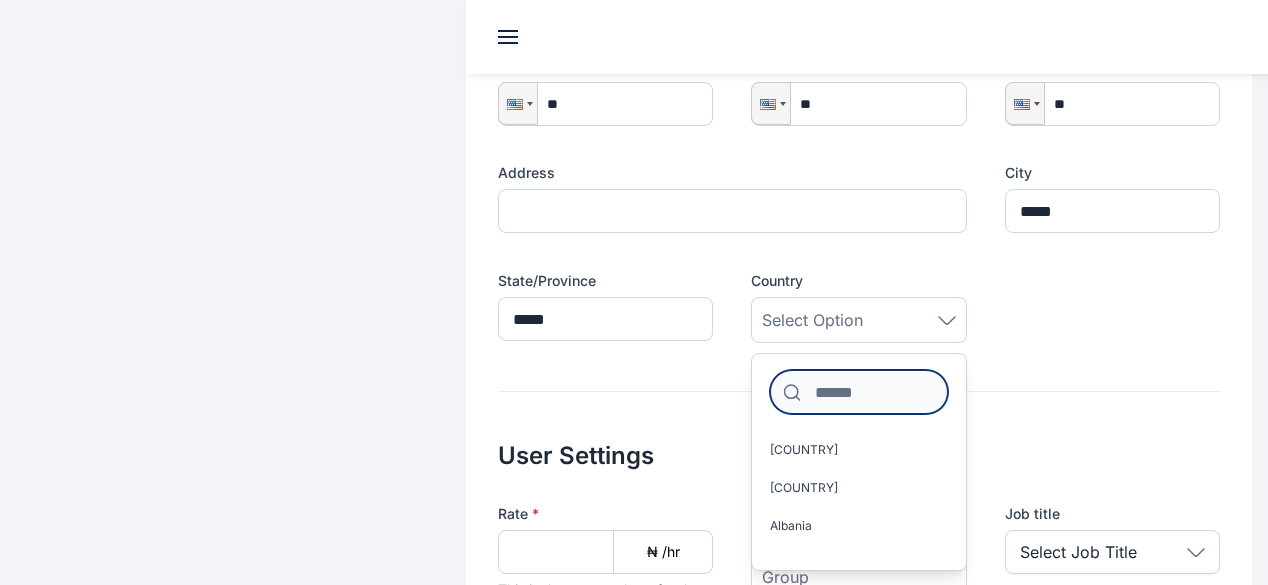 click at bounding box center [858, 392] 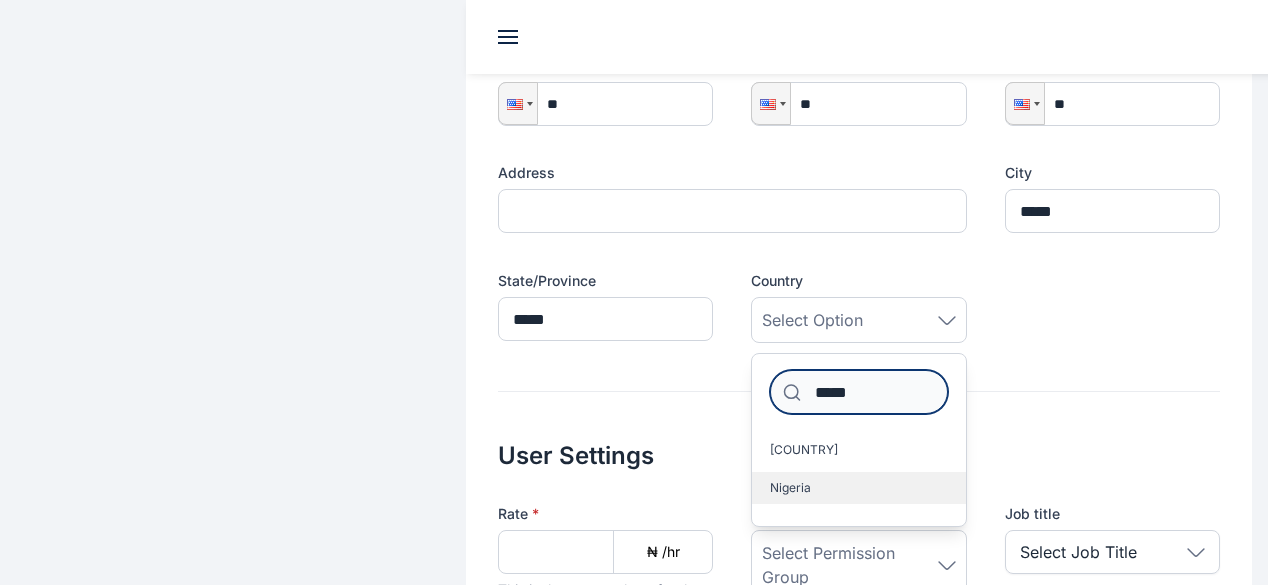 type on "*****" 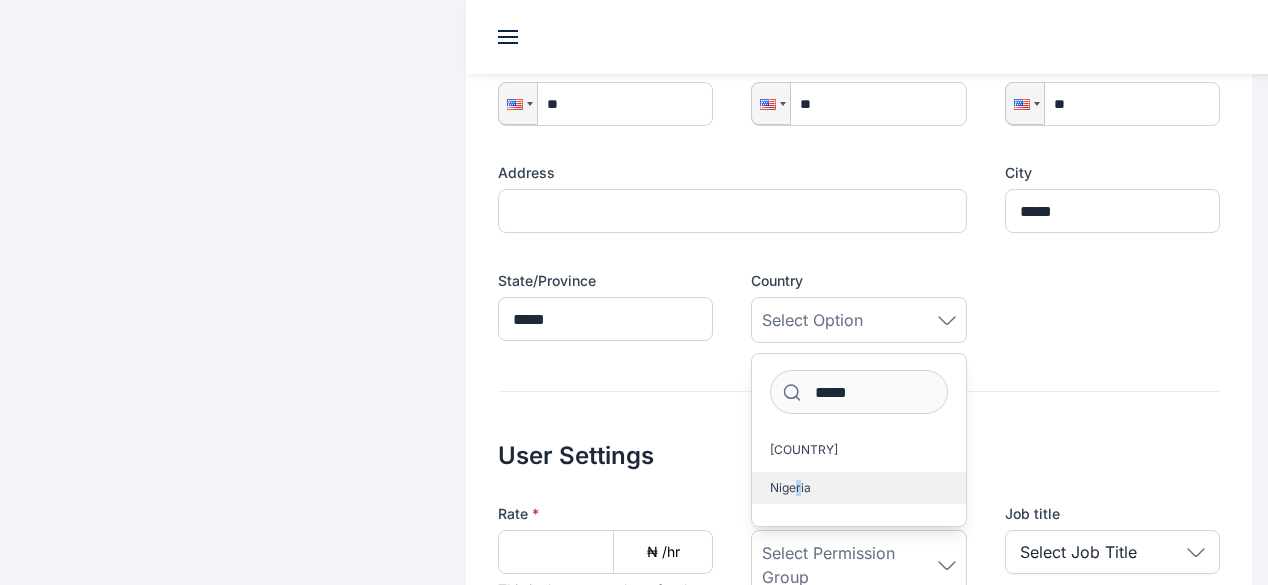 click on "Nigeria" at bounding box center (790, 488) 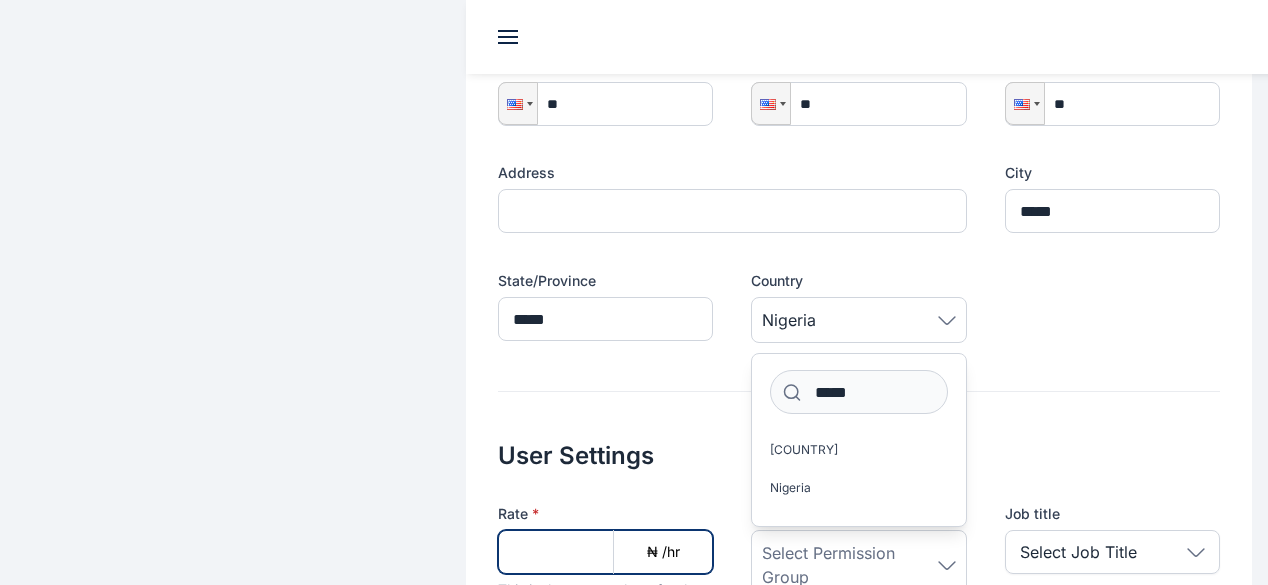 click at bounding box center [605, 552] 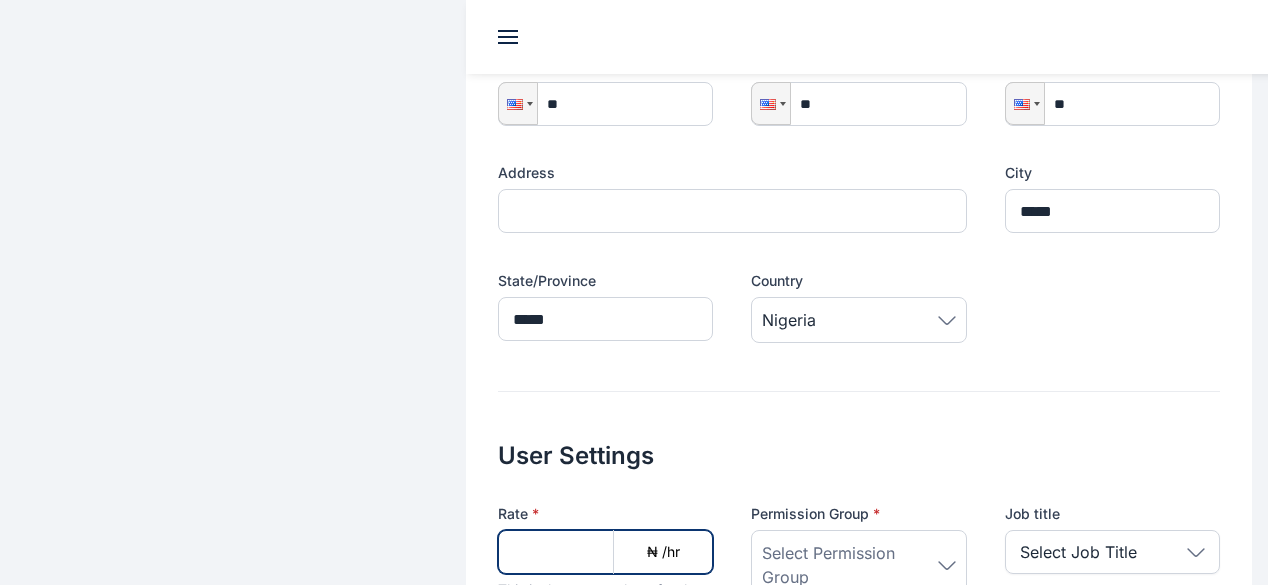 type on "******" 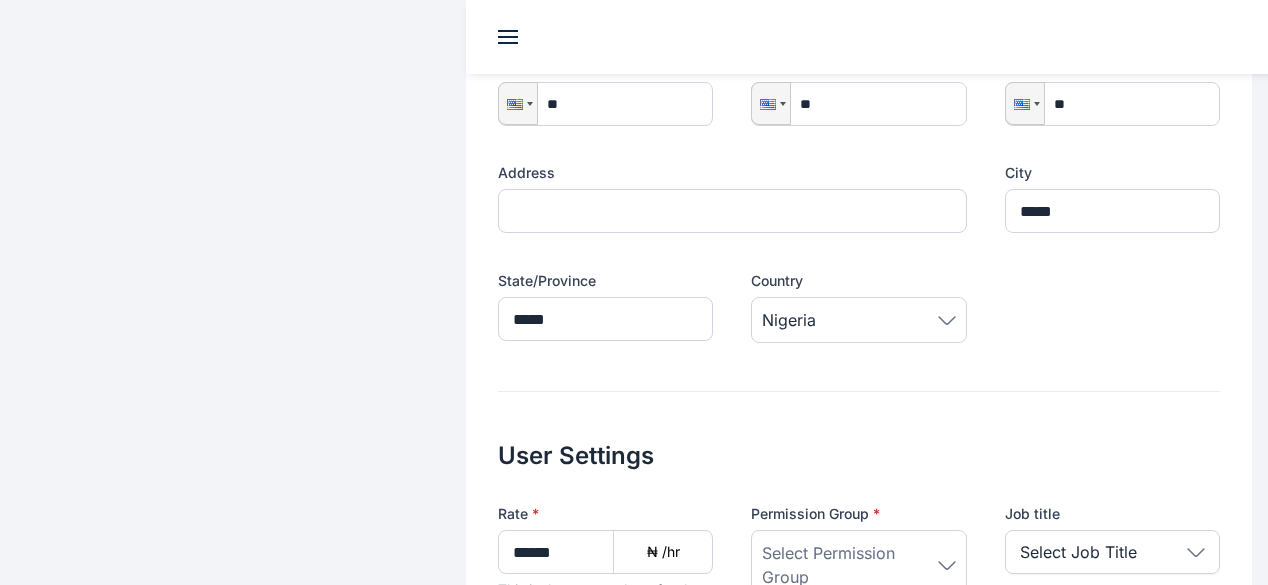 click on "Select Permission Group" at bounding box center (849, 565) 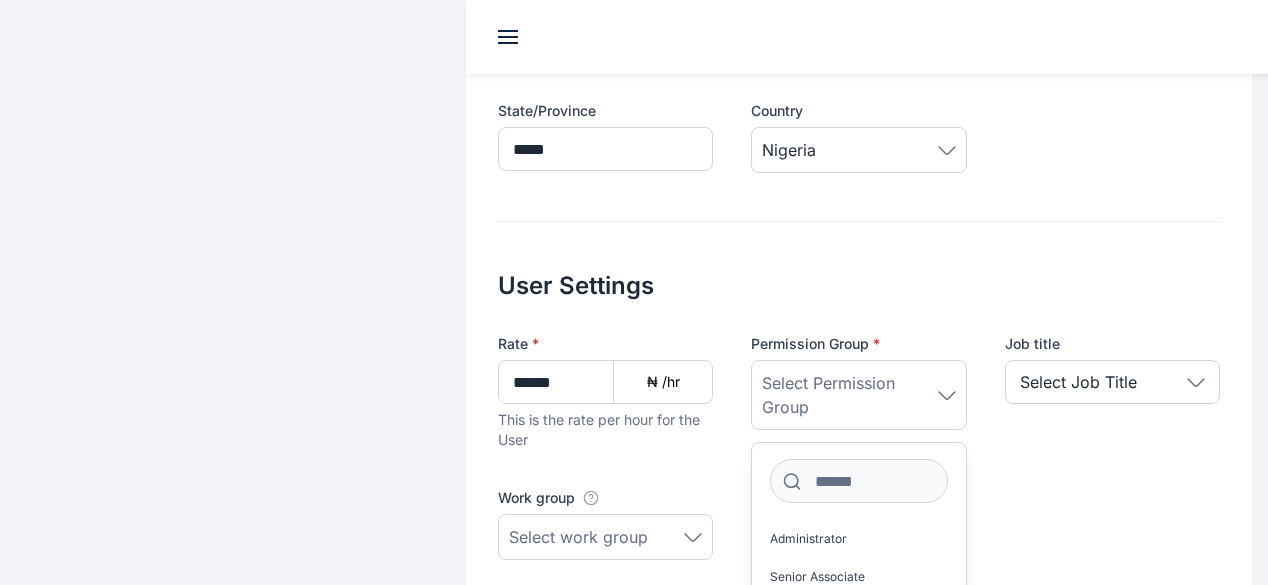 scroll, scrollTop: 814, scrollLeft: 0, axis: vertical 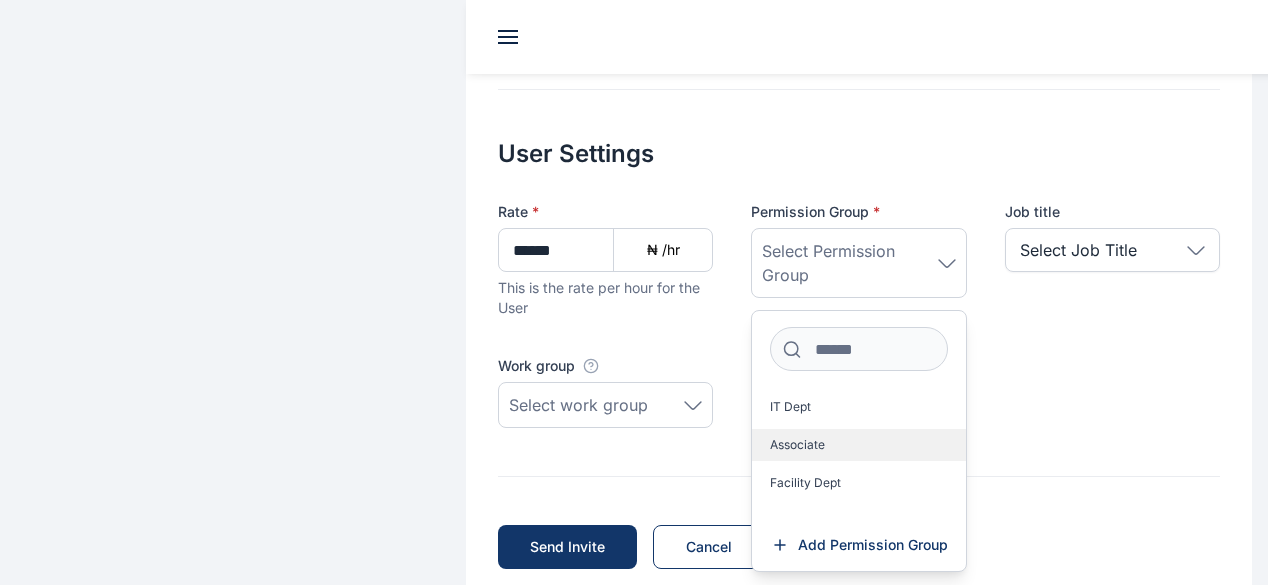 click on "Associate" at bounding box center [858, 445] 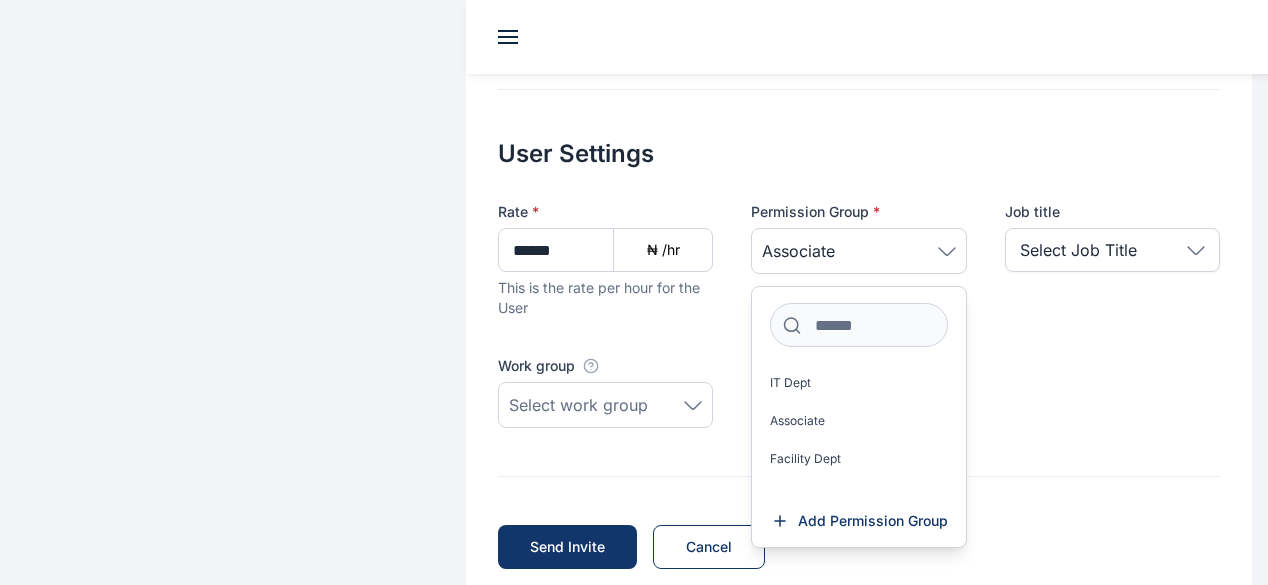 click 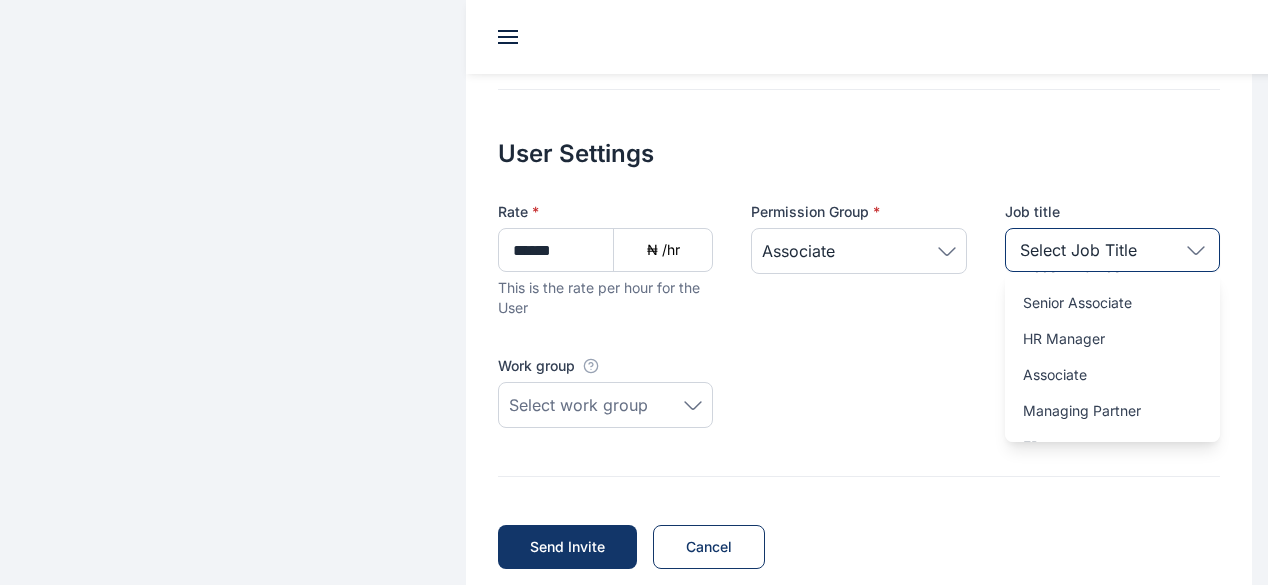 scroll, scrollTop: 116, scrollLeft: 0, axis: vertical 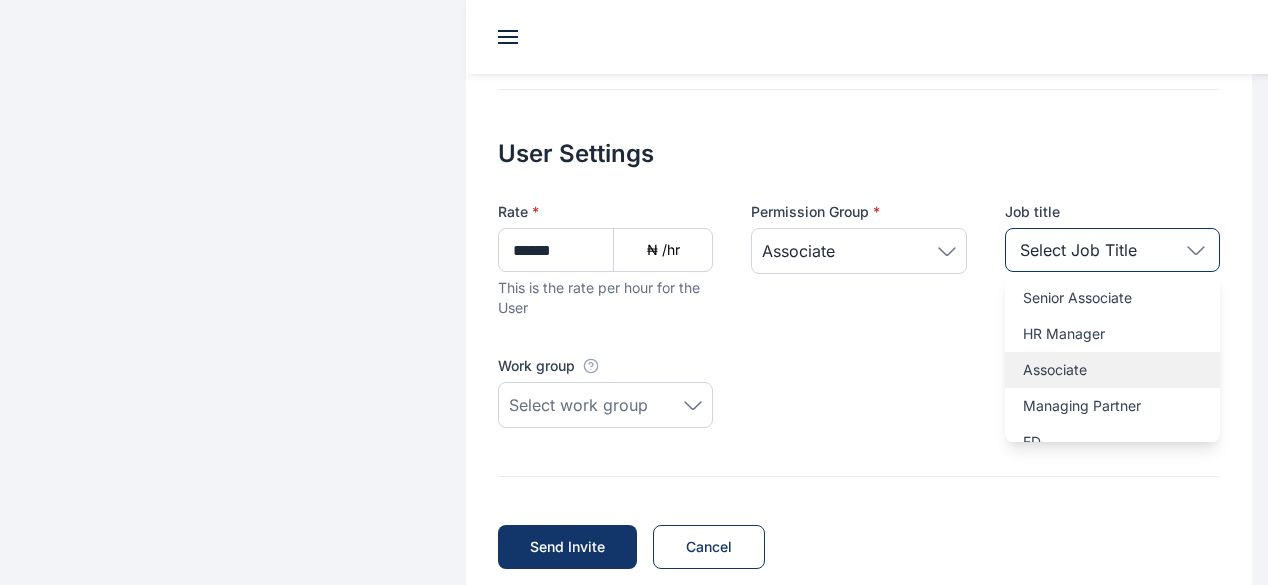 click on "Associate" at bounding box center [1112, 370] 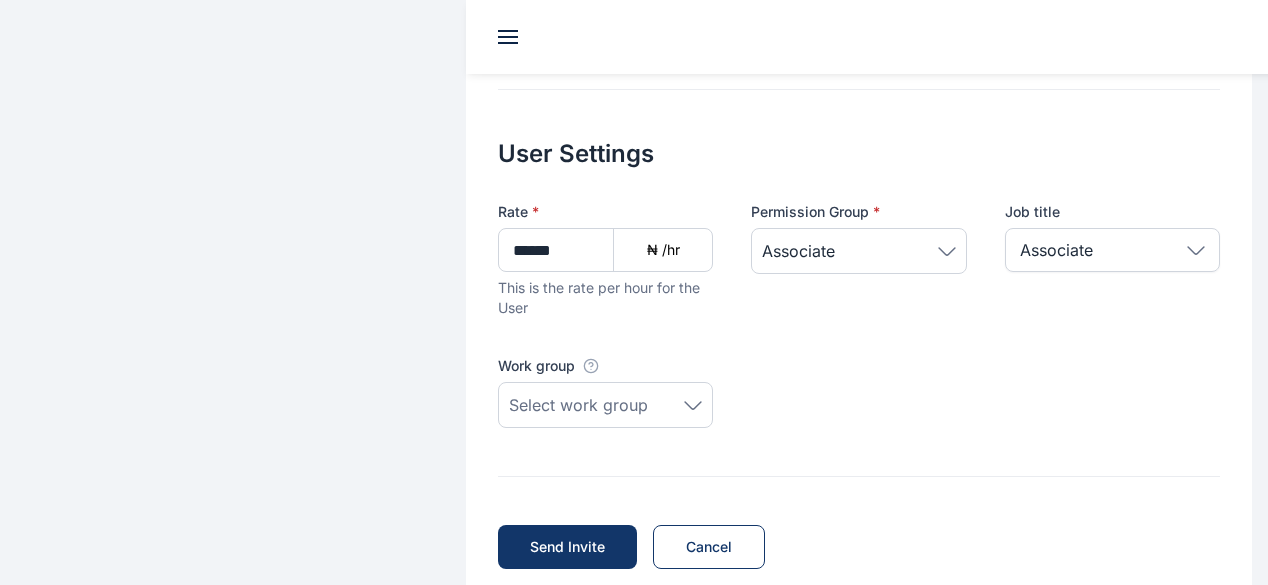 click 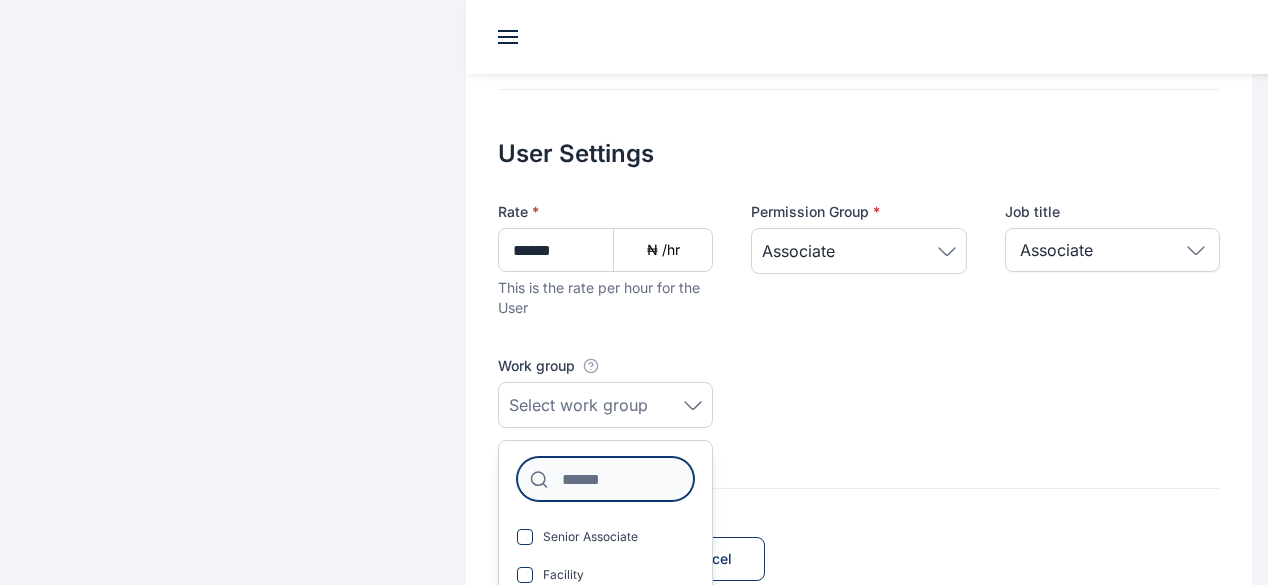 click at bounding box center [605, 479] 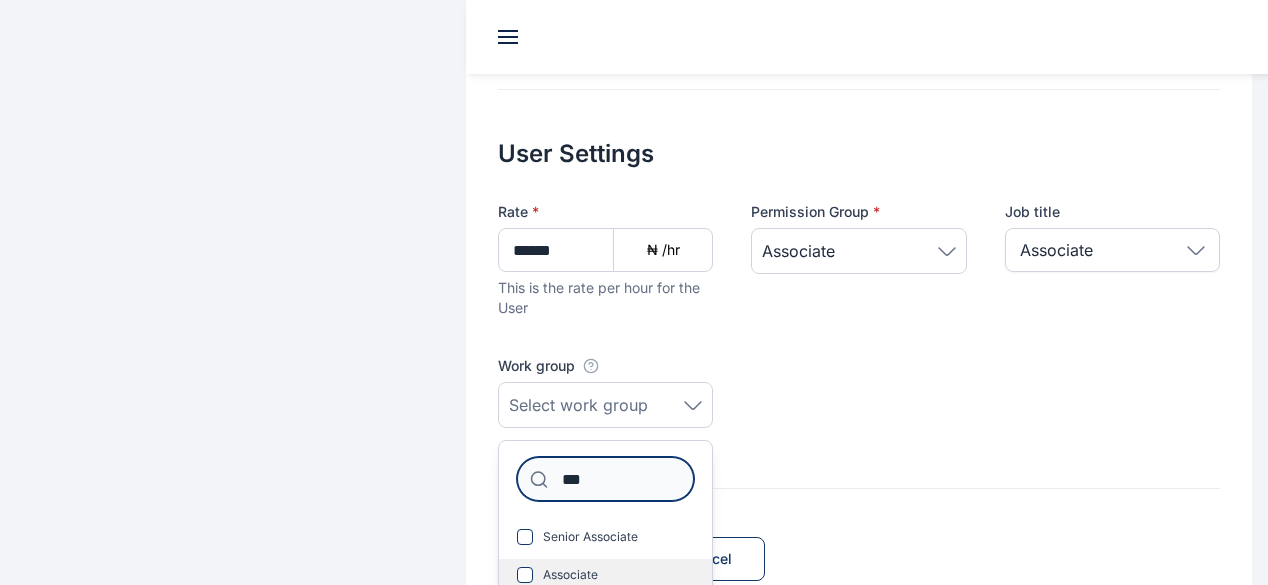 type on "***" 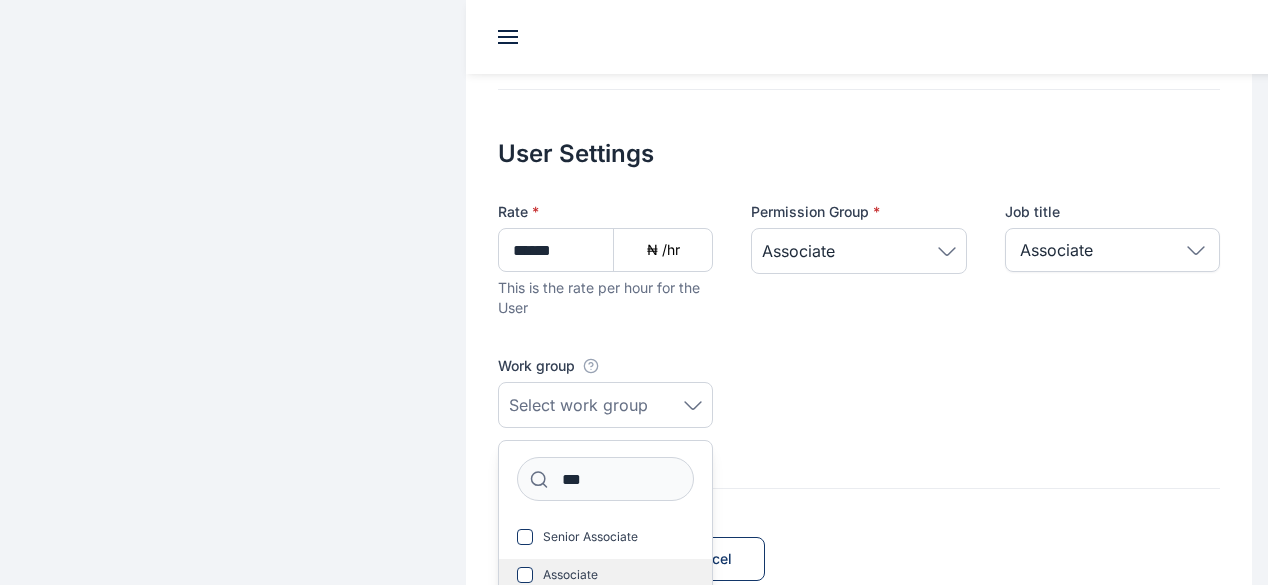 click on "Associate" at bounding box center [570, 575] 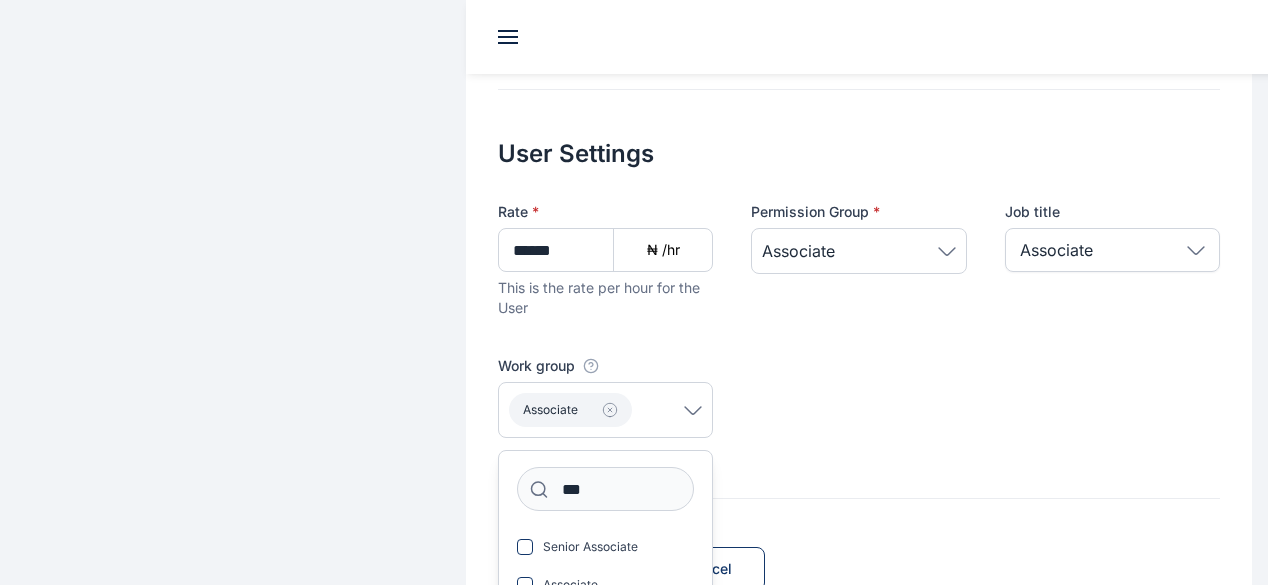 click on "**********" at bounding box center (859, 25) 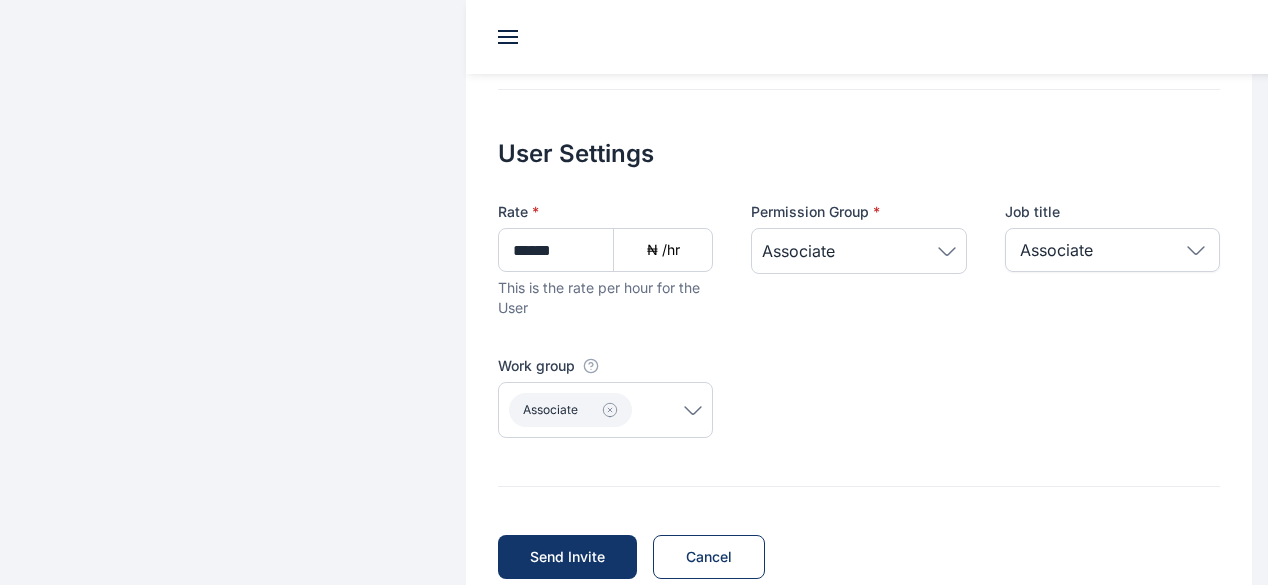 scroll, scrollTop: 824, scrollLeft: 0, axis: vertical 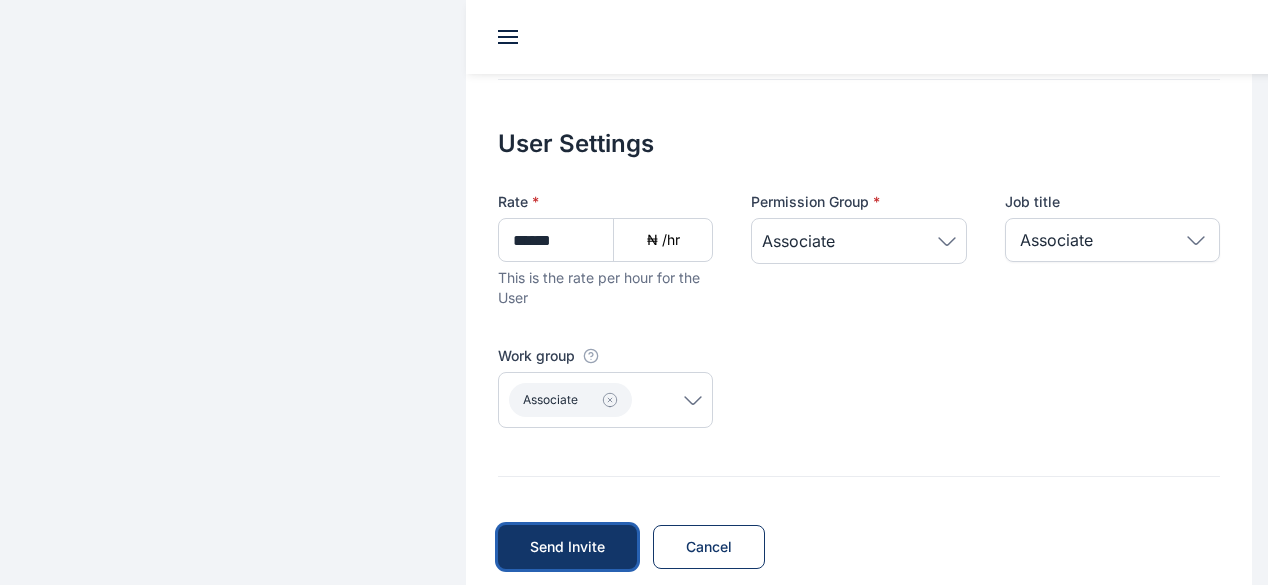 click on "Send Invite" at bounding box center [567, 547] 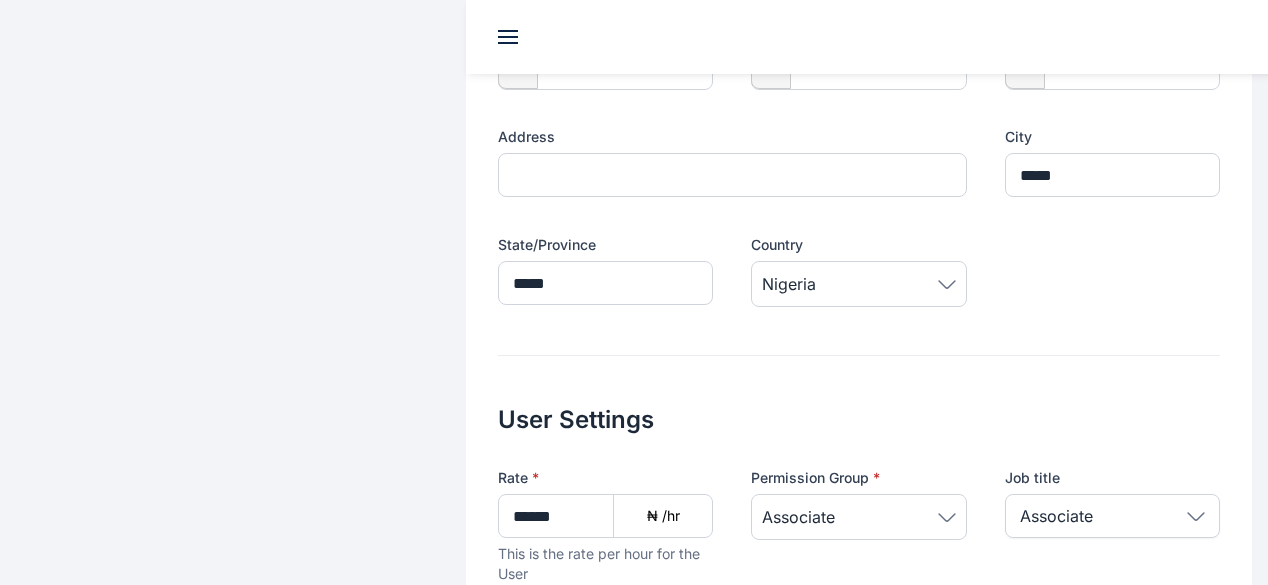 scroll, scrollTop: 459, scrollLeft: 0, axis: vertical 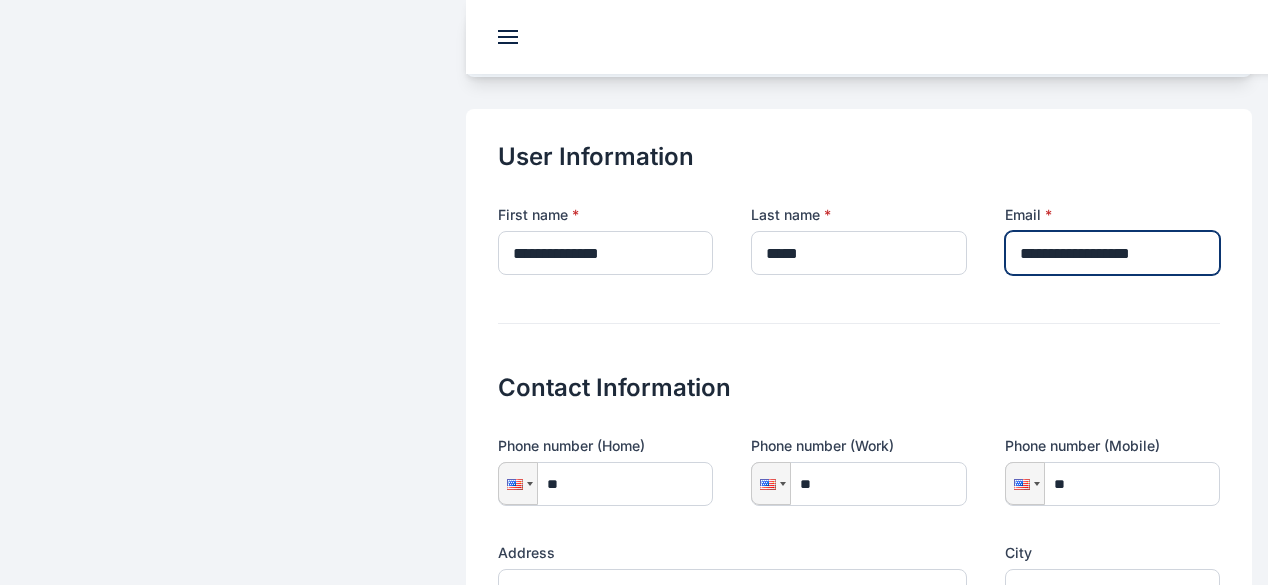 drag, startPoint x: 964, startPoint y: 207, endPoint x: 967, endPoint y: 234, distance: 27.166155 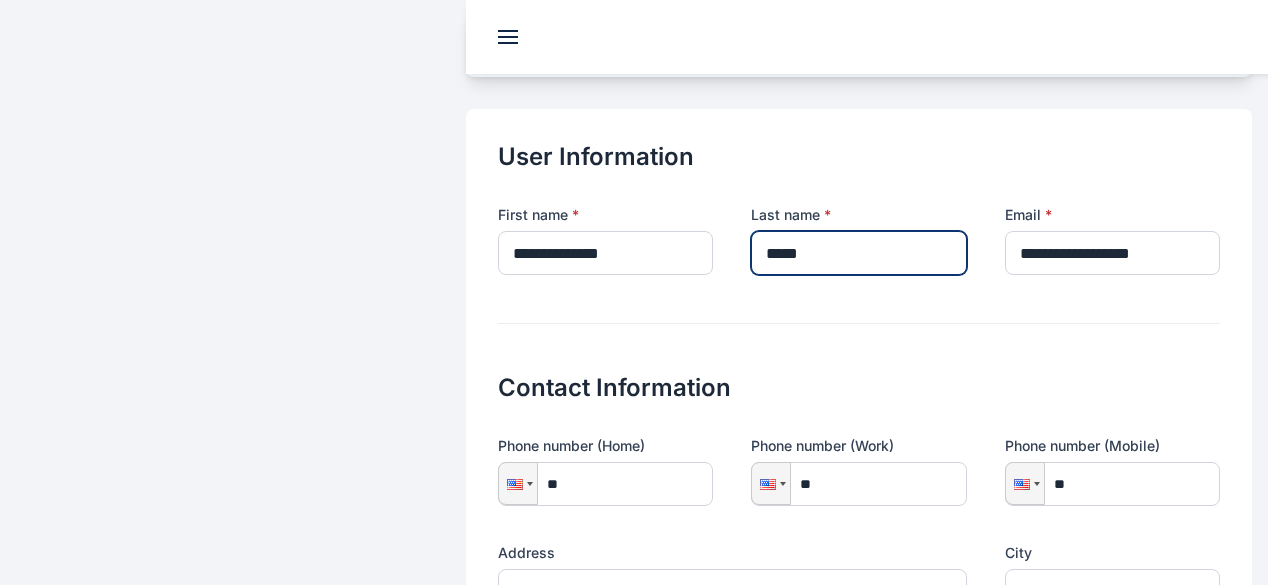 click on "*****" at bounding box center [858, 253] 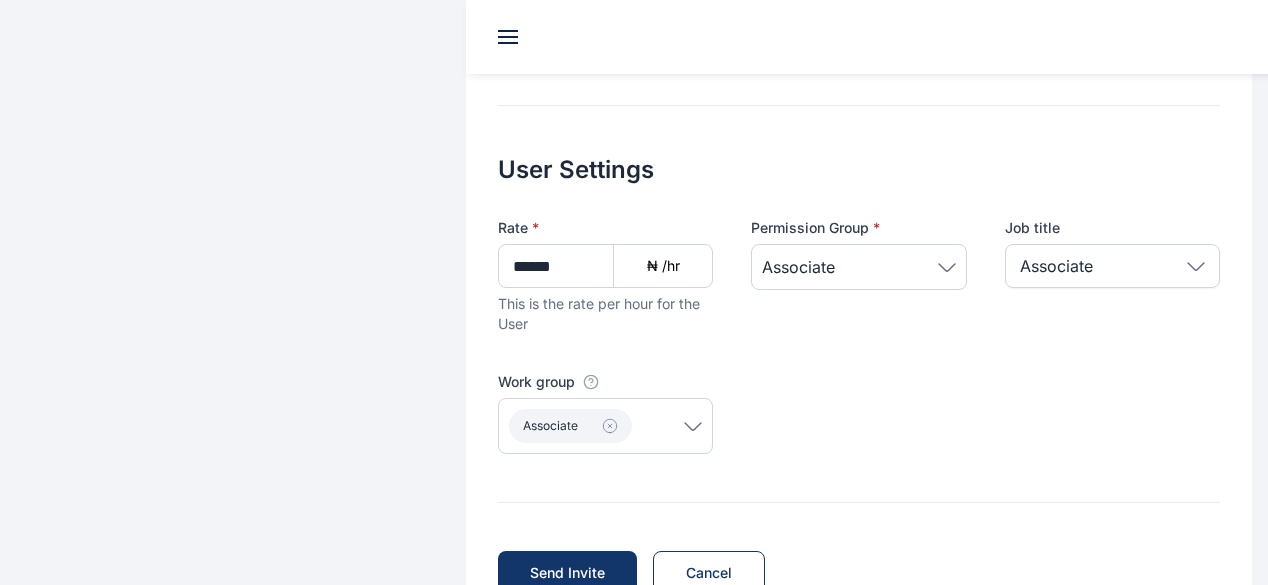 scroll, scrollTop: 824, scrollLeft: 0, axis: vertical 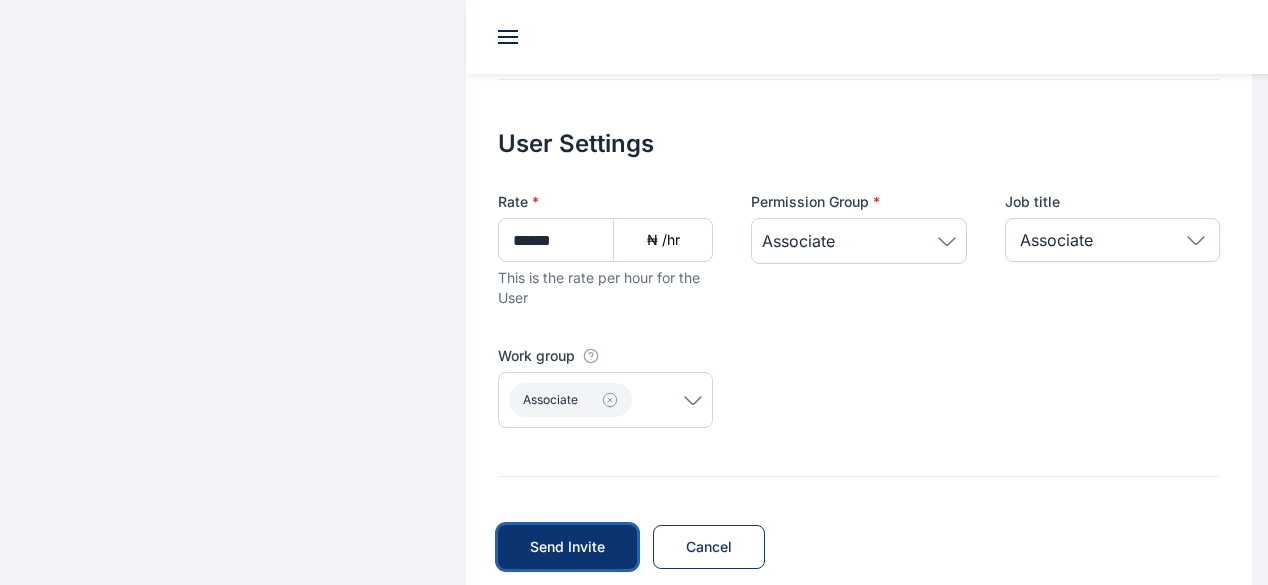 click on "Send Invite" at bounding box center [567, 547] 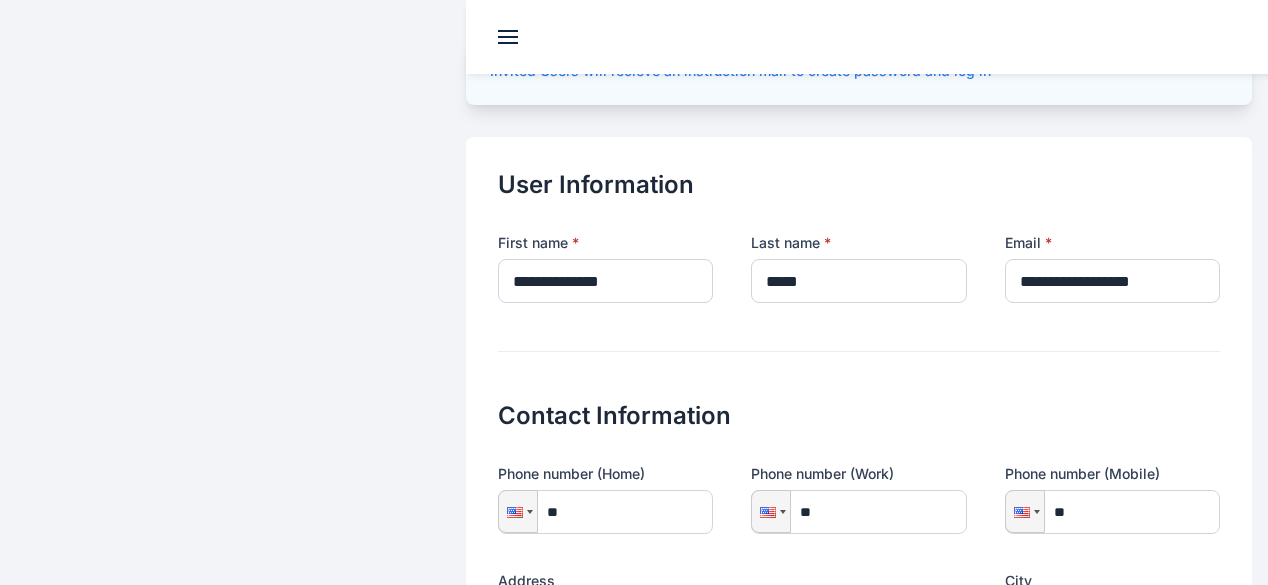 scroll, scrollTop: 101, scrollLeft: 0, axis: vertical 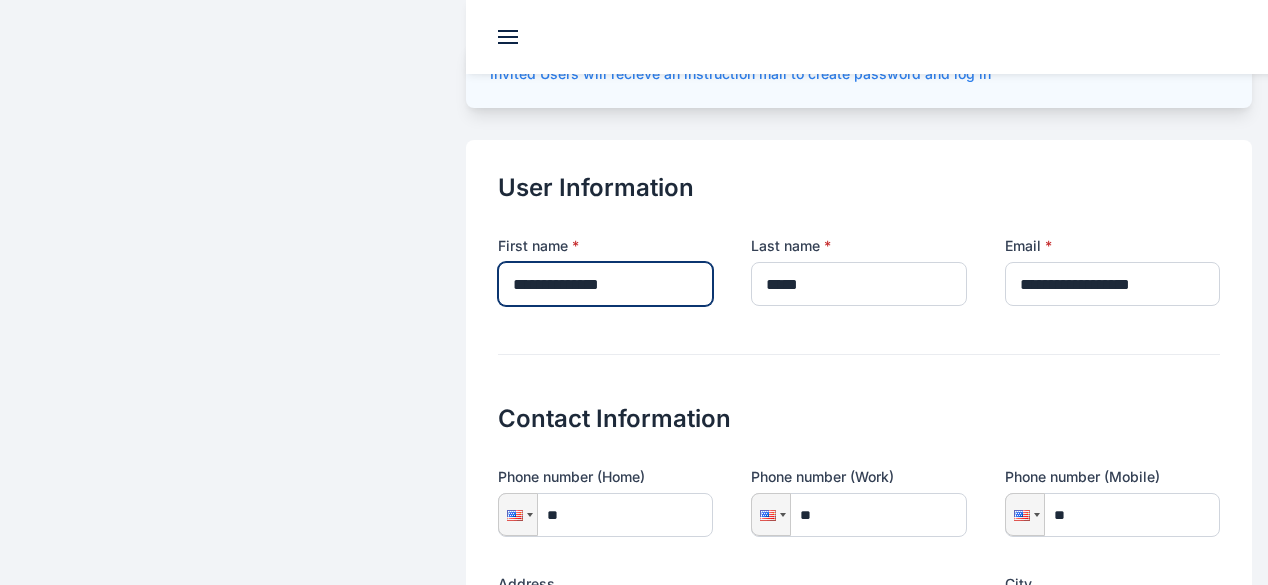 drag, startPoint x: 566, startPoint y: 240, endPoint x: 402, endPoint y: 237, distance: 164.02744 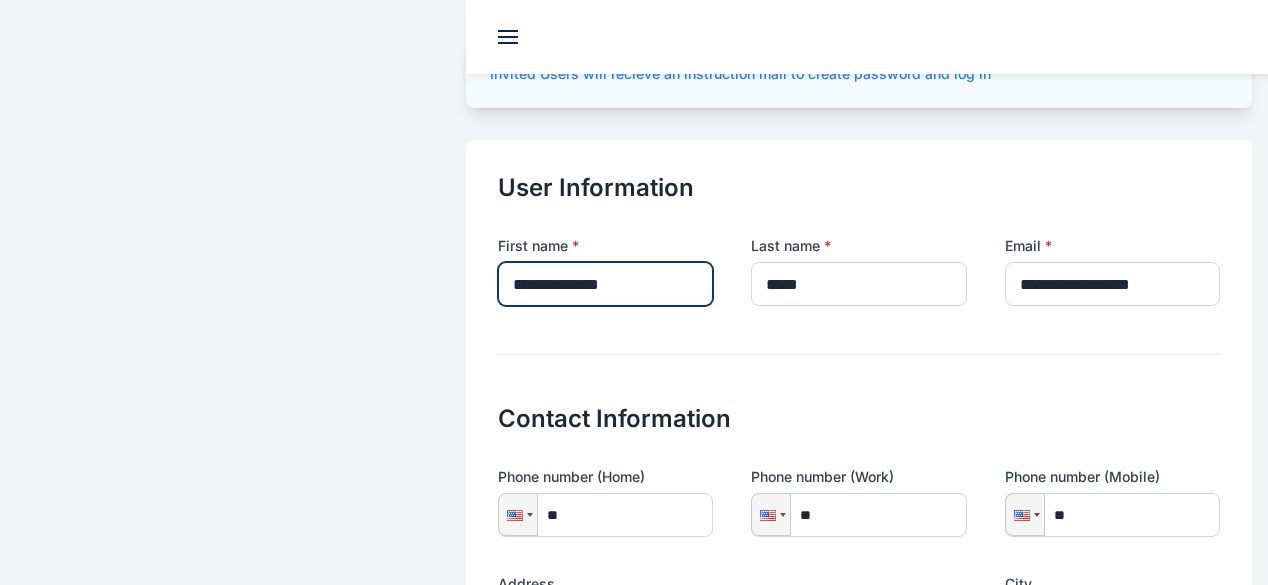 paste on "*******" 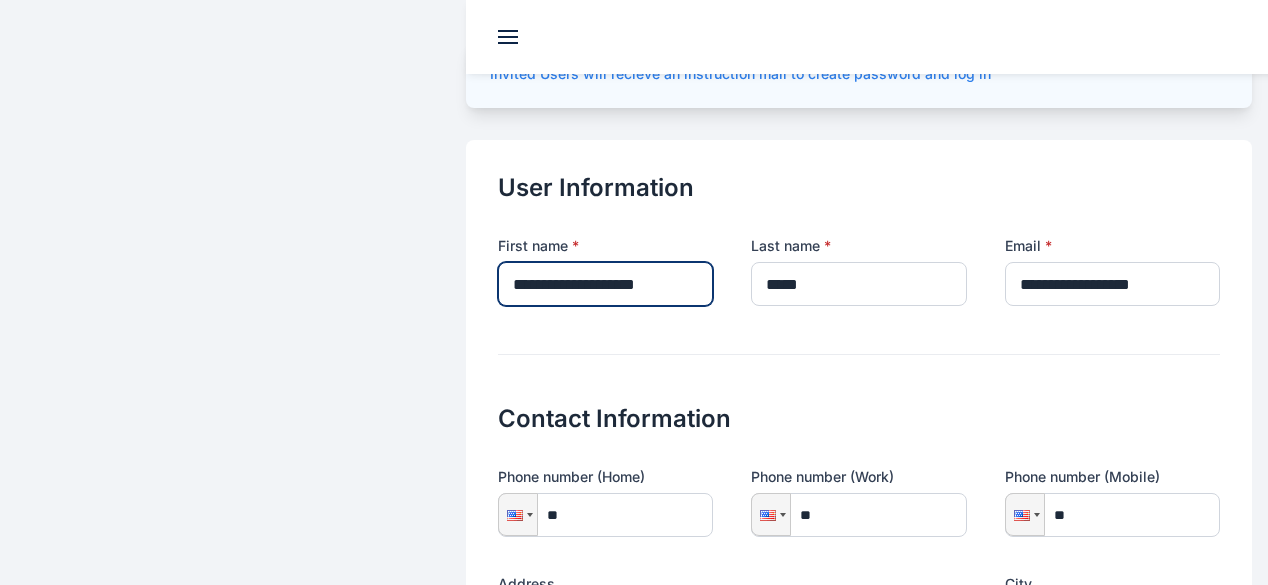 drag, startPoint x: 620, startPoint y: 242, endPoint x: 573, endPoint y: 244, distance: 47.042534 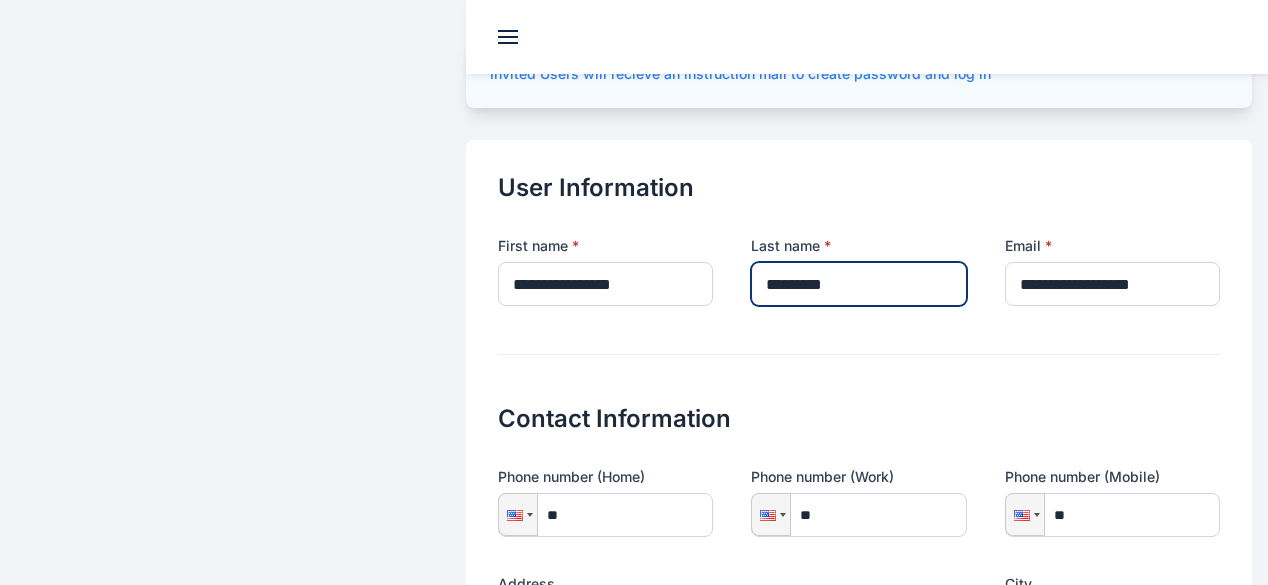 click on "*********" at bounding box center (858, 284) 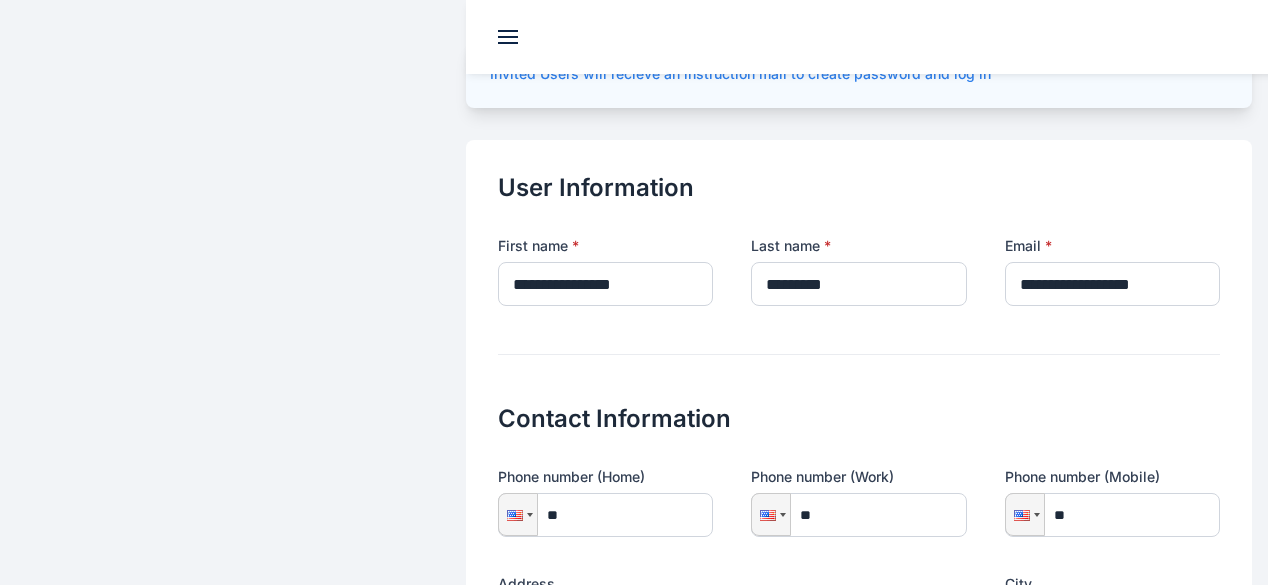 click on "**********" at bounding box center (859, 732) 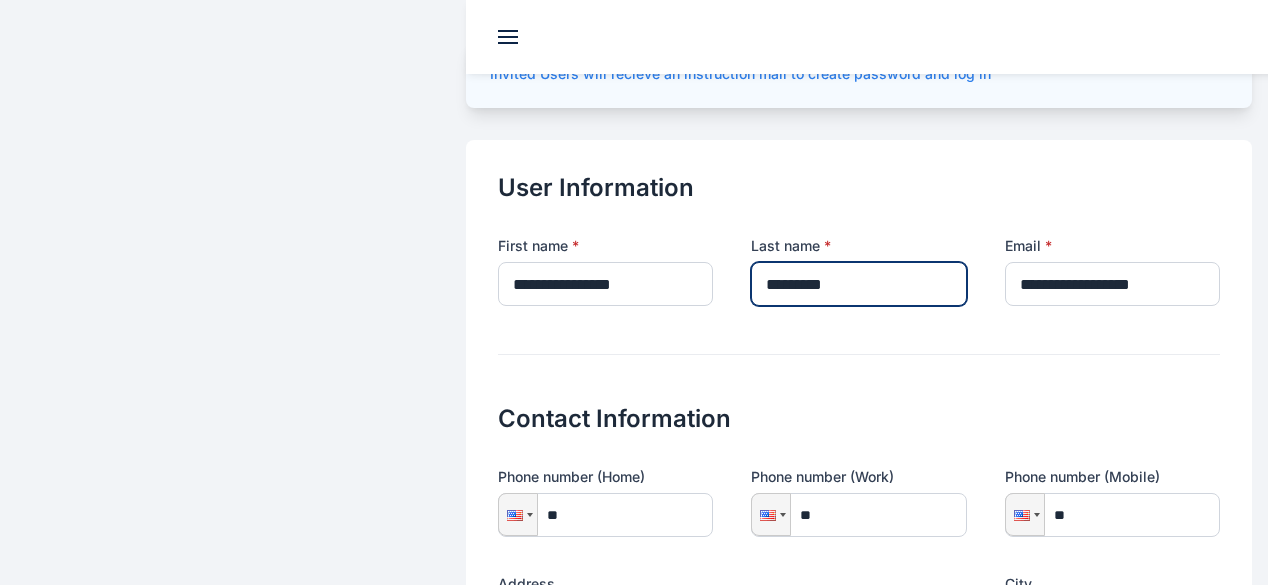 click on "*********" at bounding box center (858, 284) 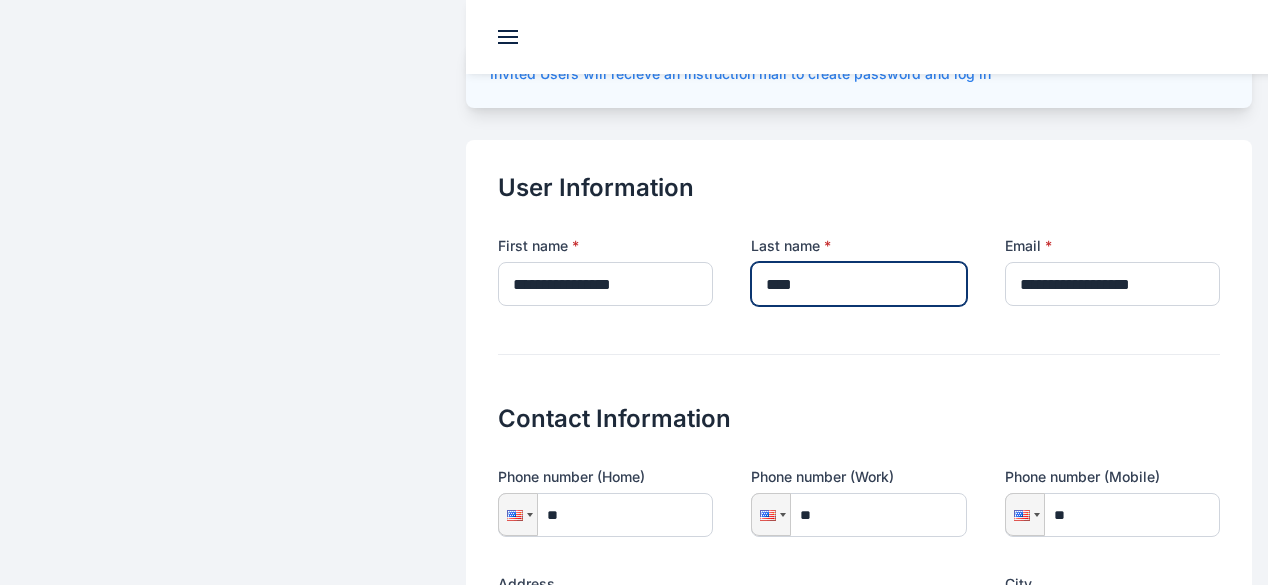 type on "****" 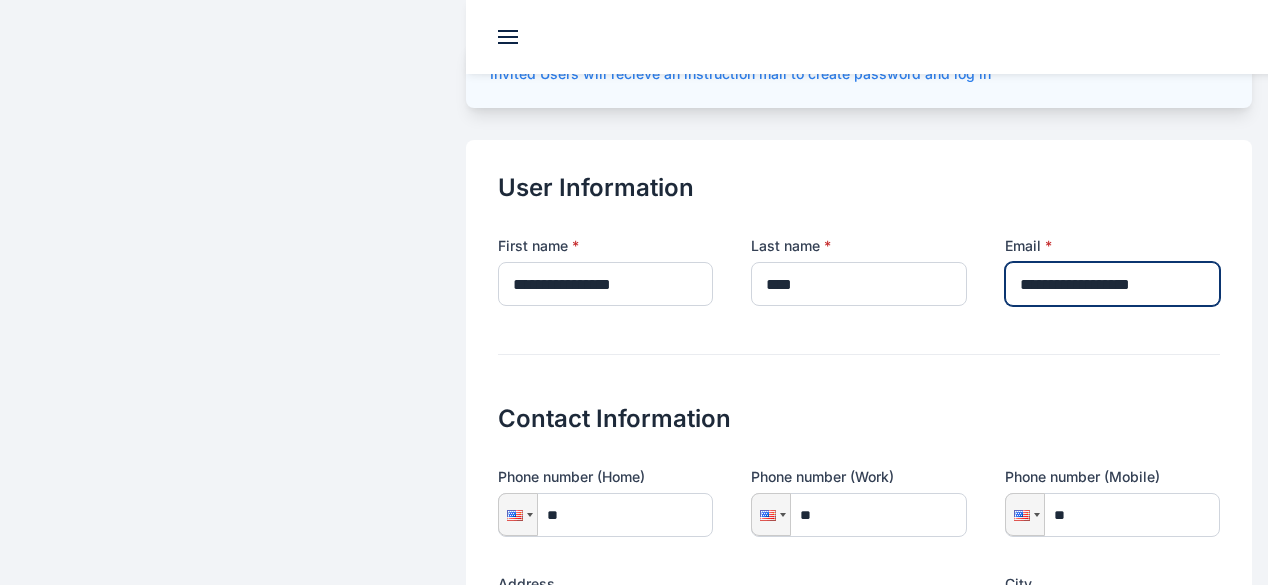 drag, startPoint x: 964, startPoint y: 237, endPoint x: 1200, endPoint y: 228, distance: 236.17155 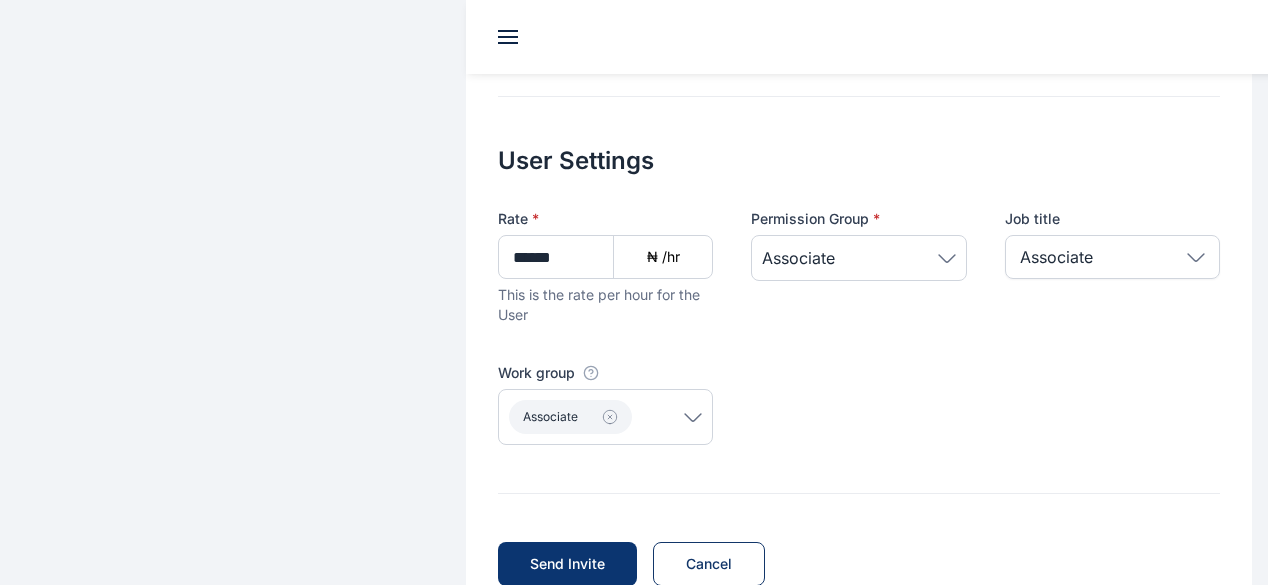 scroll, scrollTop: 805, scrollLeft: 0, axis: vertical 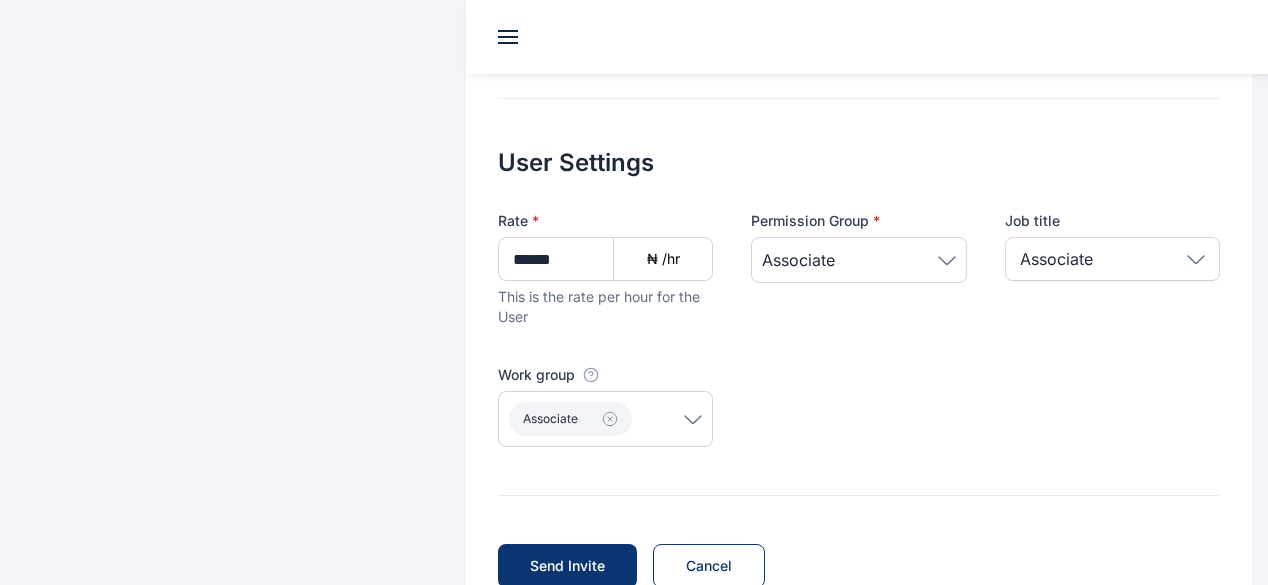 type on "**********" 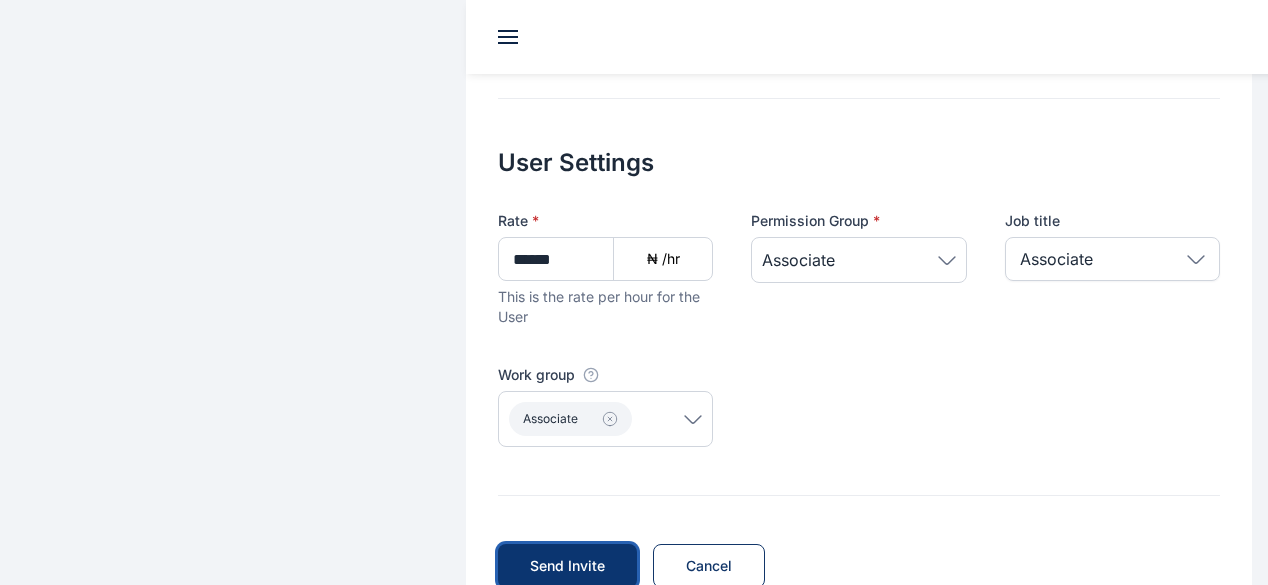click on "Send Invite" at bounding box center (567, 566) 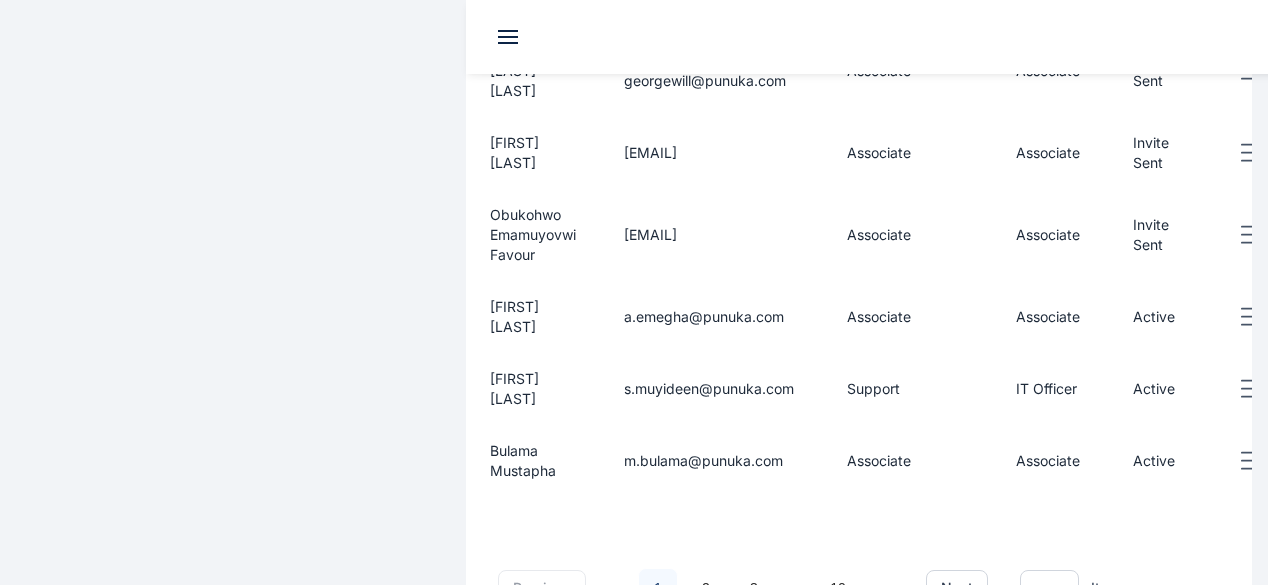 scroll, scrollTop: 866, scrollLeft: 0, axis: vertical 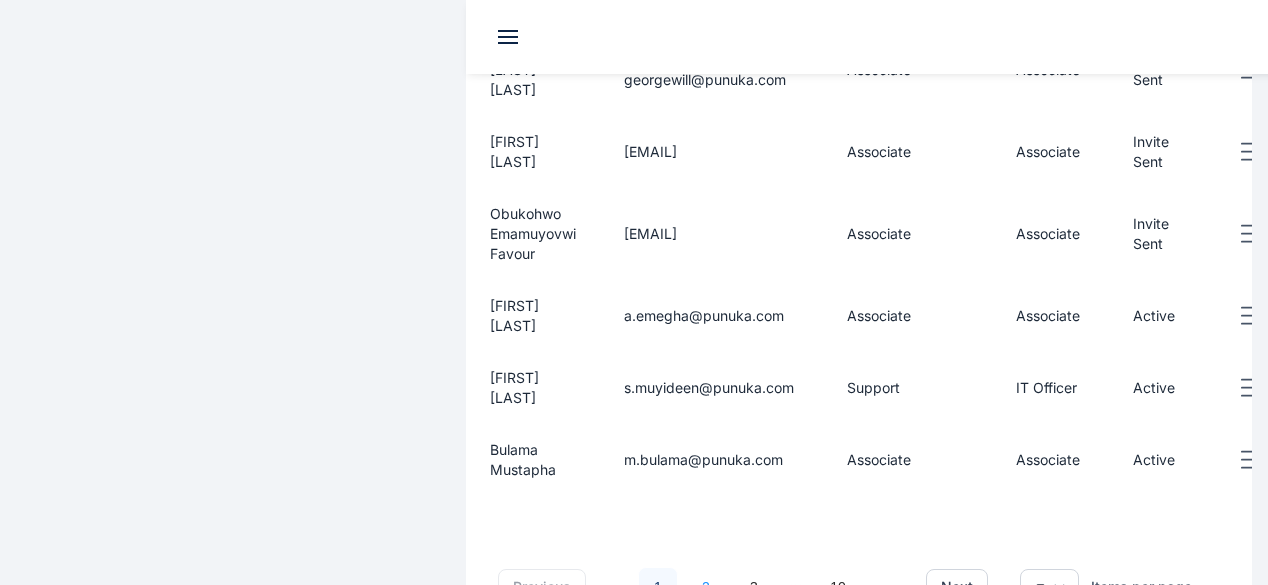 click on "2" at bounding box center (706, 587) 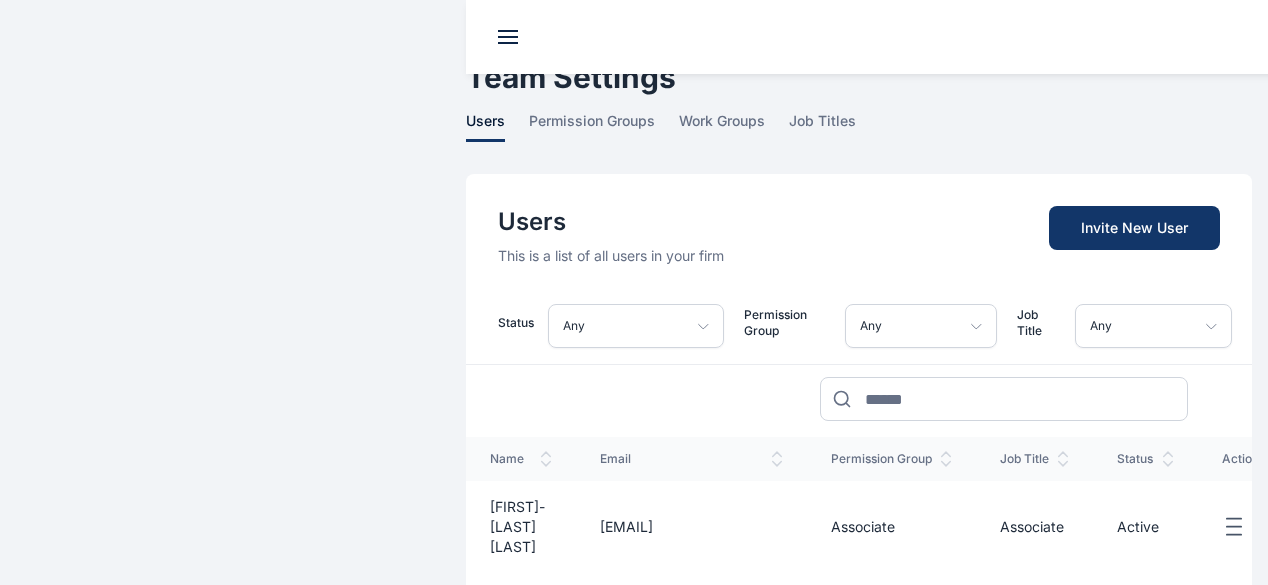 scroll, scrollTop: 0, scrollLeft: 0, axis: both 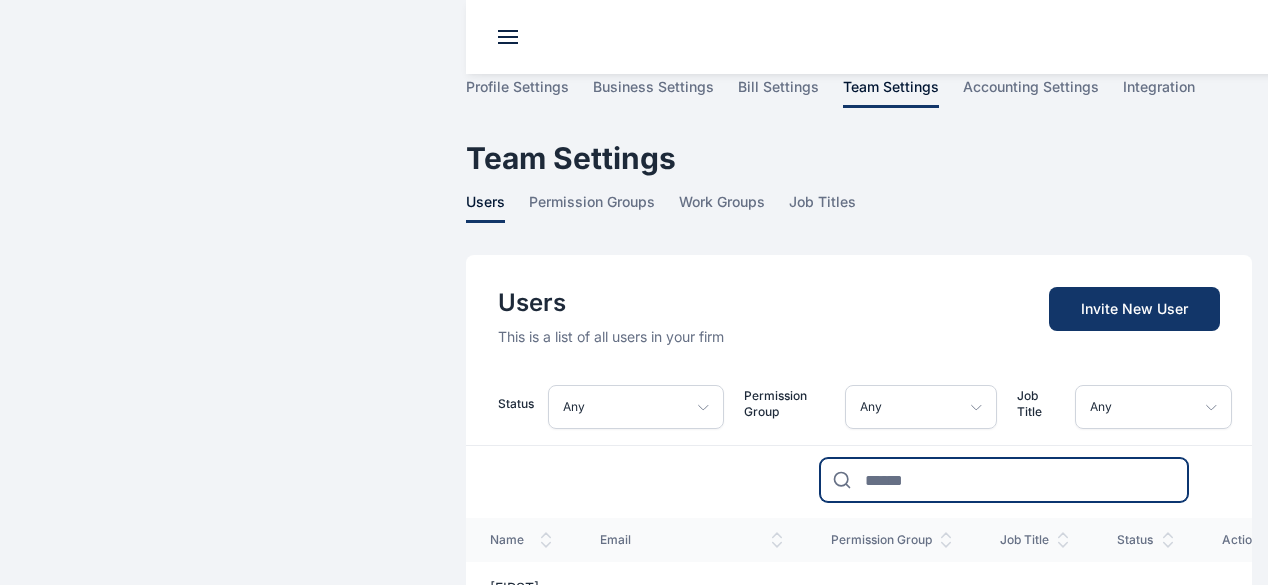 click at bounding box center (1004, 480) 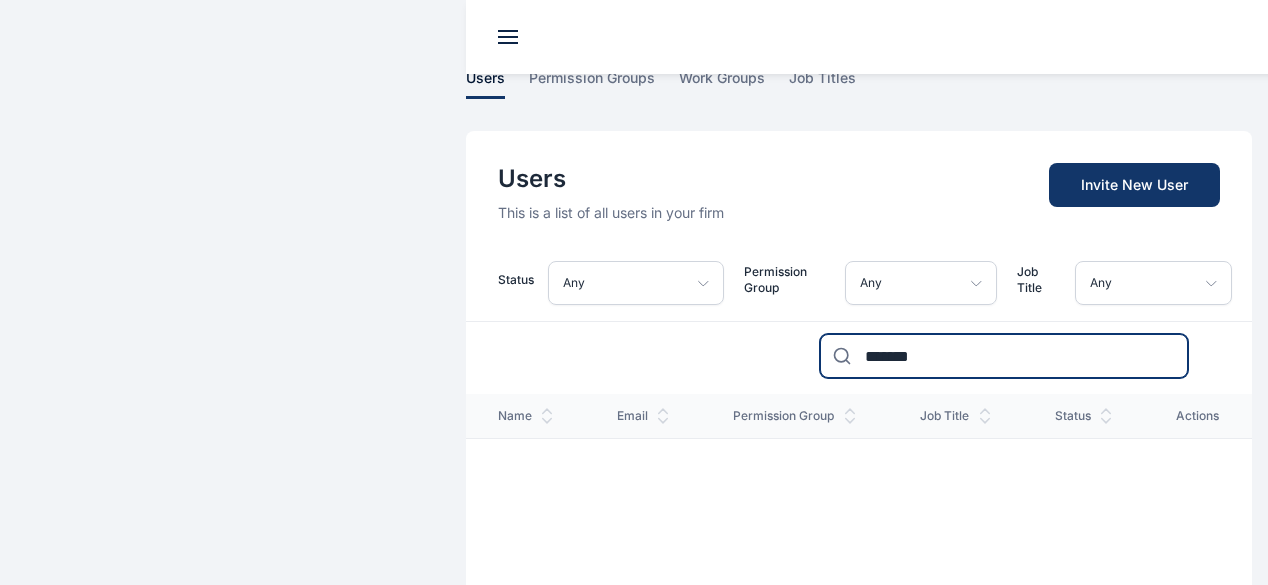 scroll, scrollTop: 130, scrollLeft: 0, axis: vertical 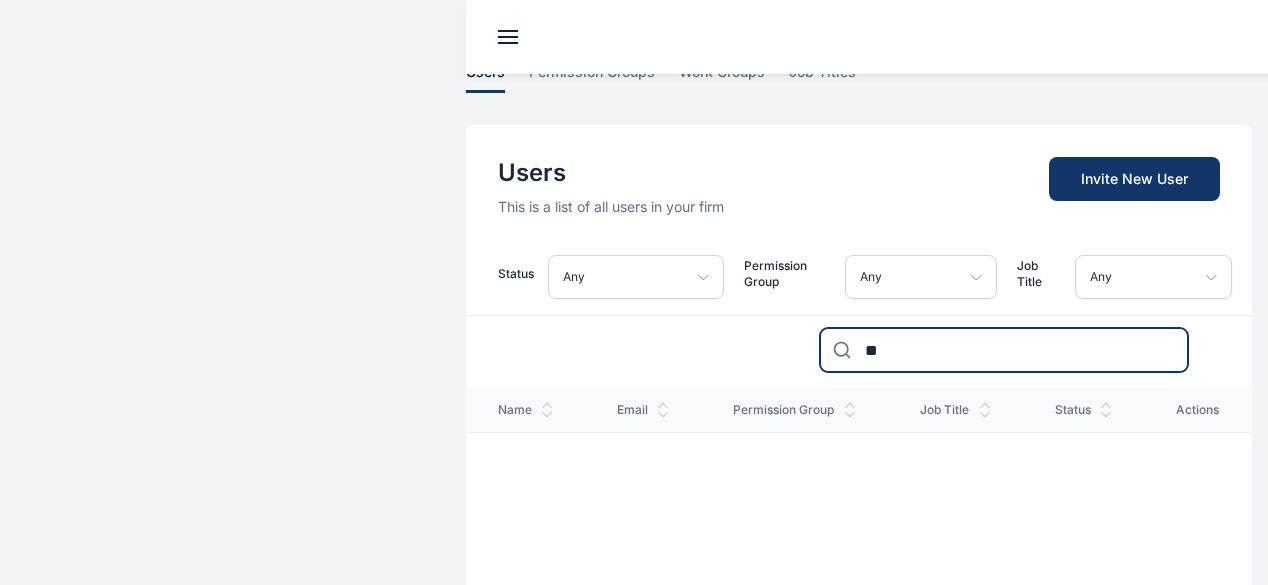 type on "*" 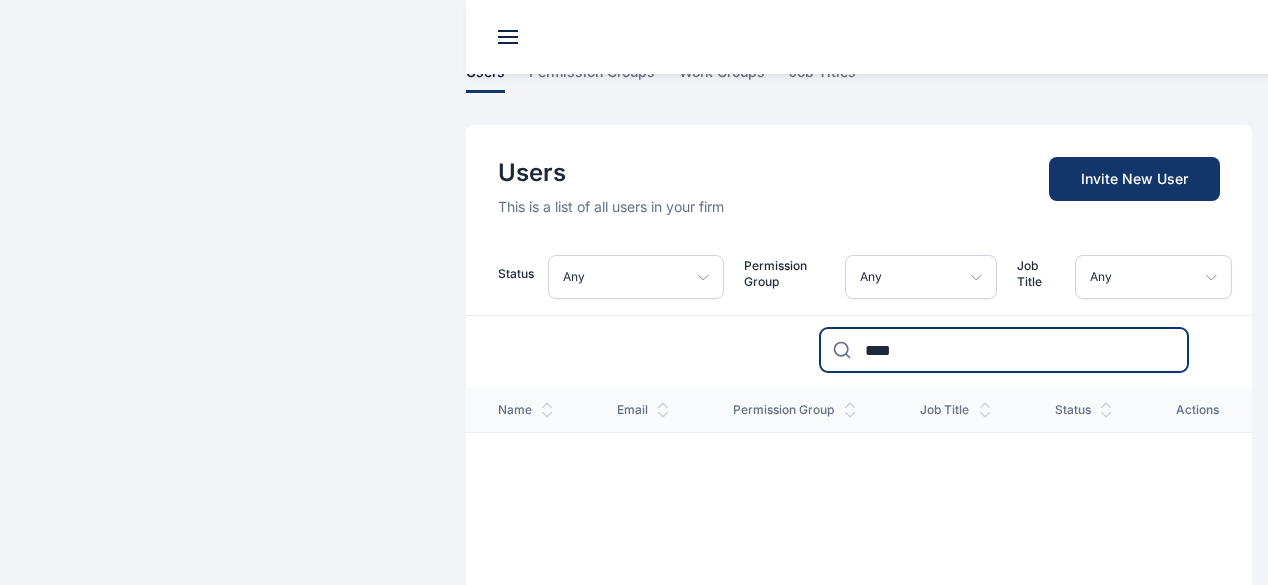 type on "*****" 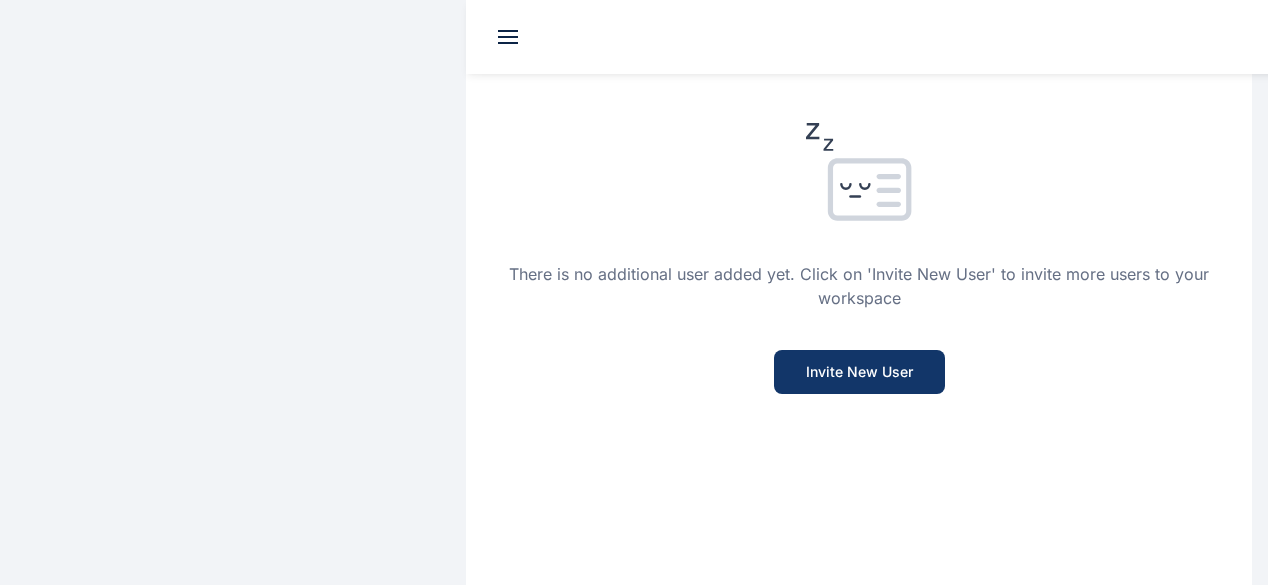 scroll, scrollTop: 0, scrollLeft: 0, axis: both 